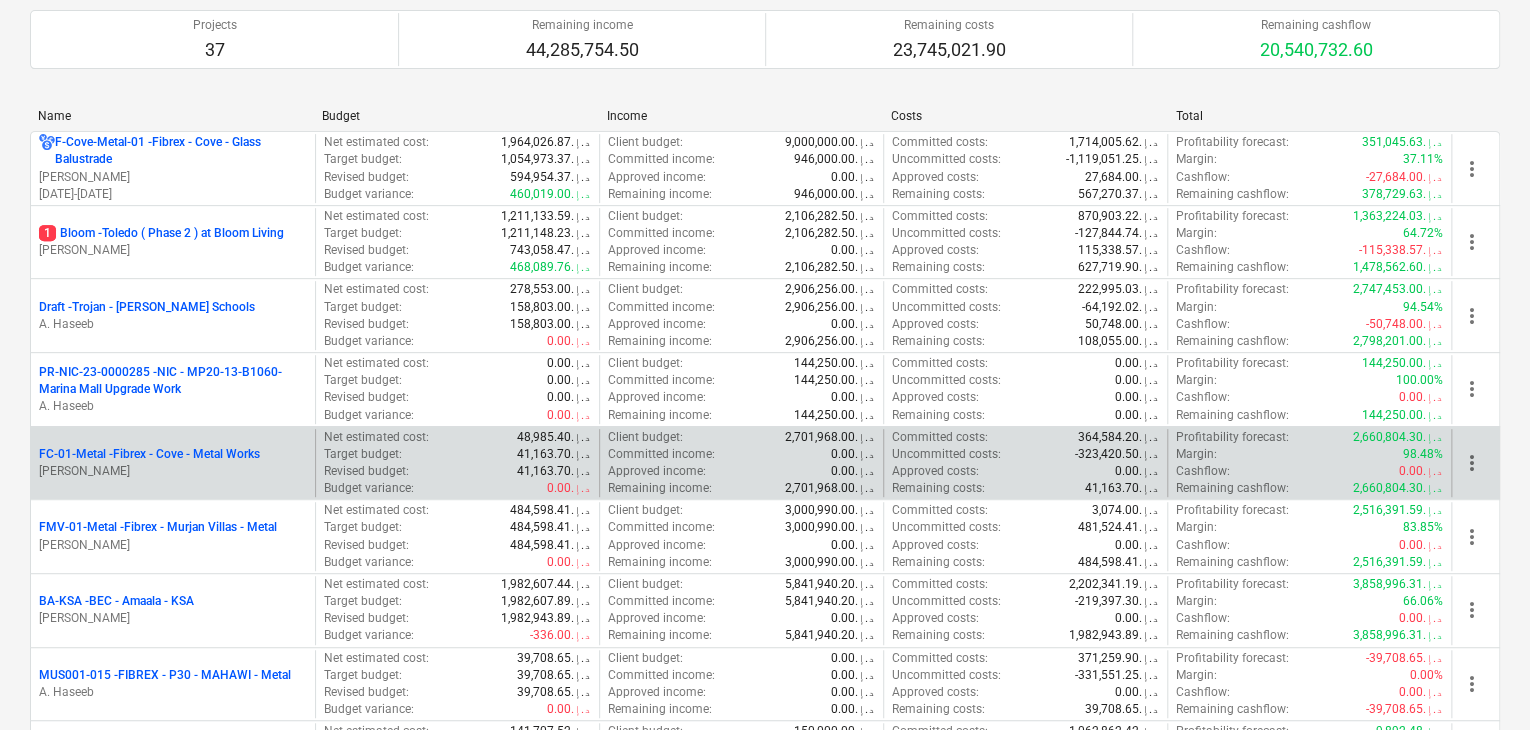 scroll, scrollTop: 600, scrollLeft: 0, axis: vertical 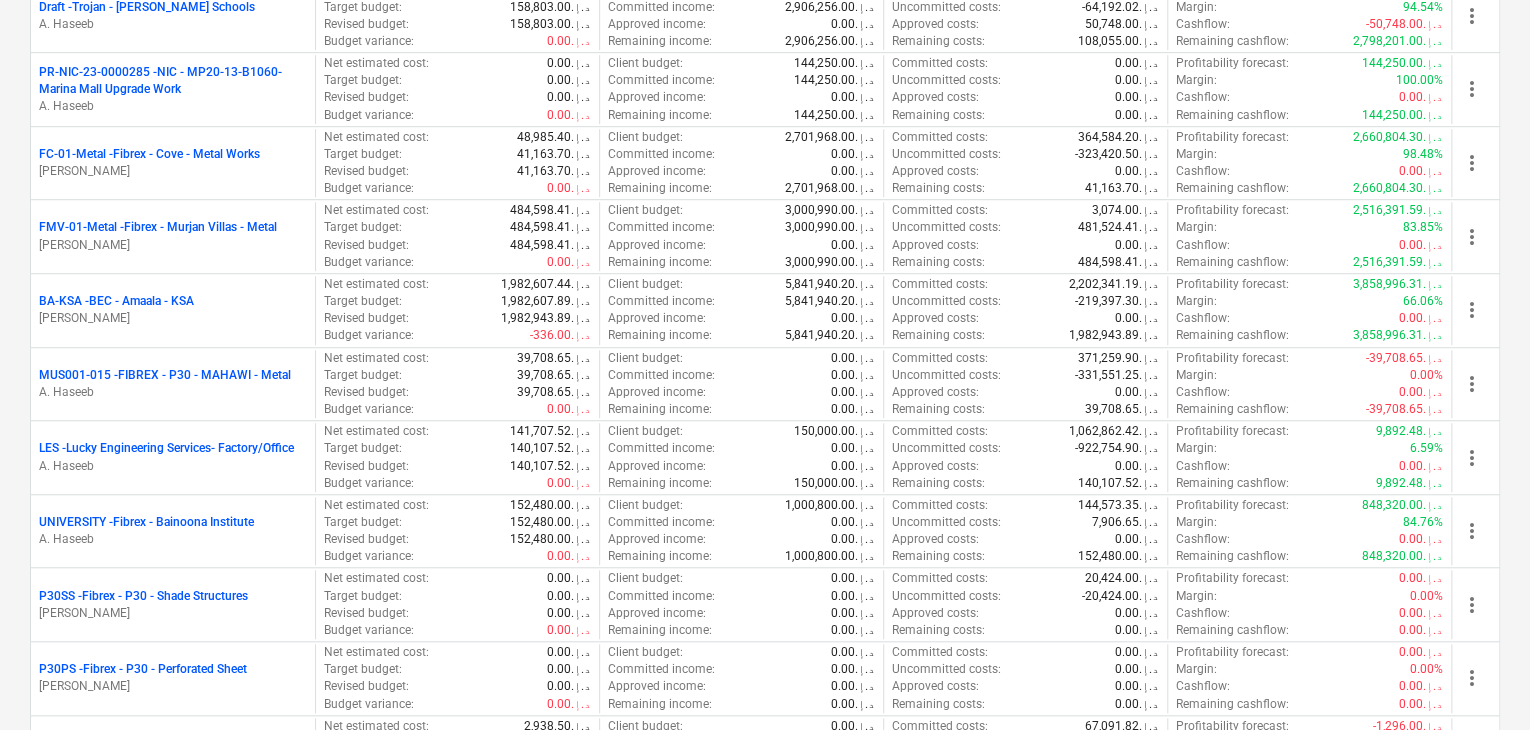 click on "A. Haseeb" at bounding box center [173, 466] 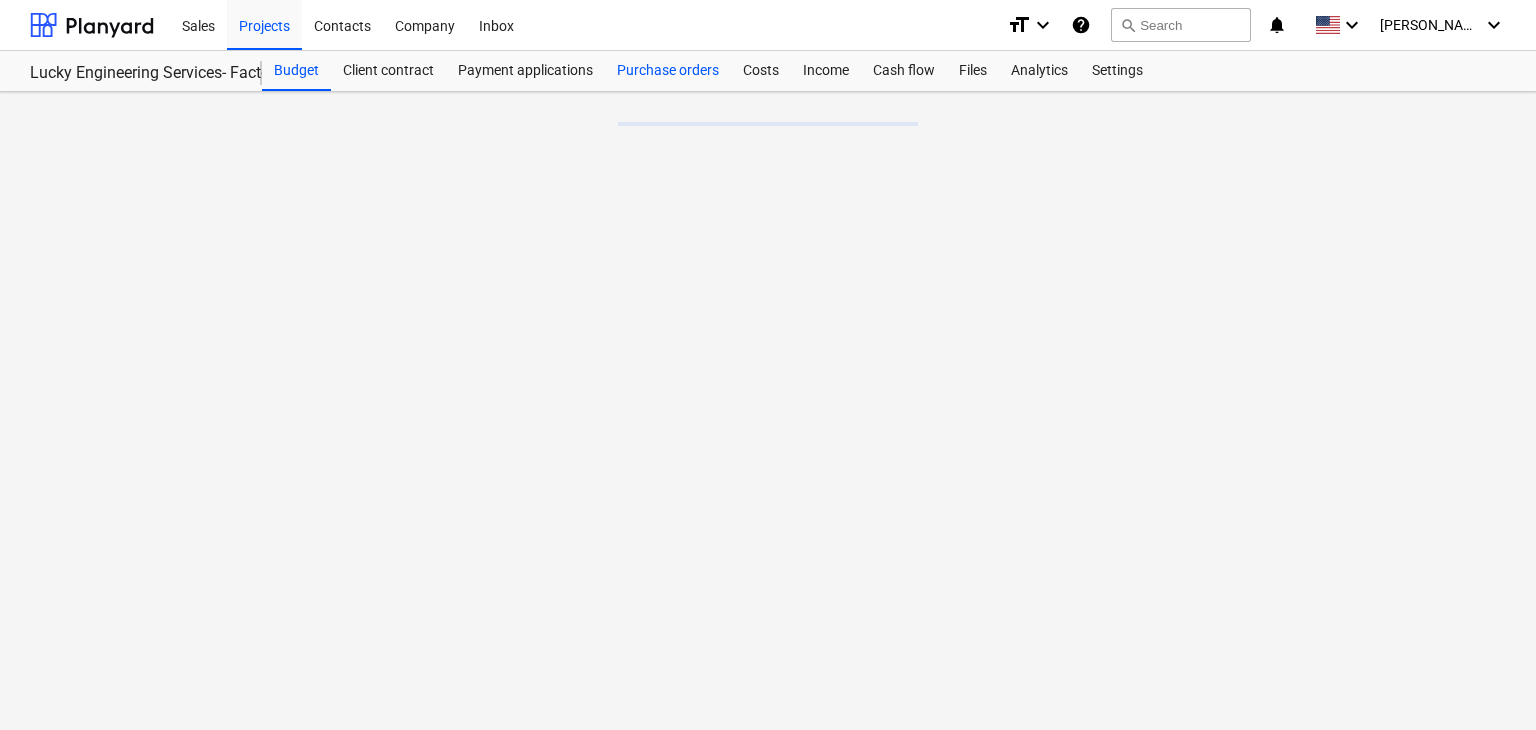 click on "Purchase orders" at bounding box center [668, 71] 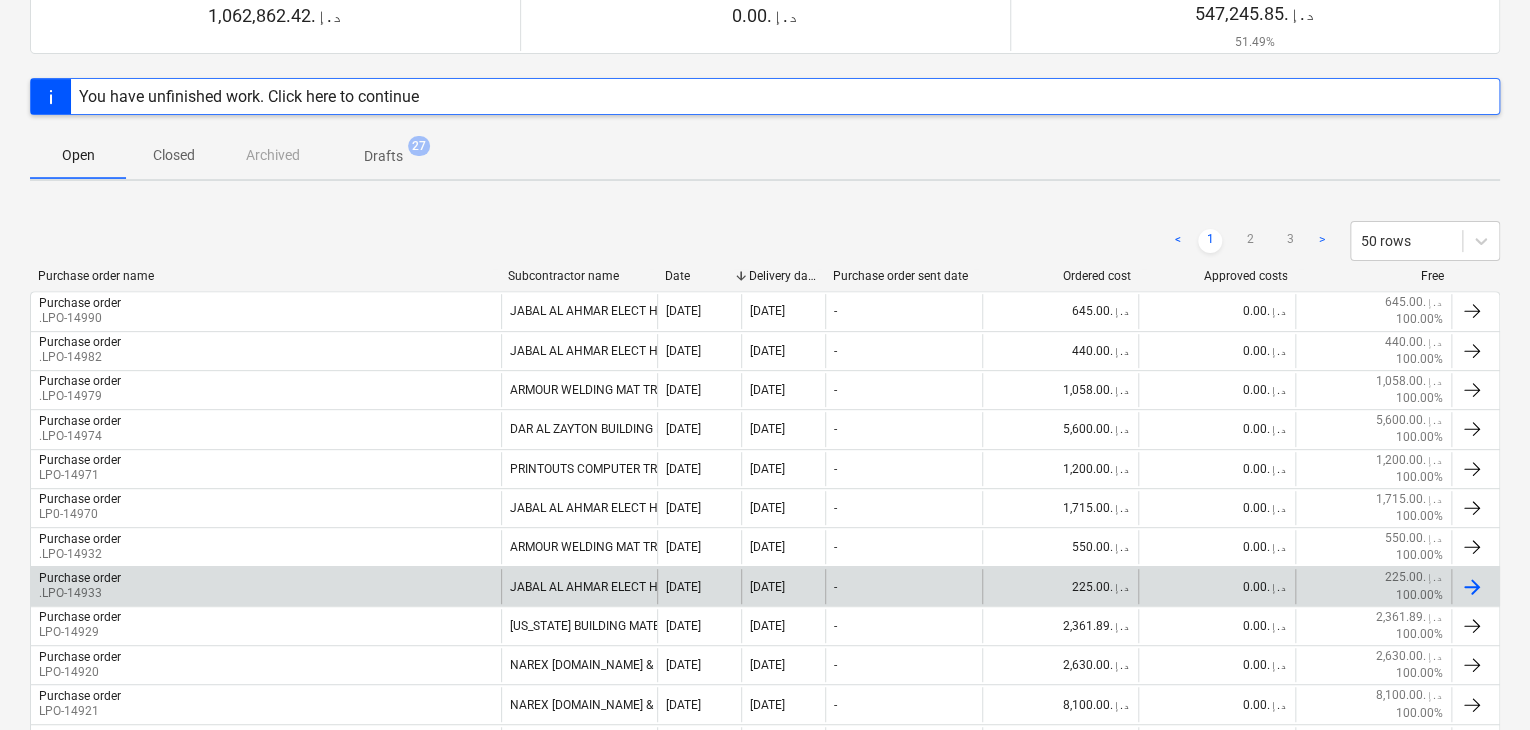scroll, scrollTop: 300, scrollLeft: 0, axis: vertical 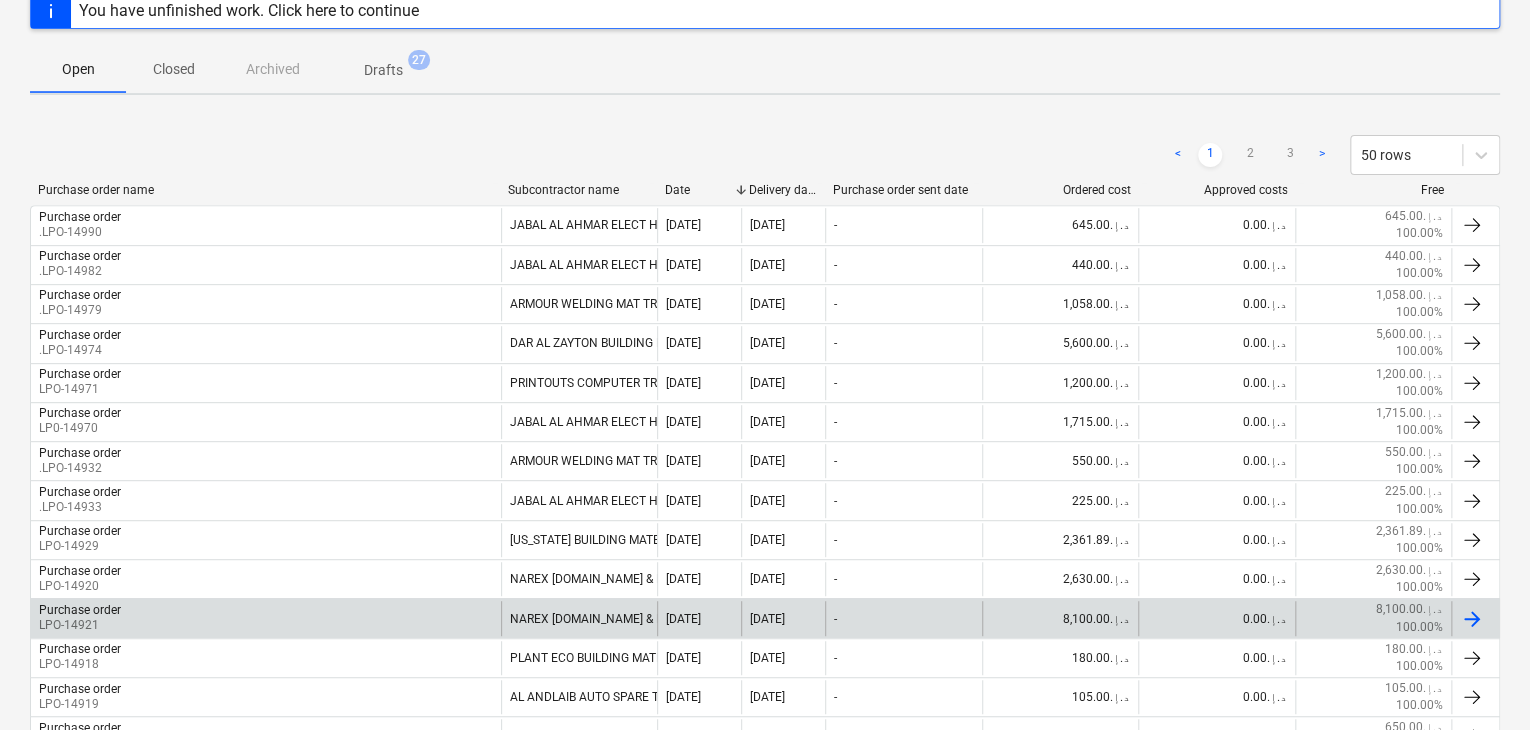 click on "Purchase order" at bounding box center [80, 610] 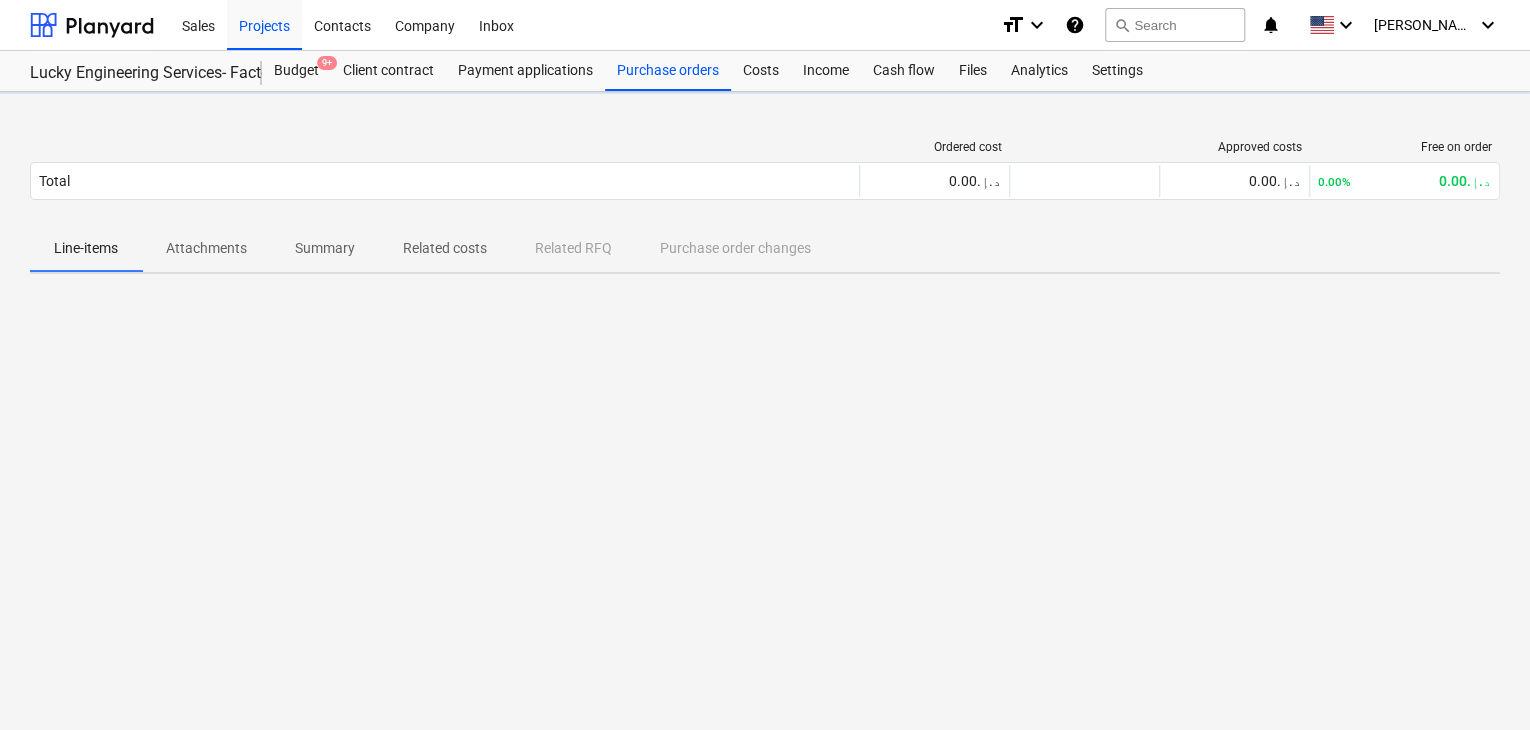 scroll, scrollTop: 0, scrollLeft: 0, axis: both 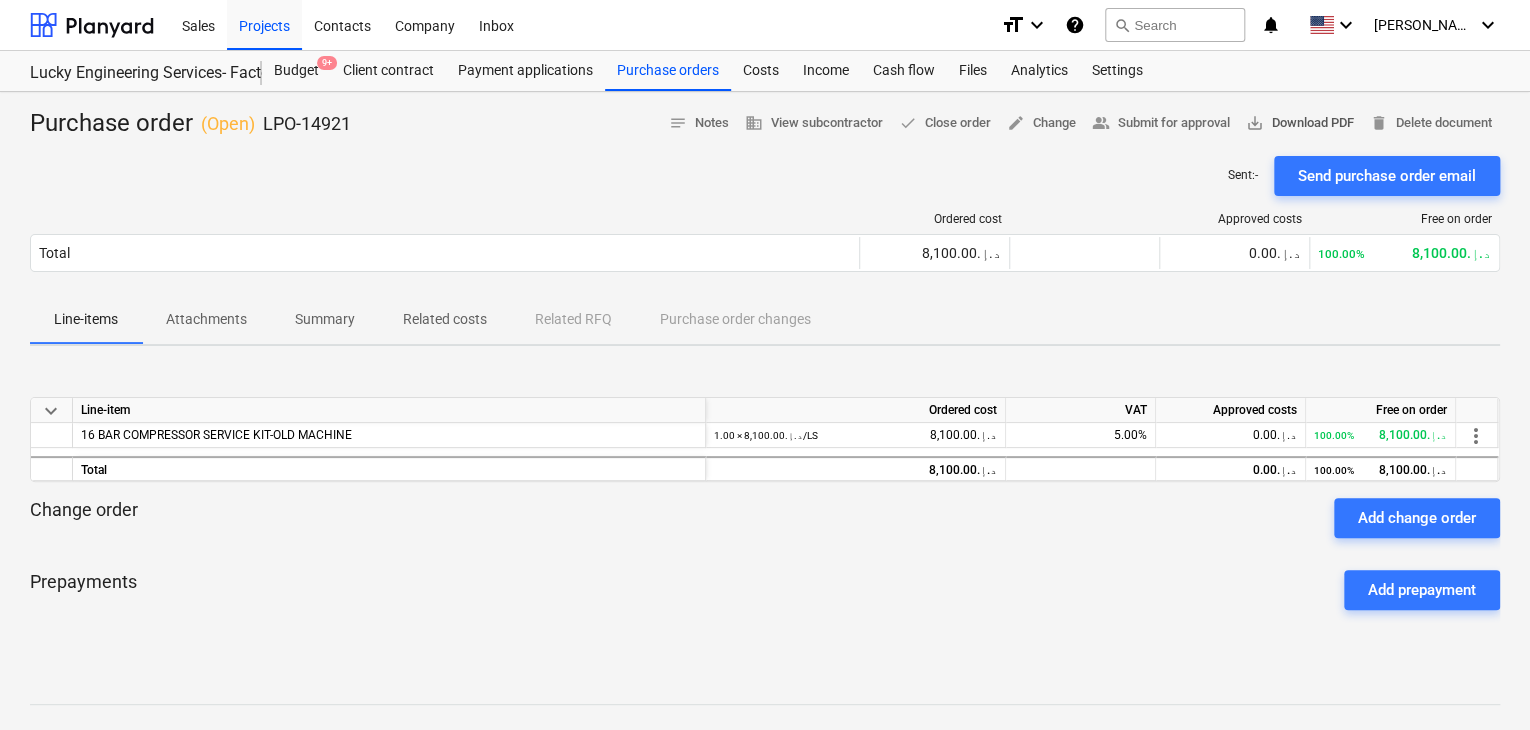 click on "save_alt Download PDF" at bounding box center (1300, 123) 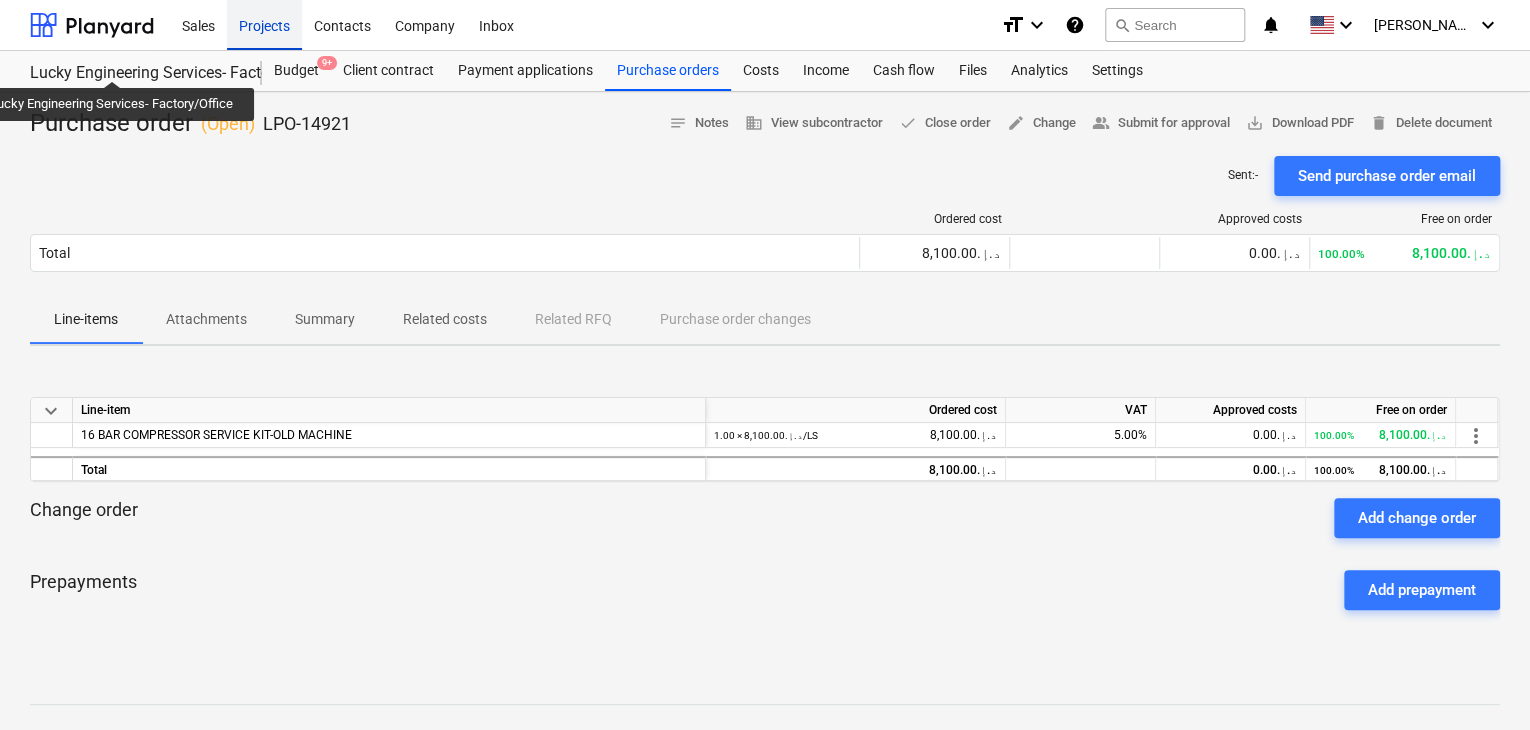 click on "Projects" at bounding box center [264, 24] 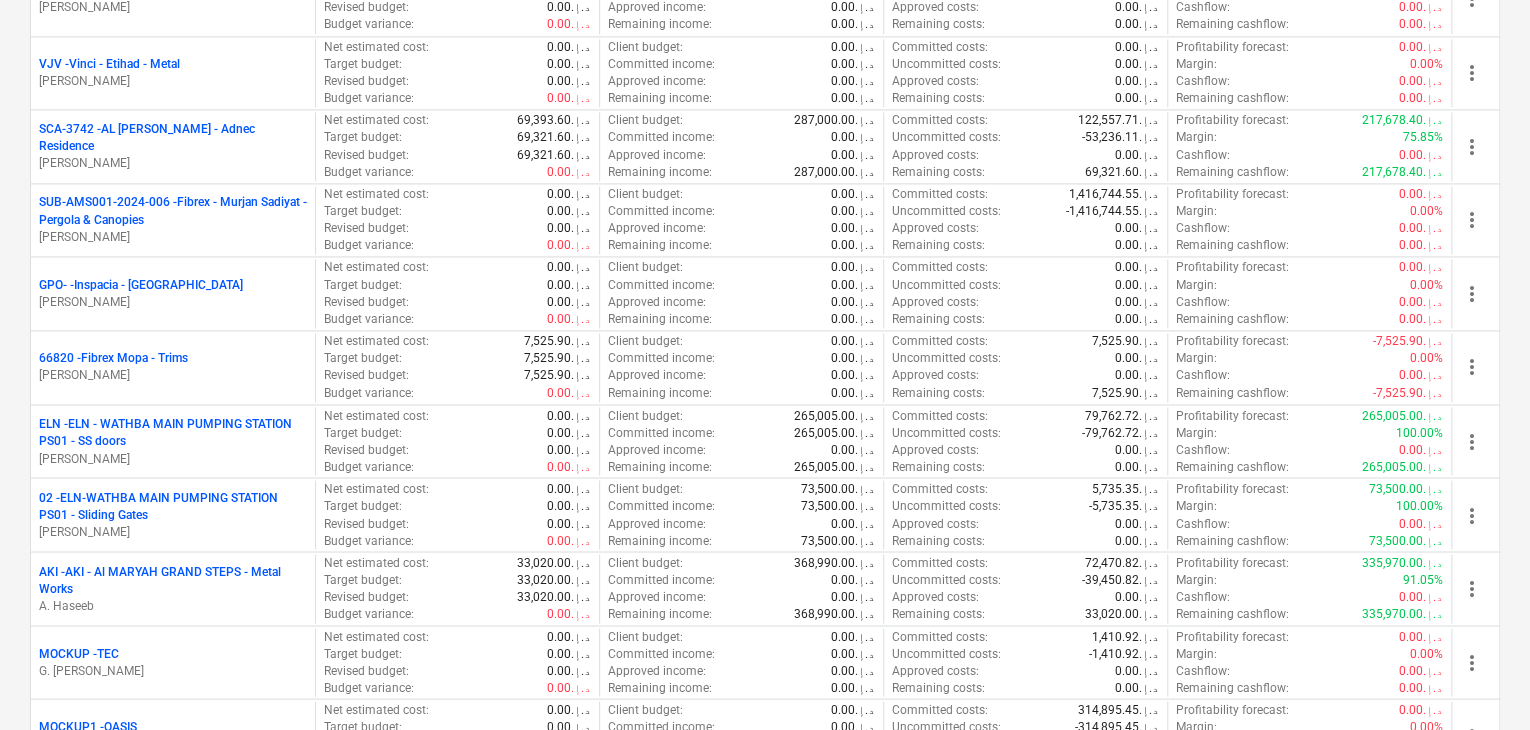 scroll, scrollTop: 1800, scrollLeft: 0, axis: vertical 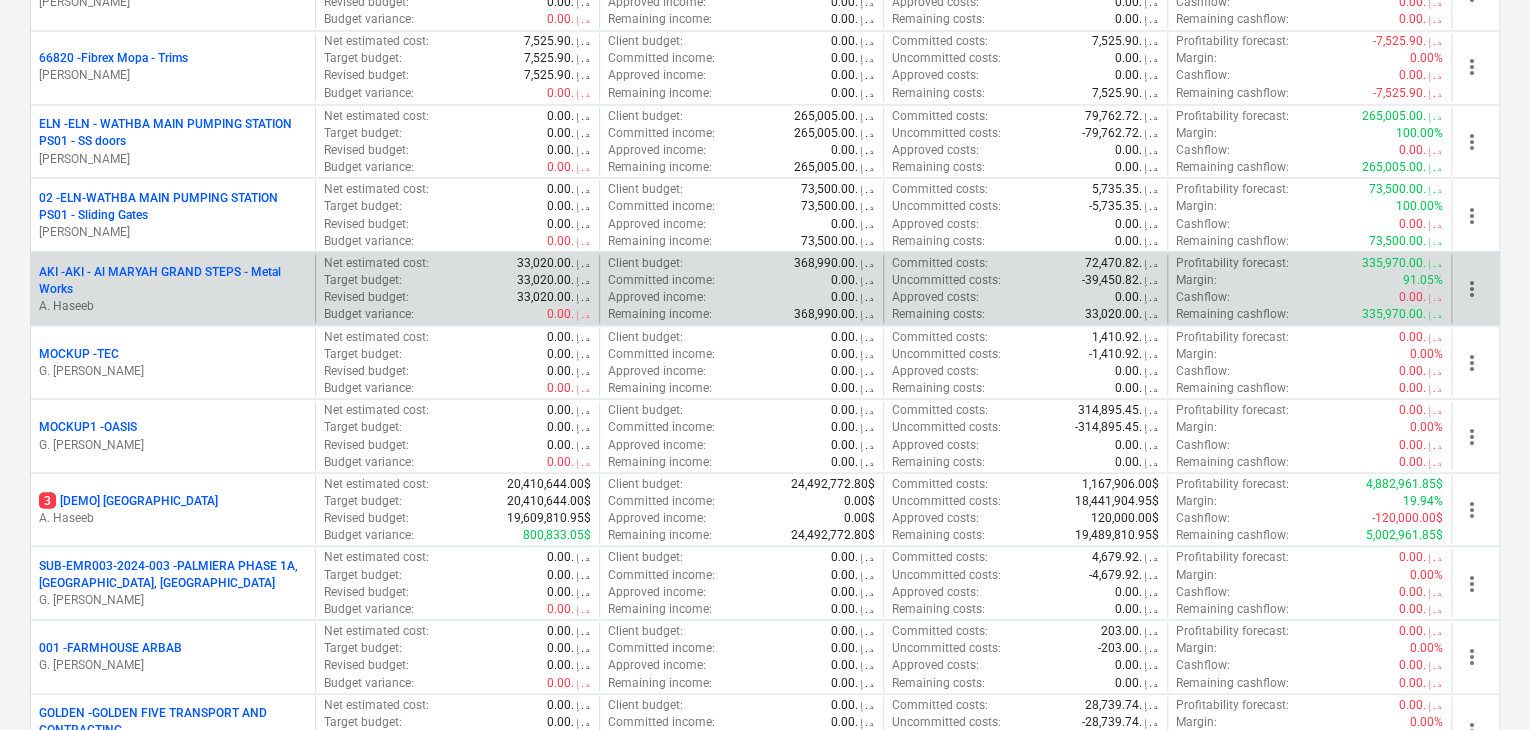 click on "A. Haseeb" at bounding box center (173, 305) 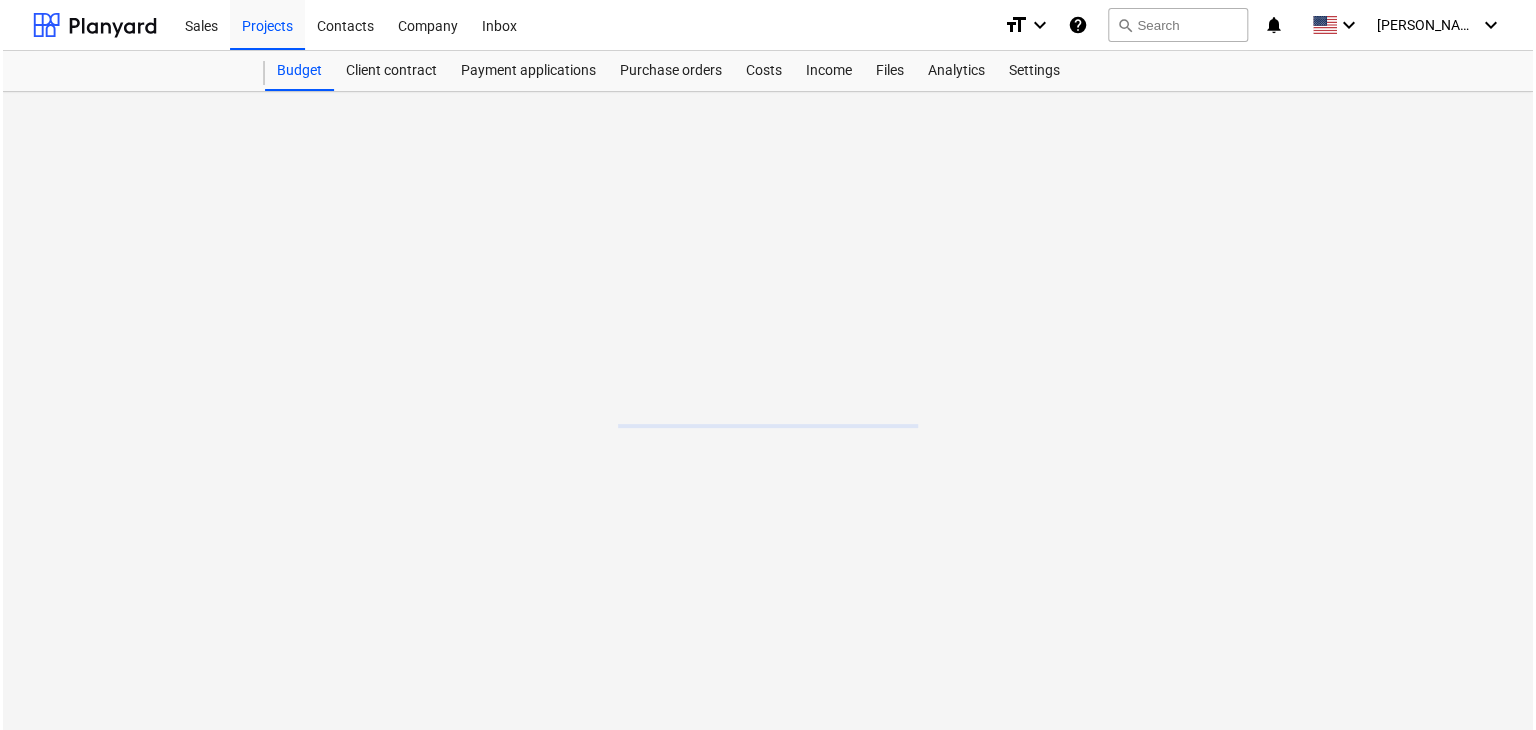 scroll, scrollTop: 0, scrollLeft: 0, axis: both 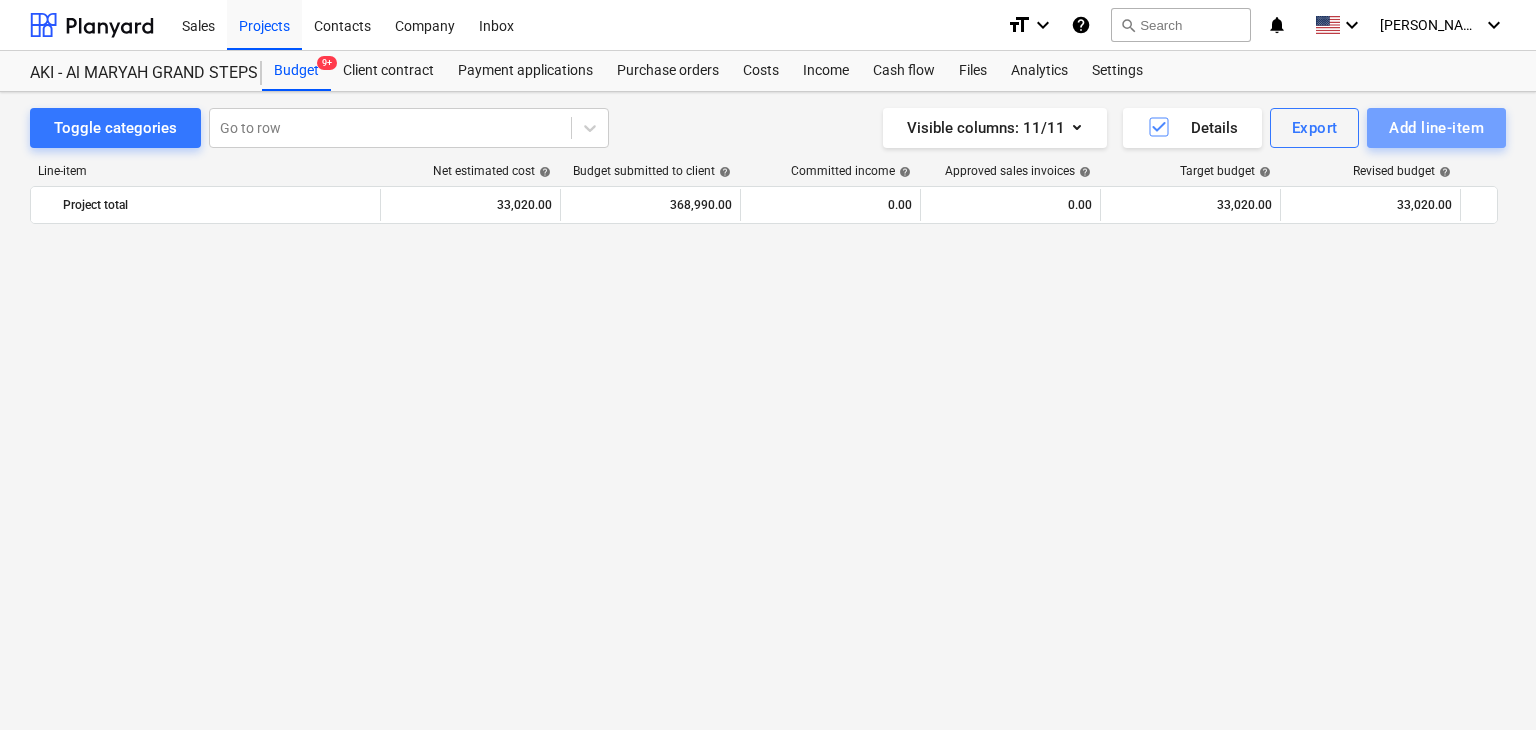 click on "Add line-item" at bounding box center [1436, 128] 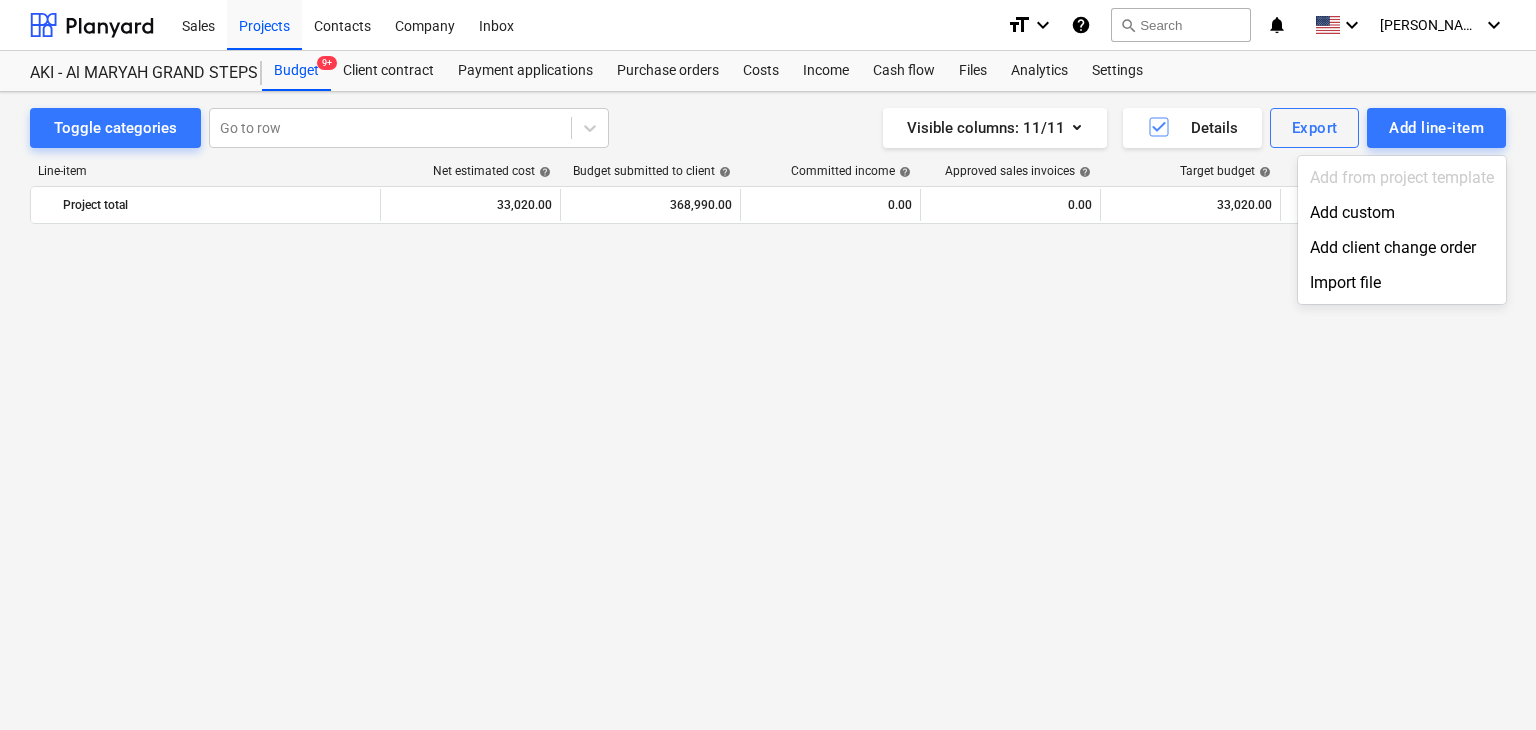 scroll, scrollTop: 6129, scrollLeft: 0, axis: vertical 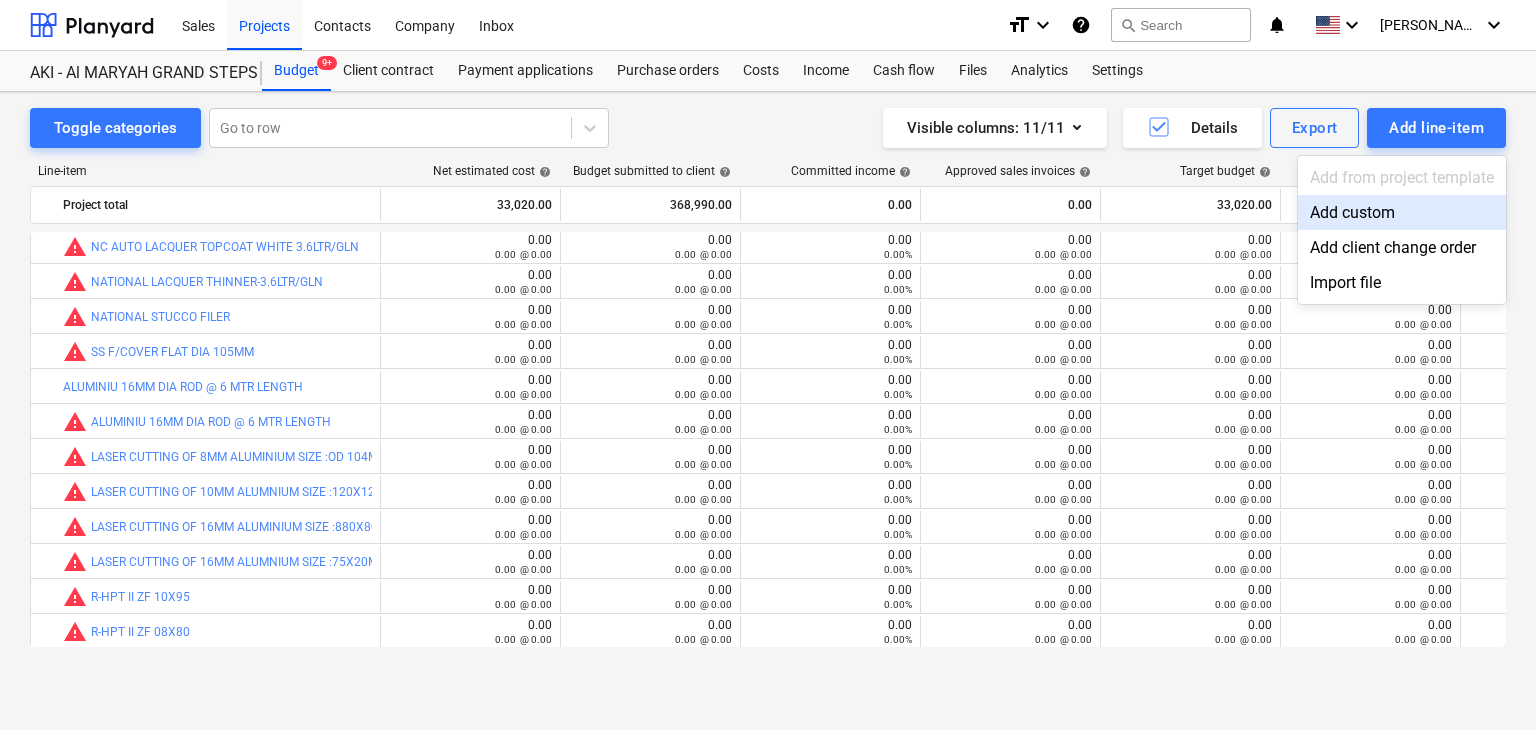 click on "Add custom" at bounding box center [1402, 212] 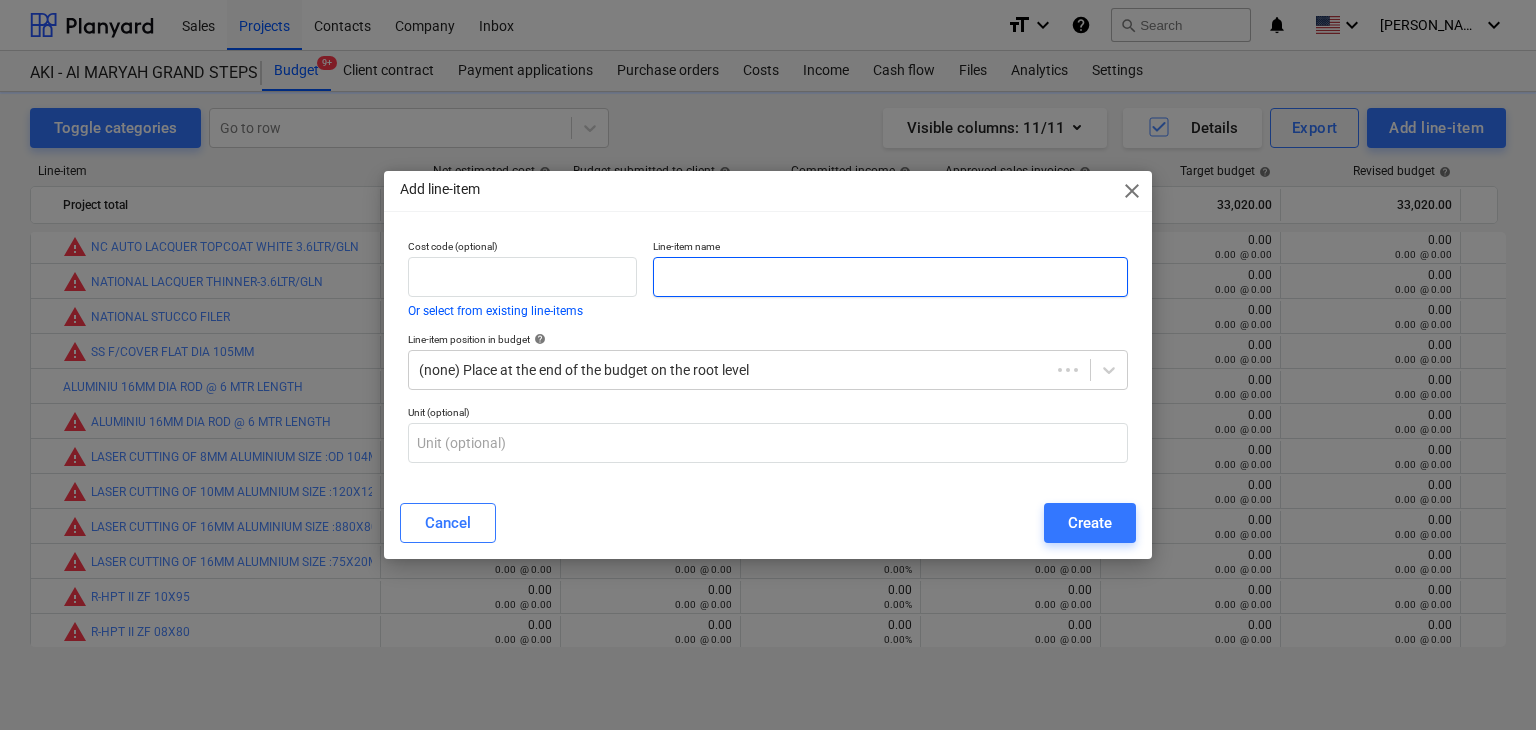 click at bounding box center (890, 277) 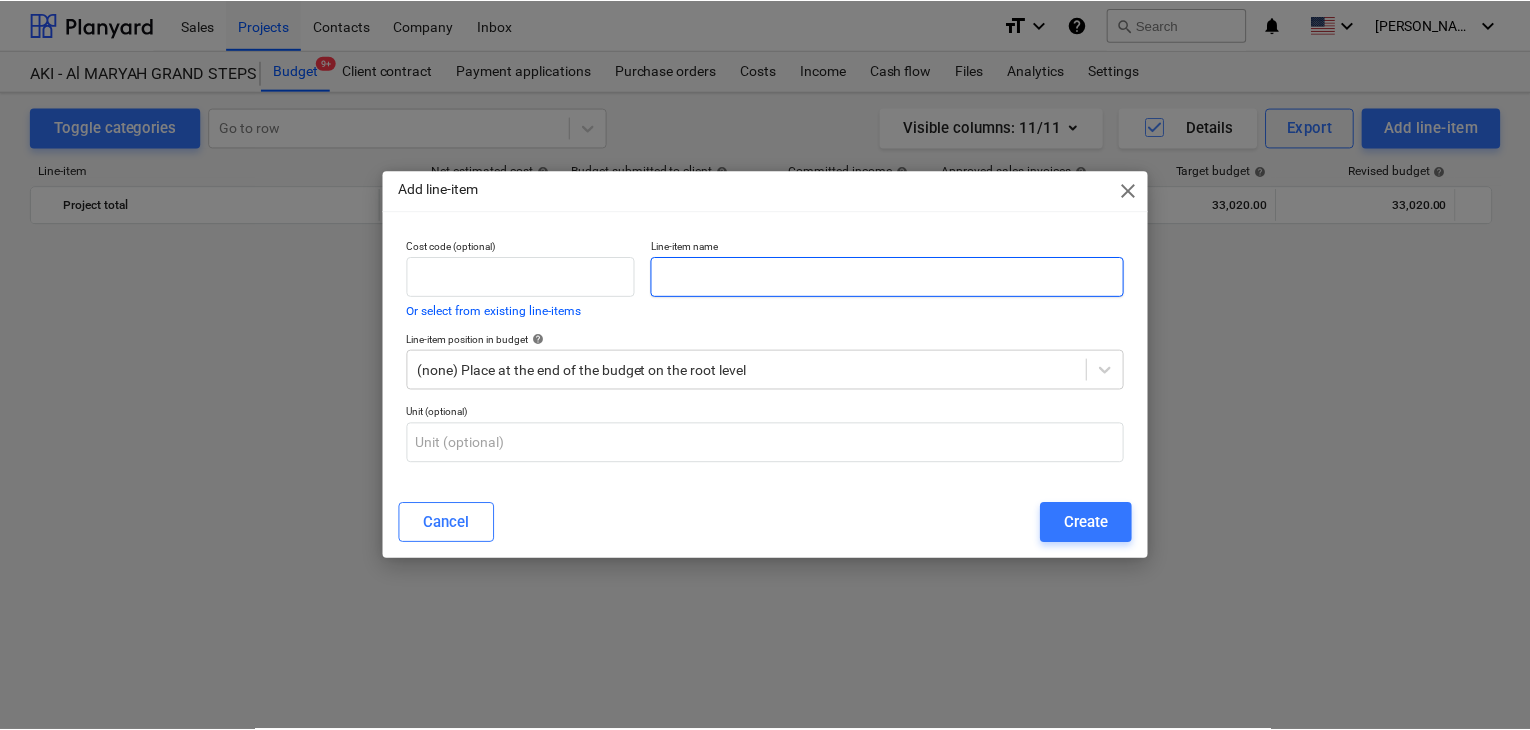 scroll, scrollTop: 6129, scrollLeft: 0, axis: vertical 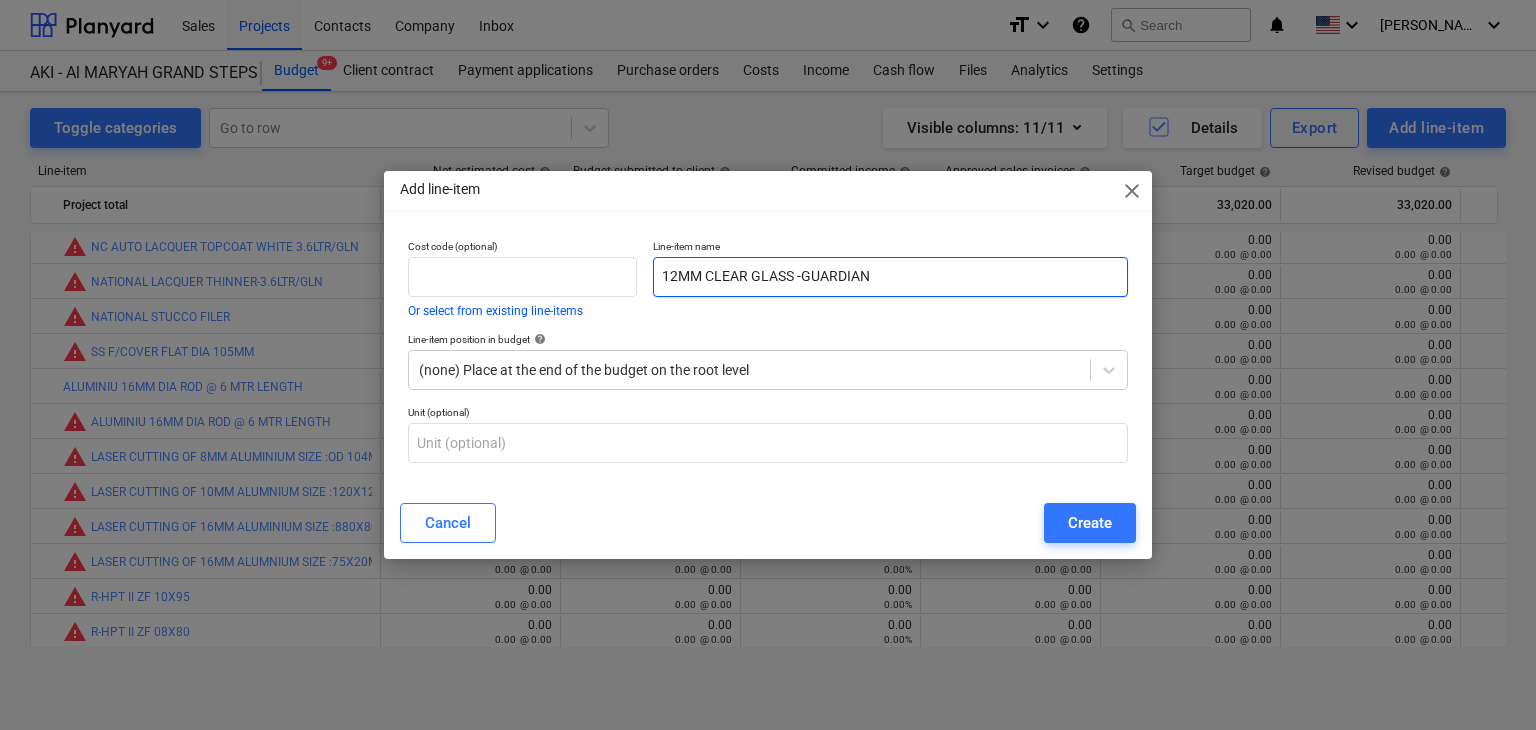 type on "12MM CLEAR GLASS -GUARDIAN" 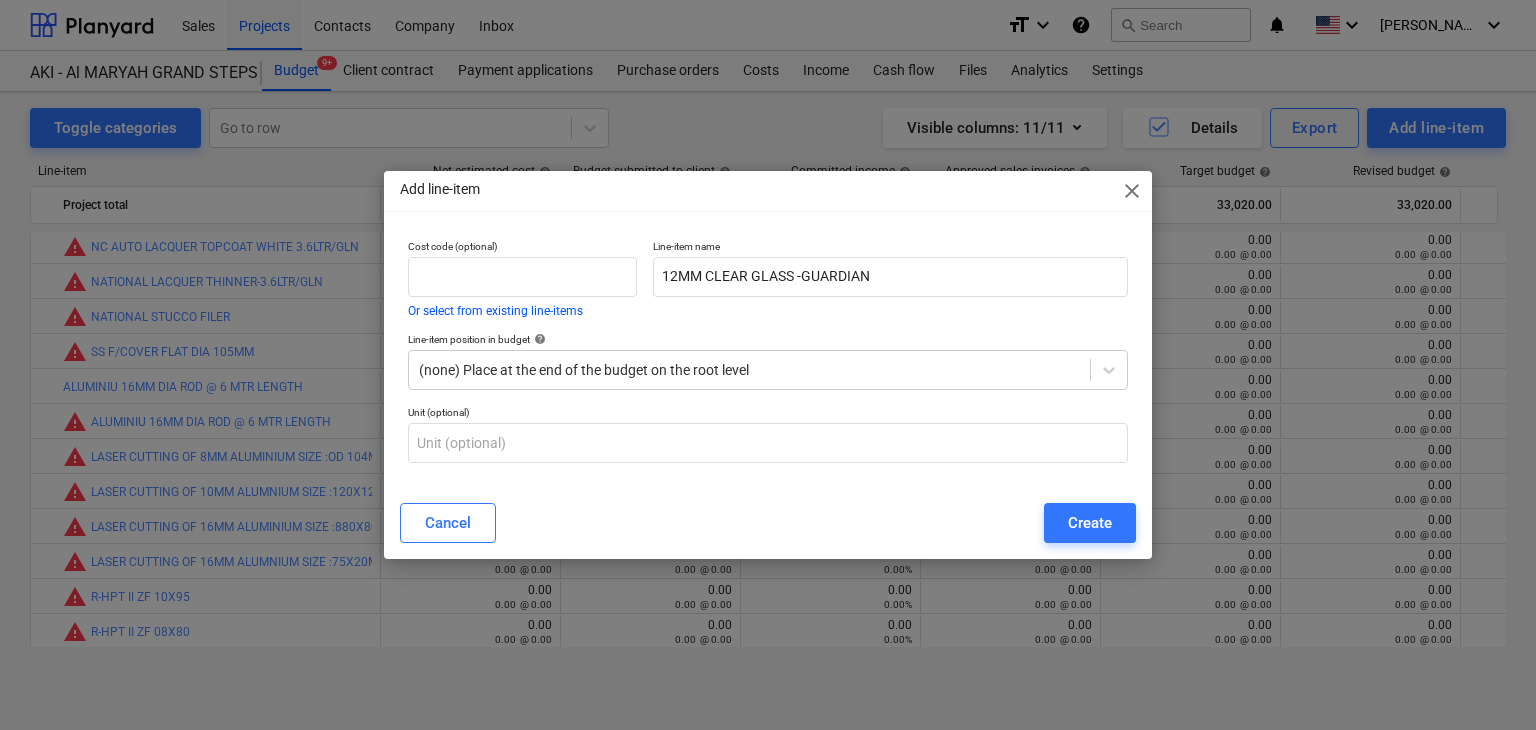 click on "Create" at bounding box center [1090, 523] 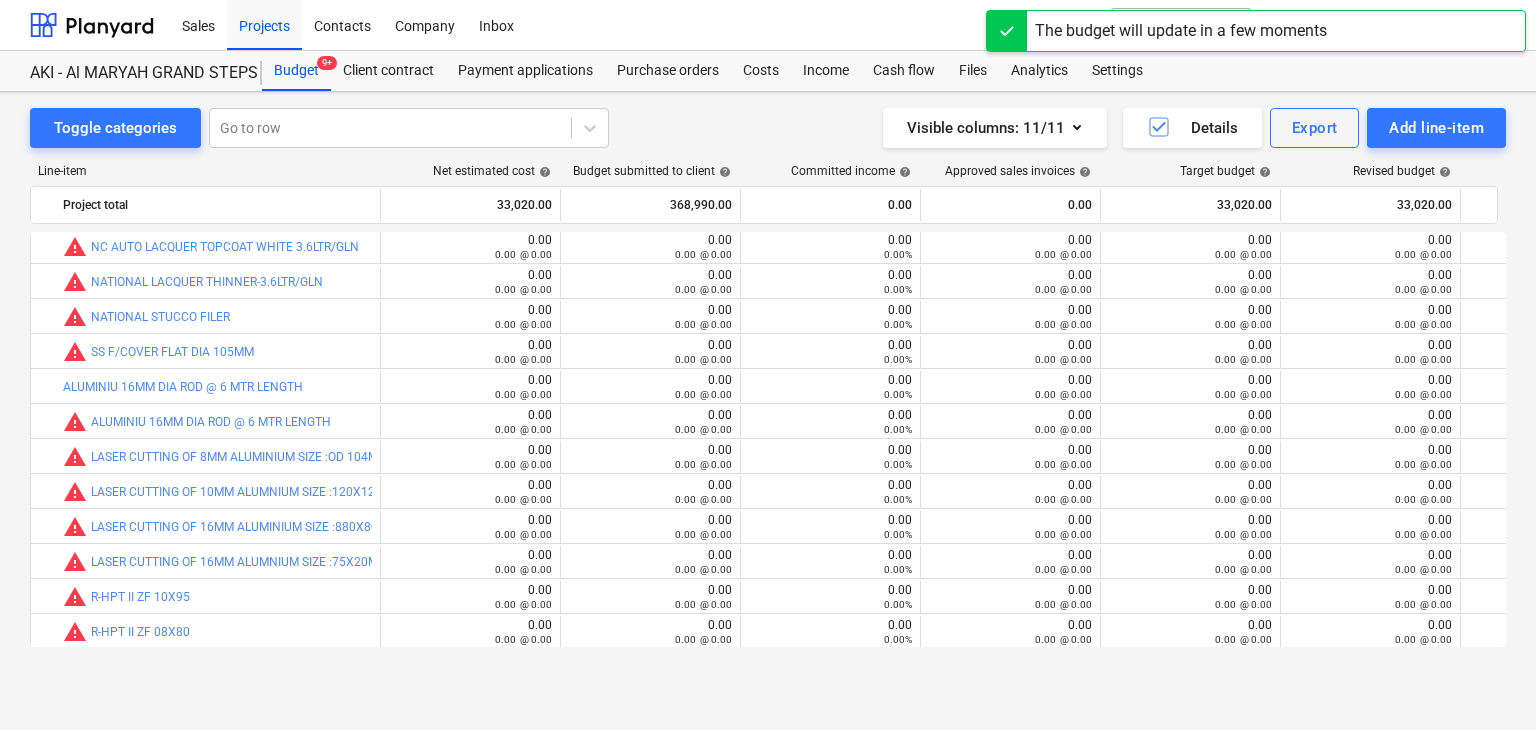 click on "Purchase orders" at bounding box center (668, 71) 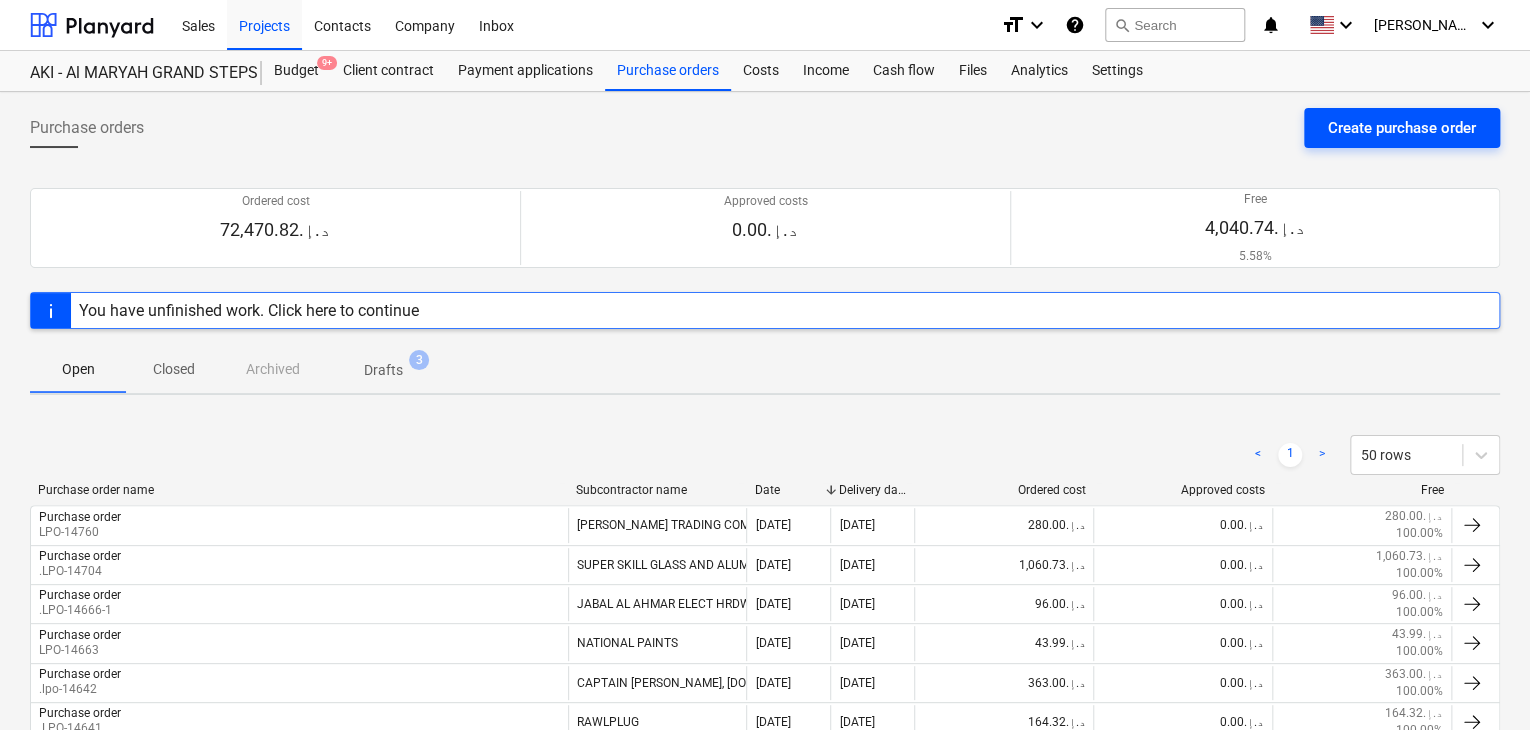 click on "Create purchase order" at bounding box center [1402, 128] 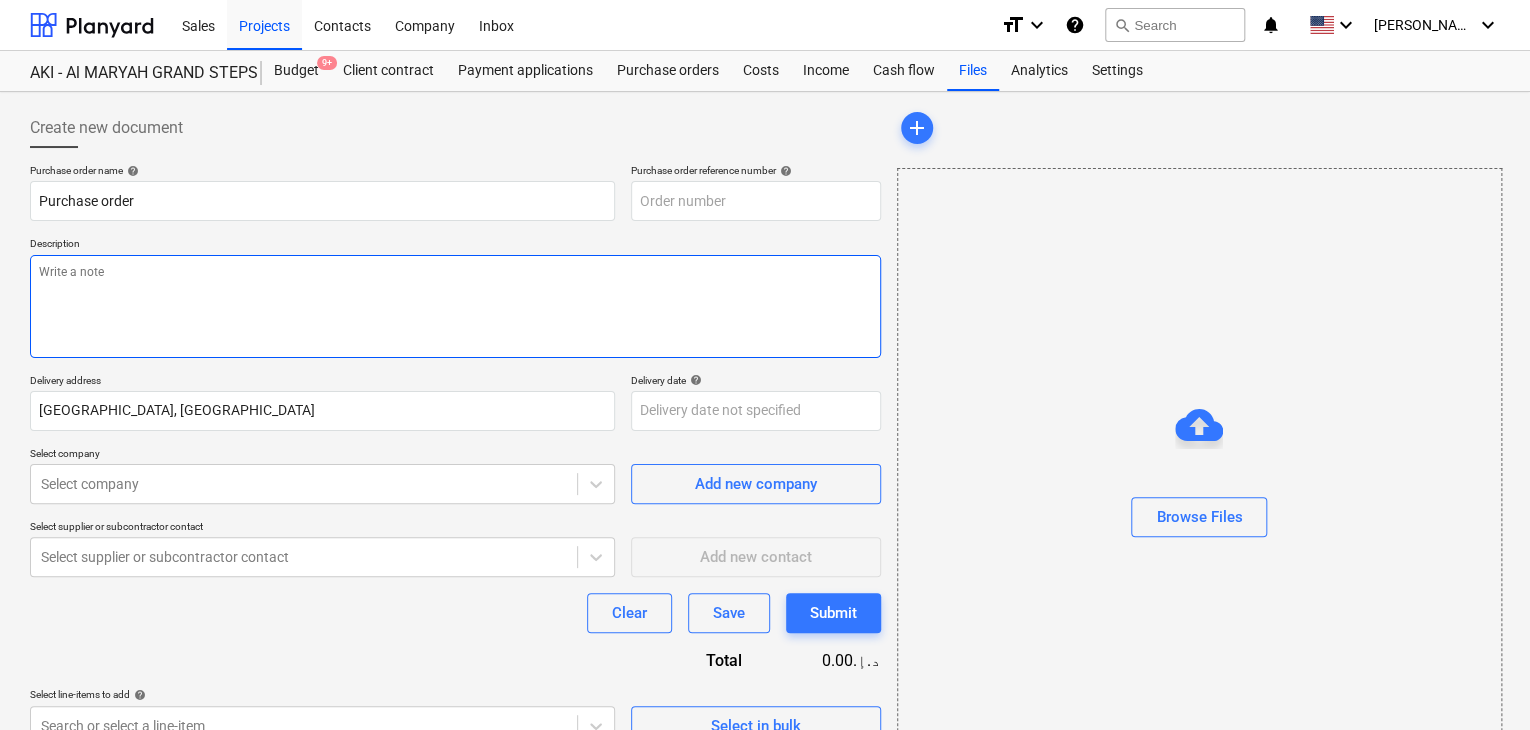 click at bounding box center [455, 306] 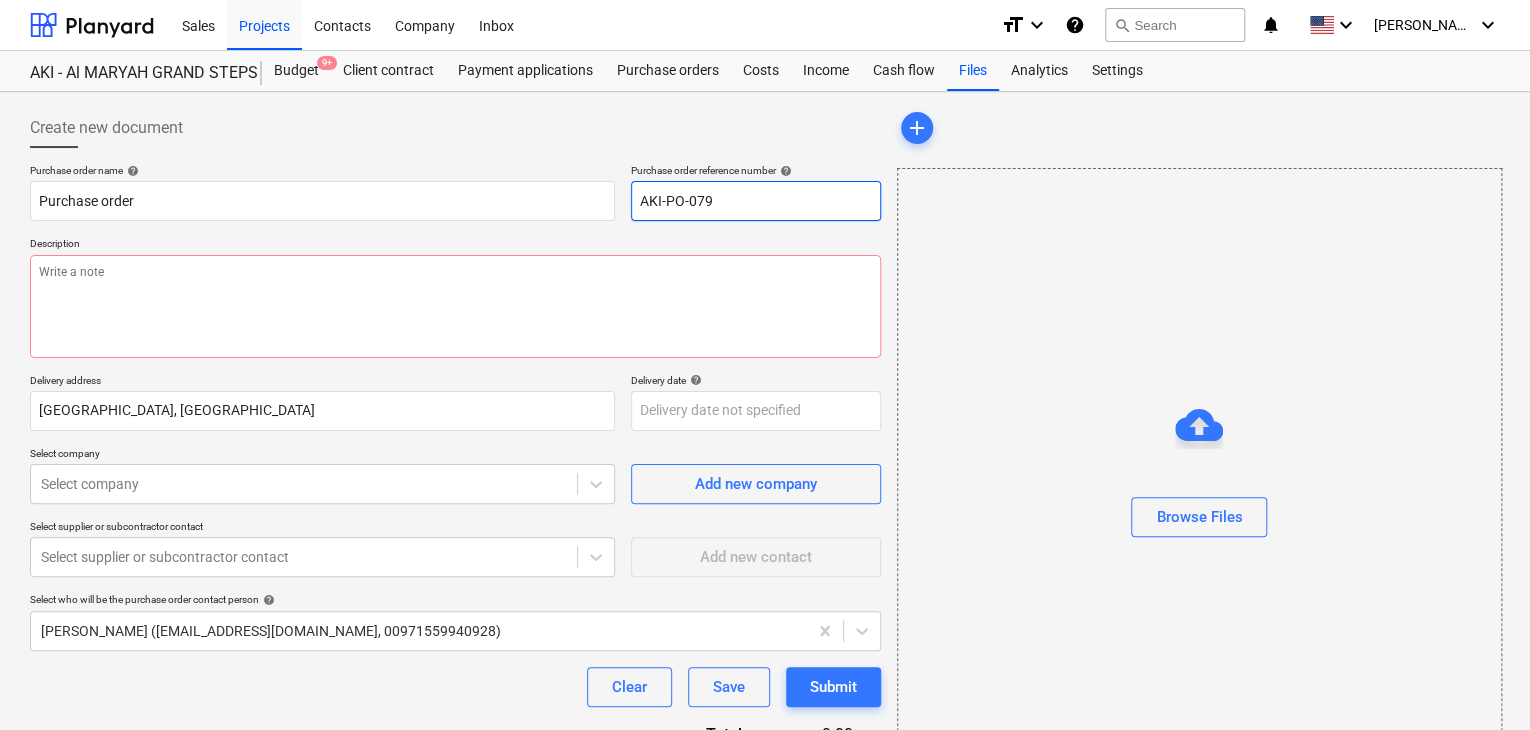 drag, startPoint x: 747, startPoint y: 211, endPoint x: 572, endPoint y: 179, distance: 177.90166 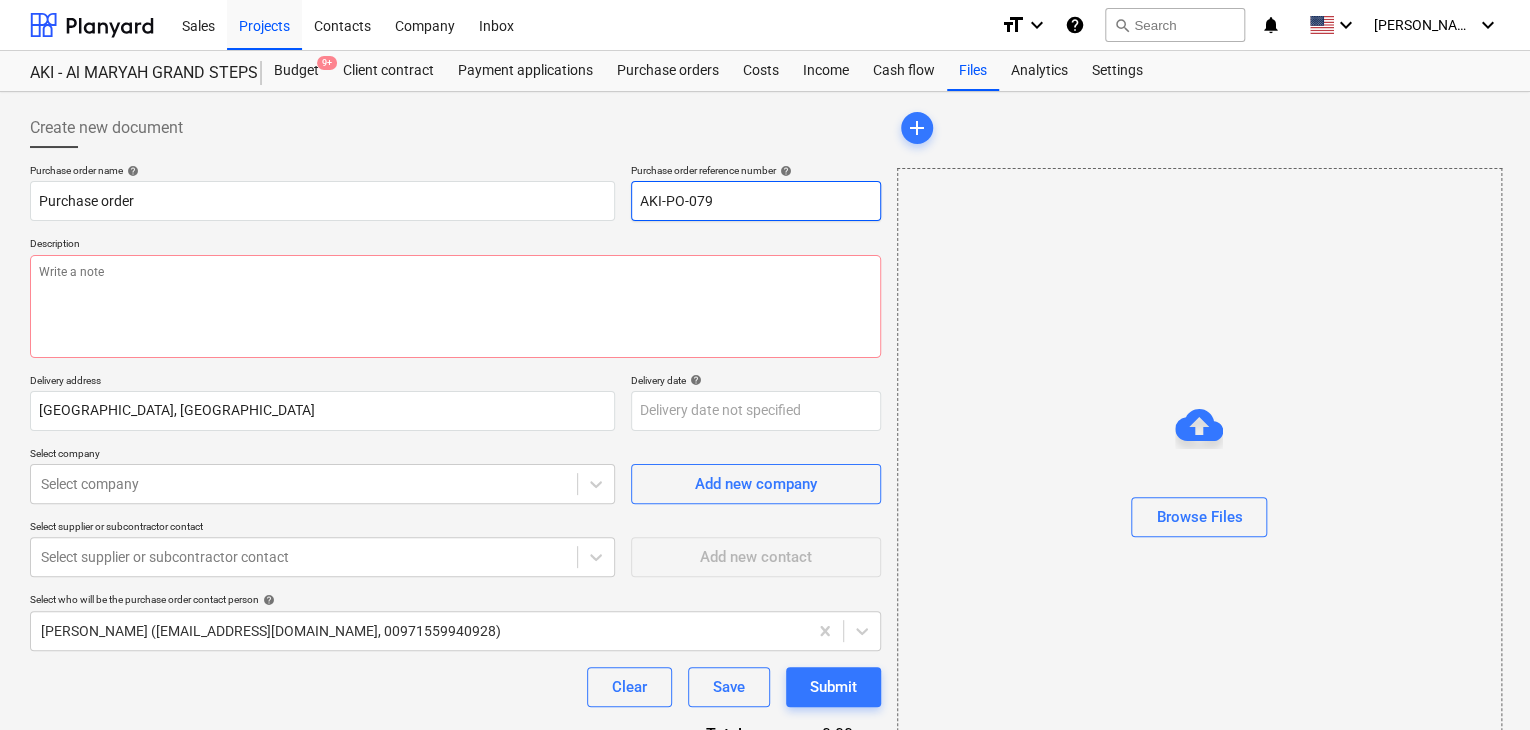 click on "Purchase order name help Purchase order Purchase order reference number help AKI-PO-079" at bounding box center [455, 192] 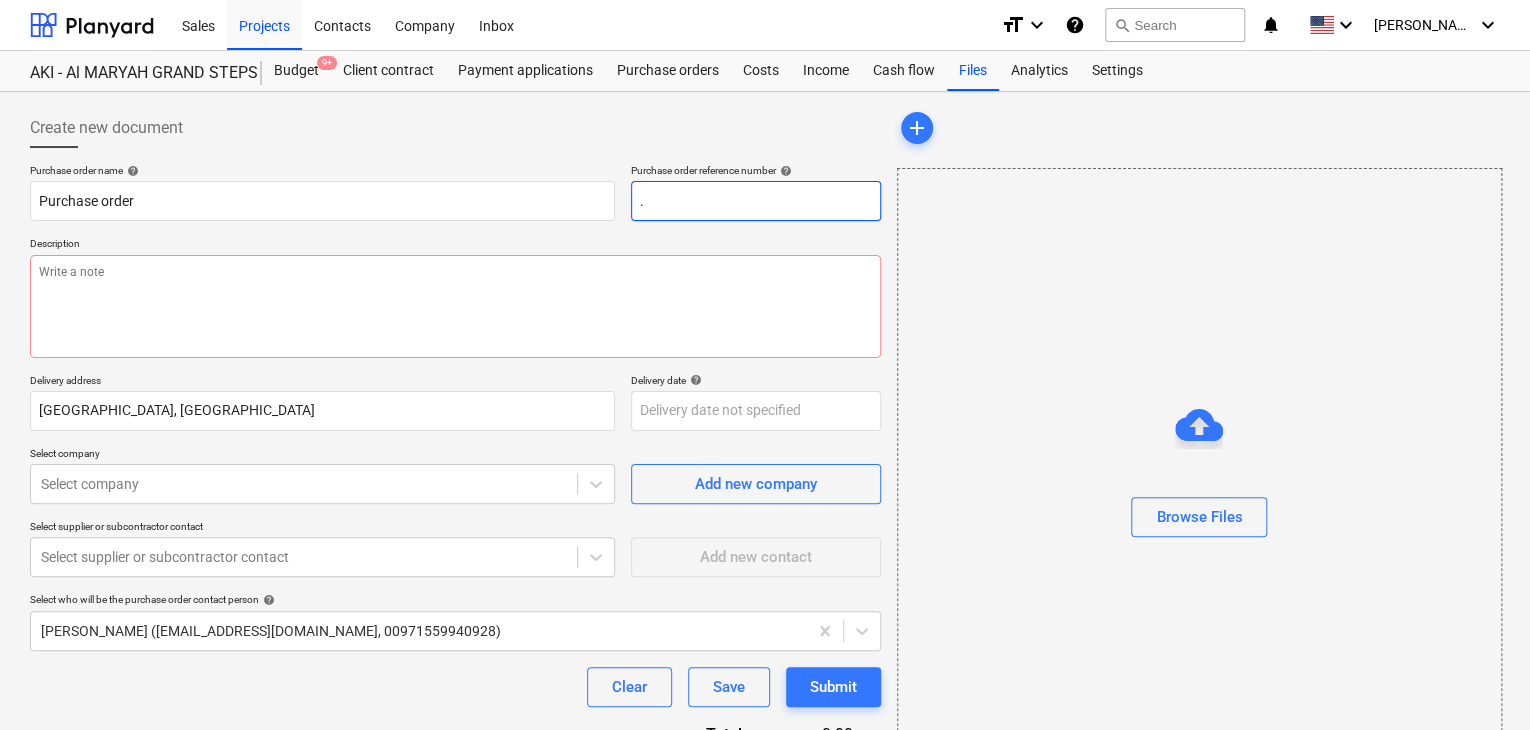 type on "x" 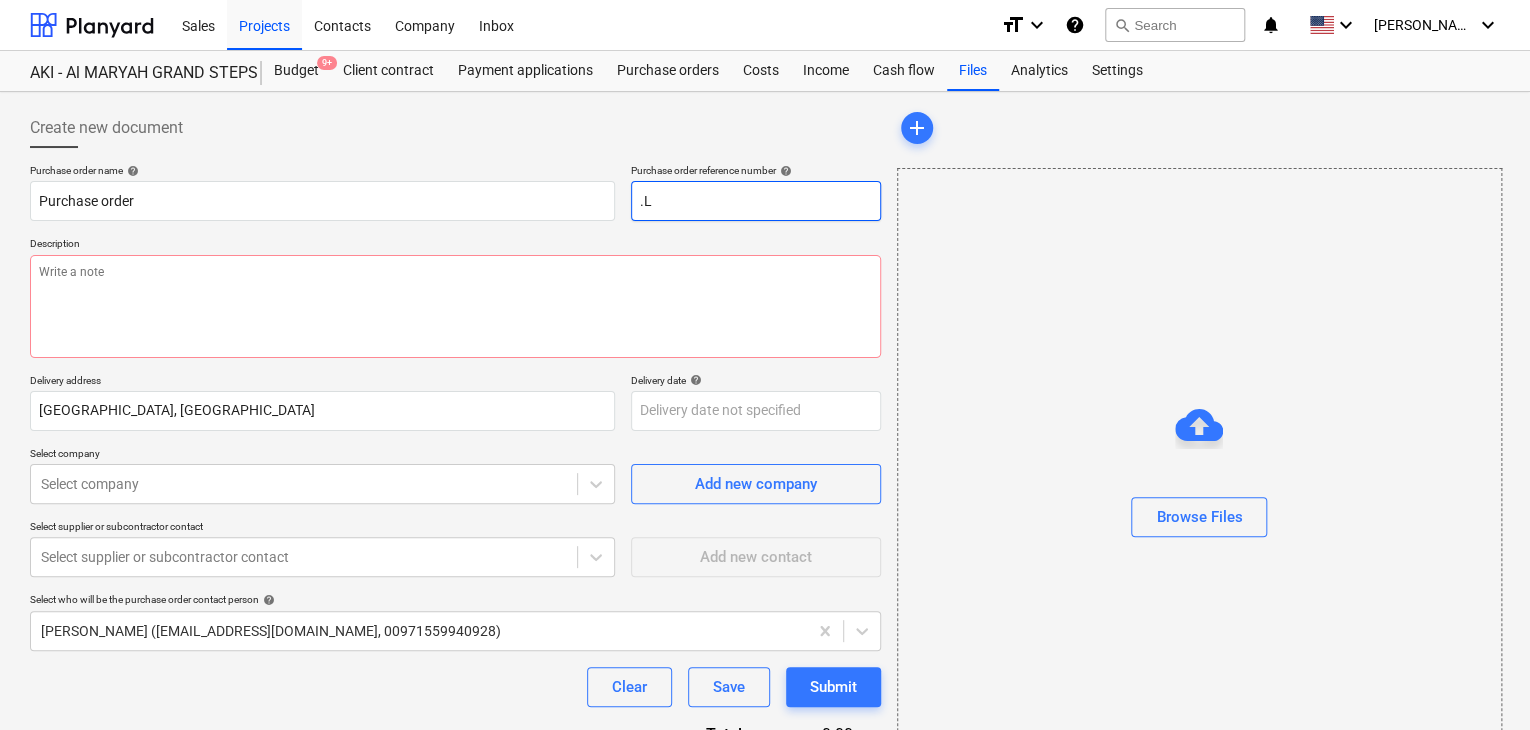 type on "x" 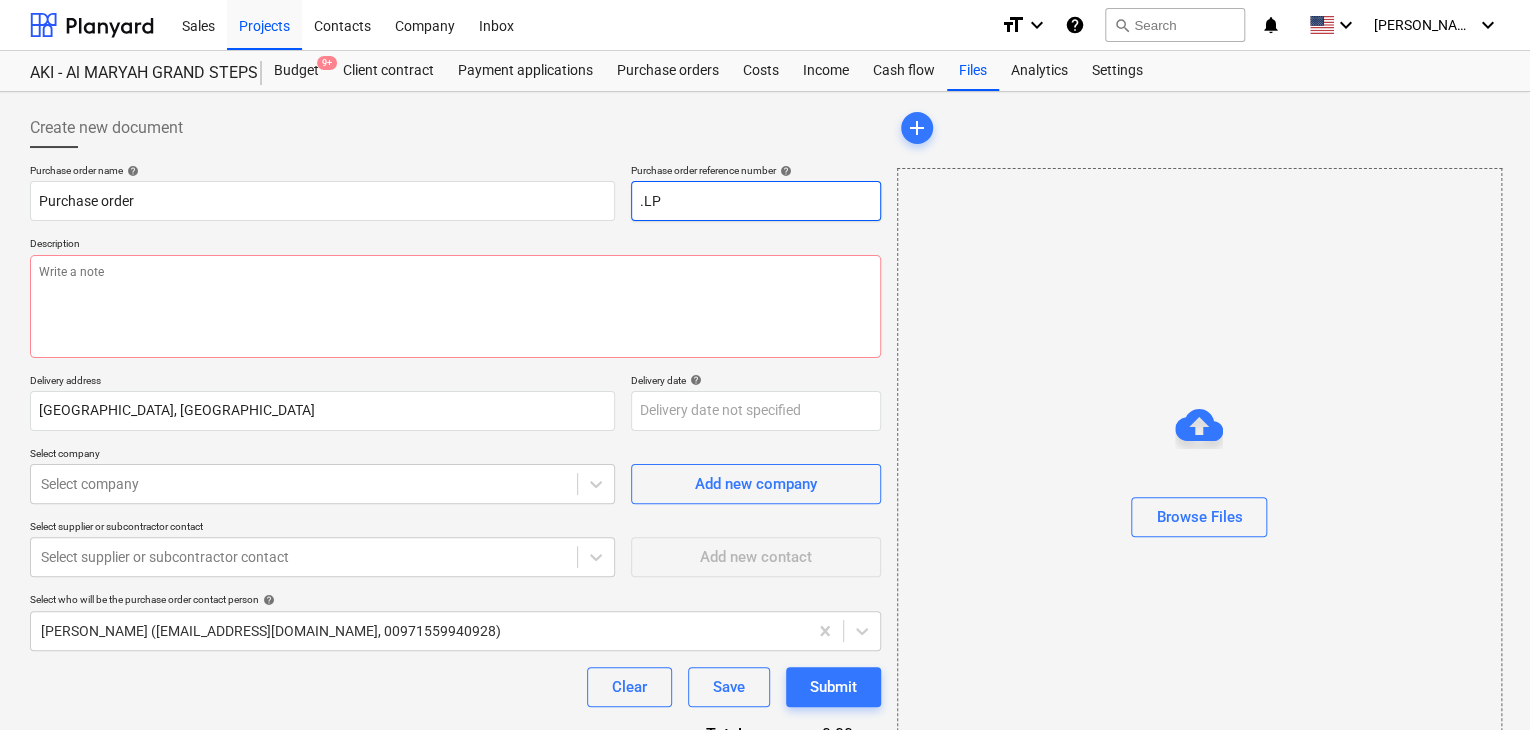 type on "x" 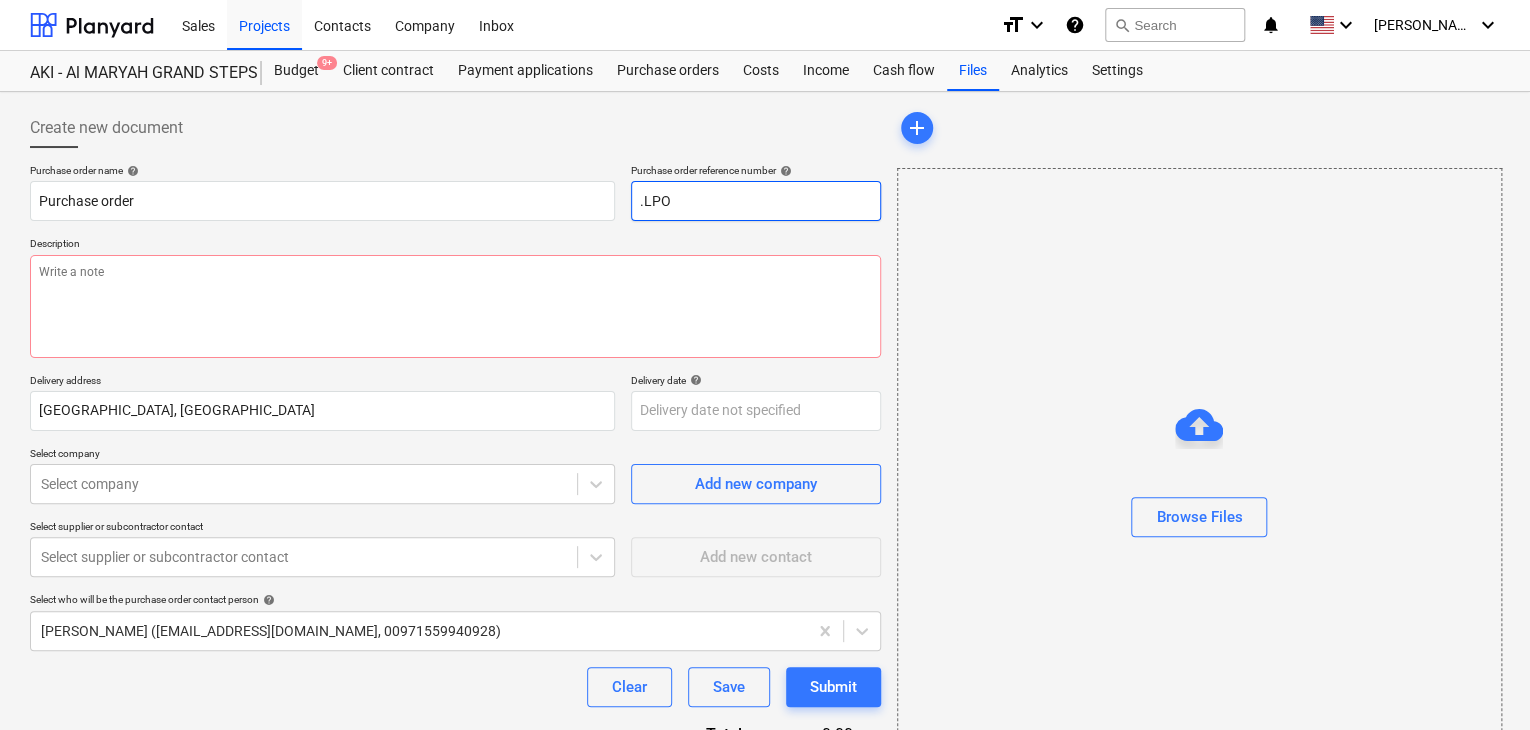 type on "x" 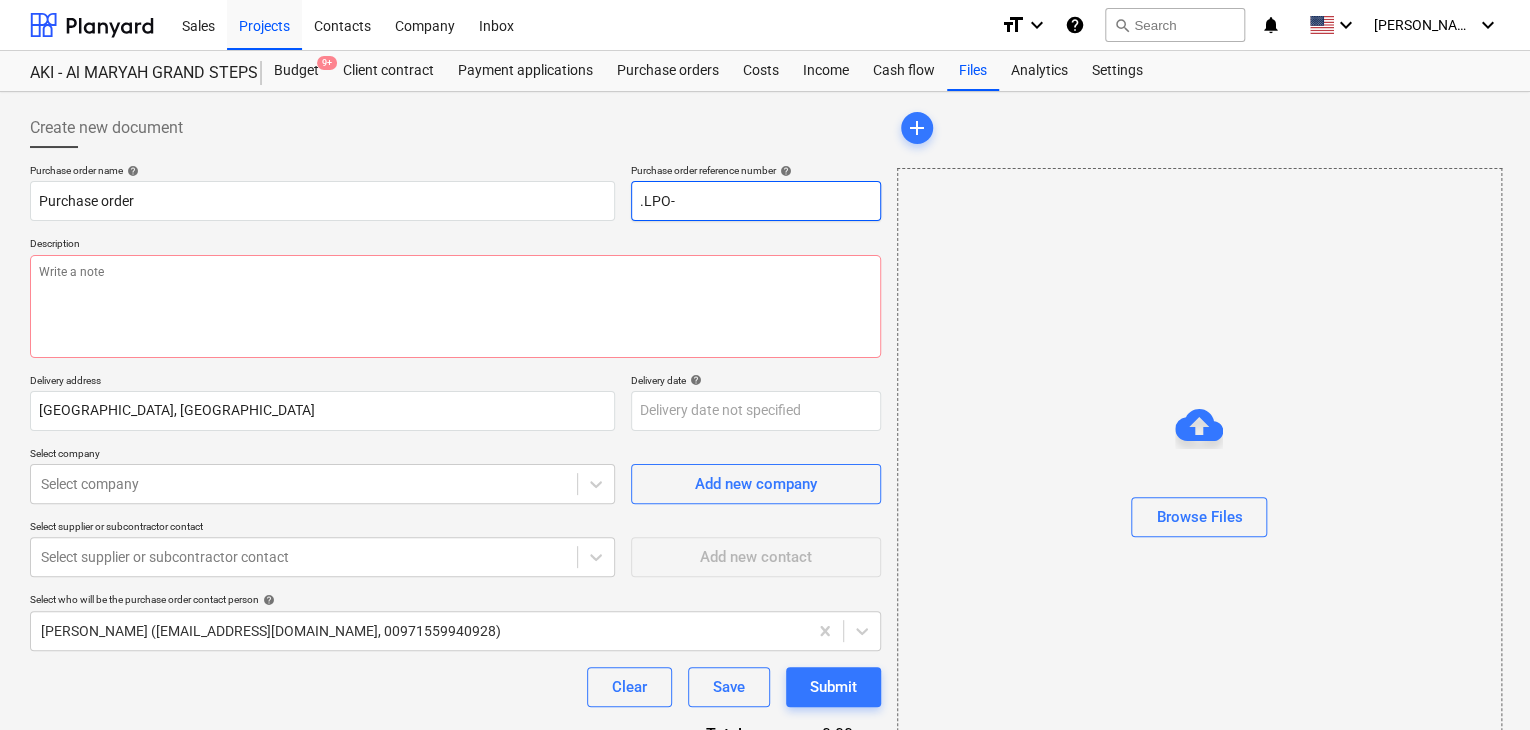 type on ".LPO-" 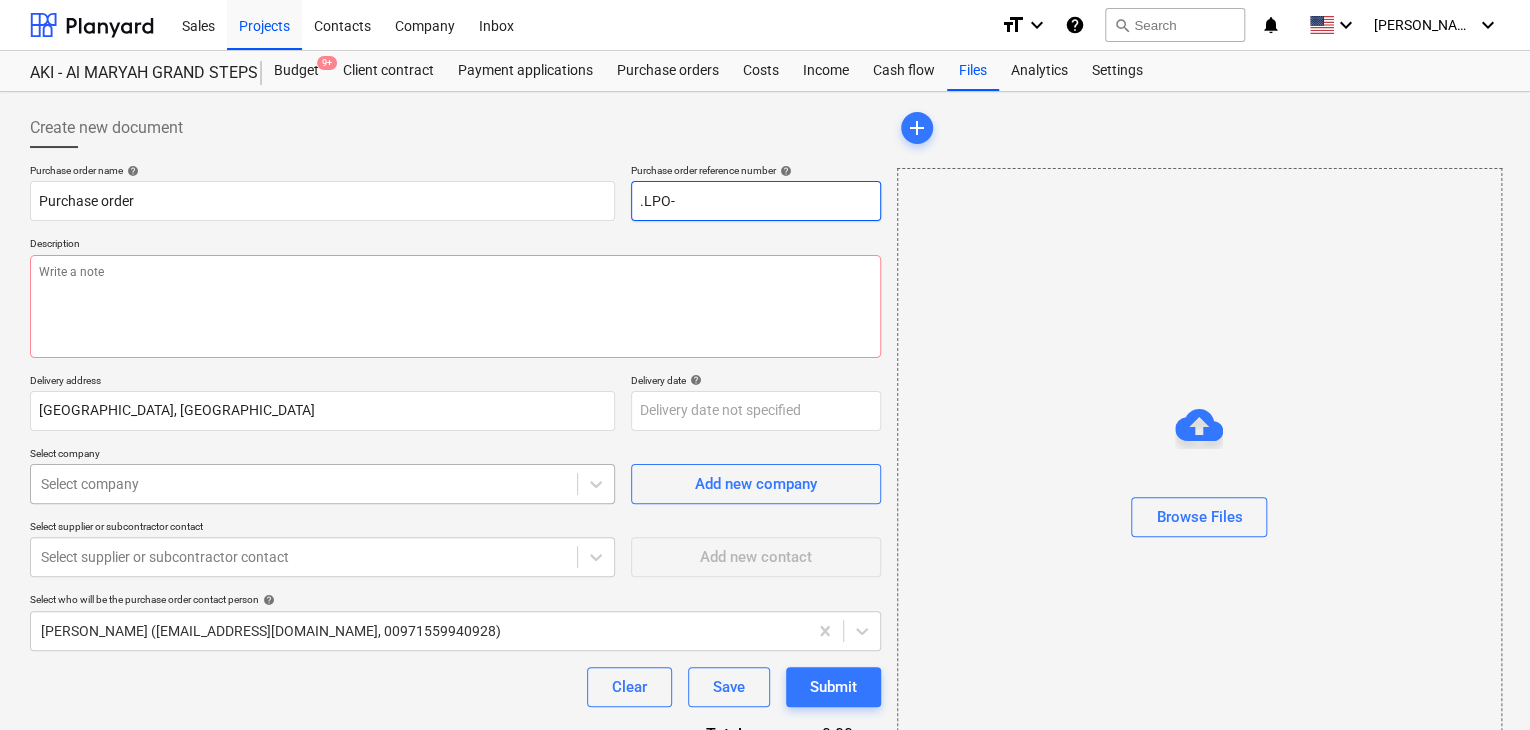 type on "x" 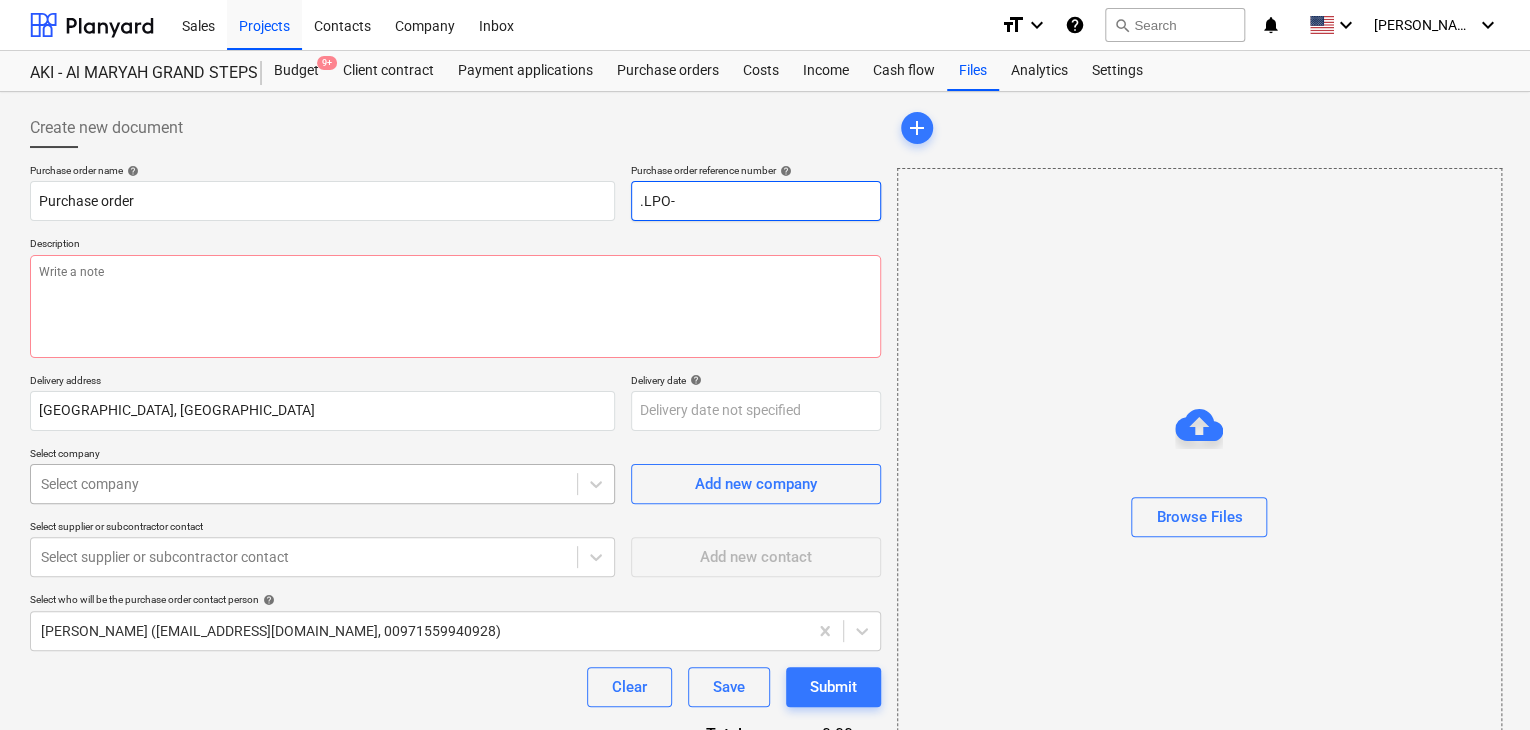 type on ".LPO-1" 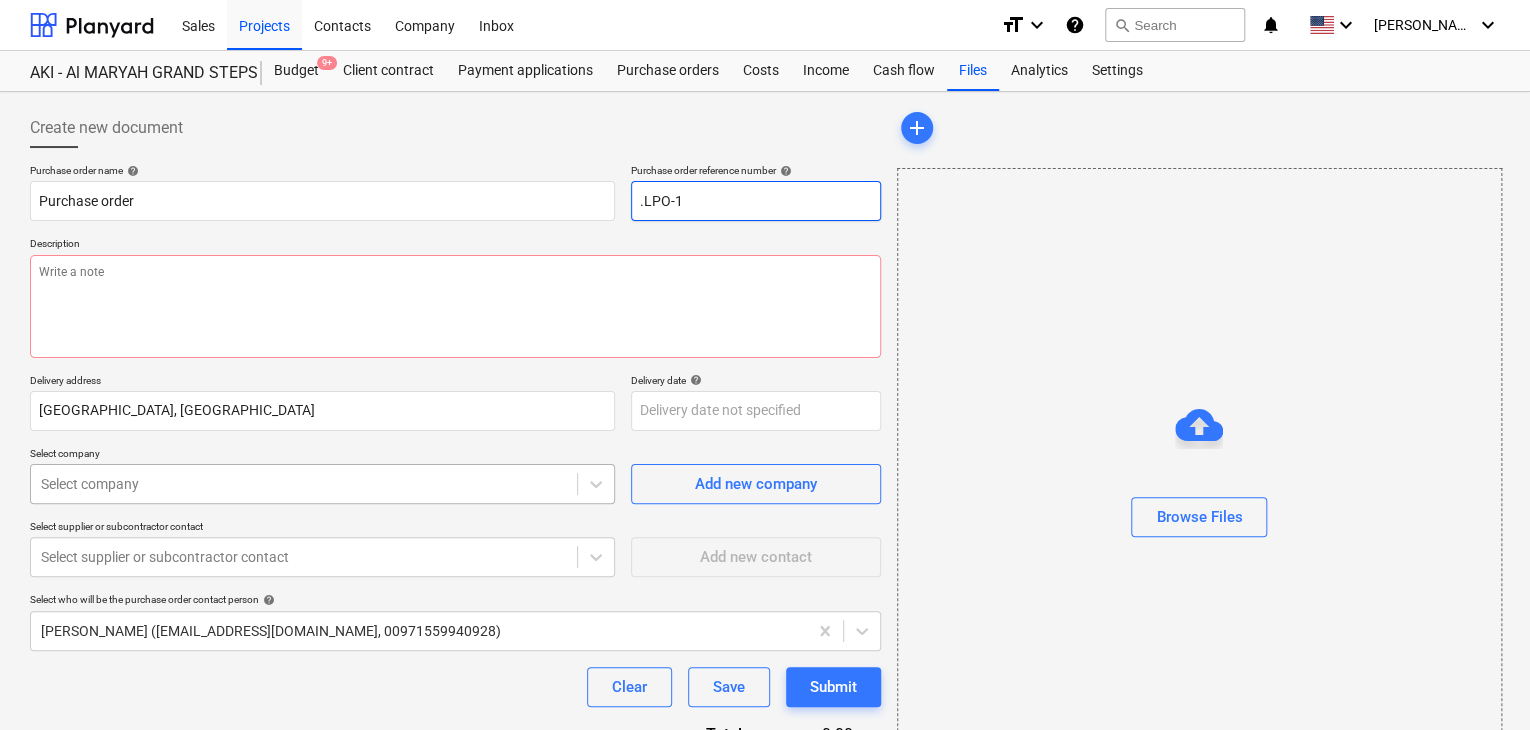 type on "x" 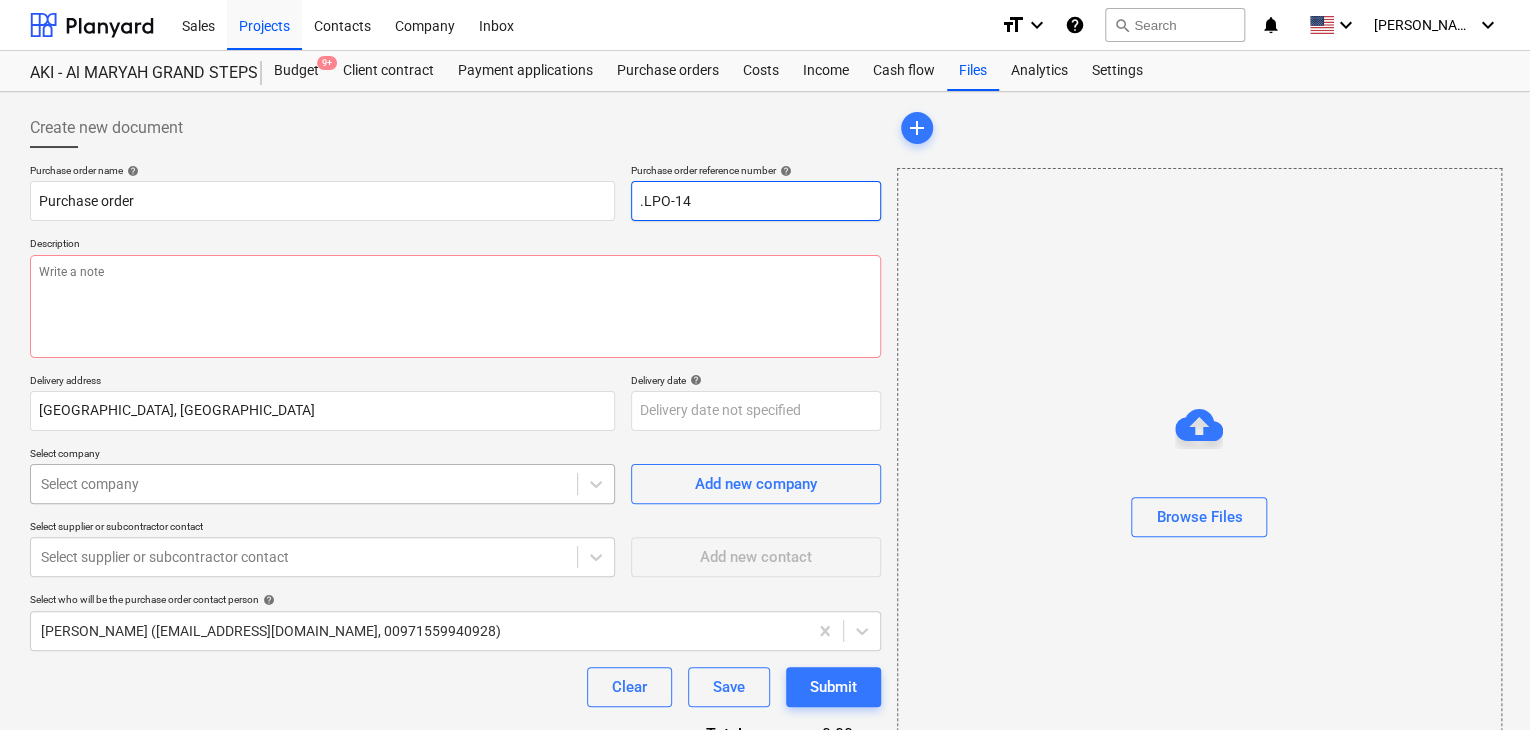 type on "x" 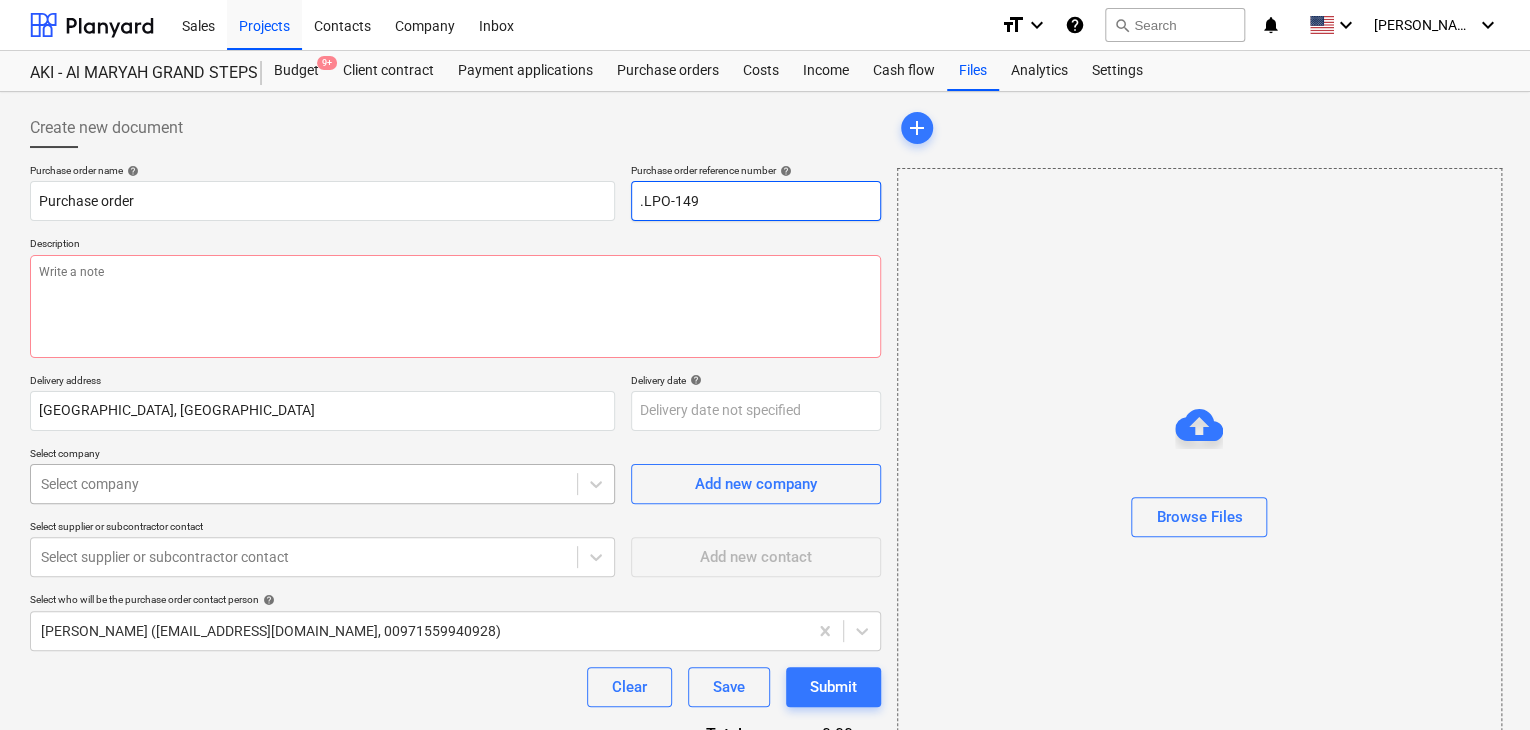 type on "x" 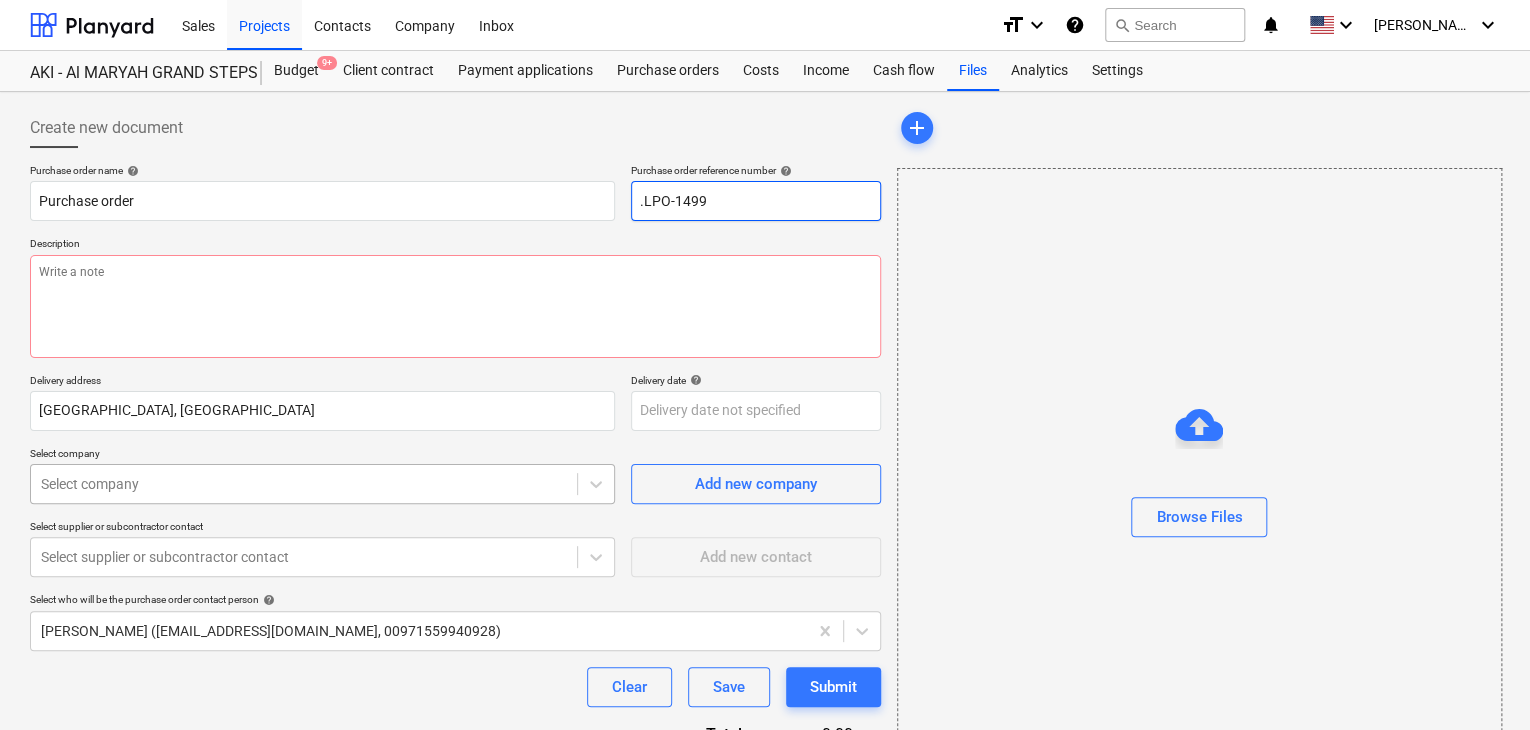 type on "x" 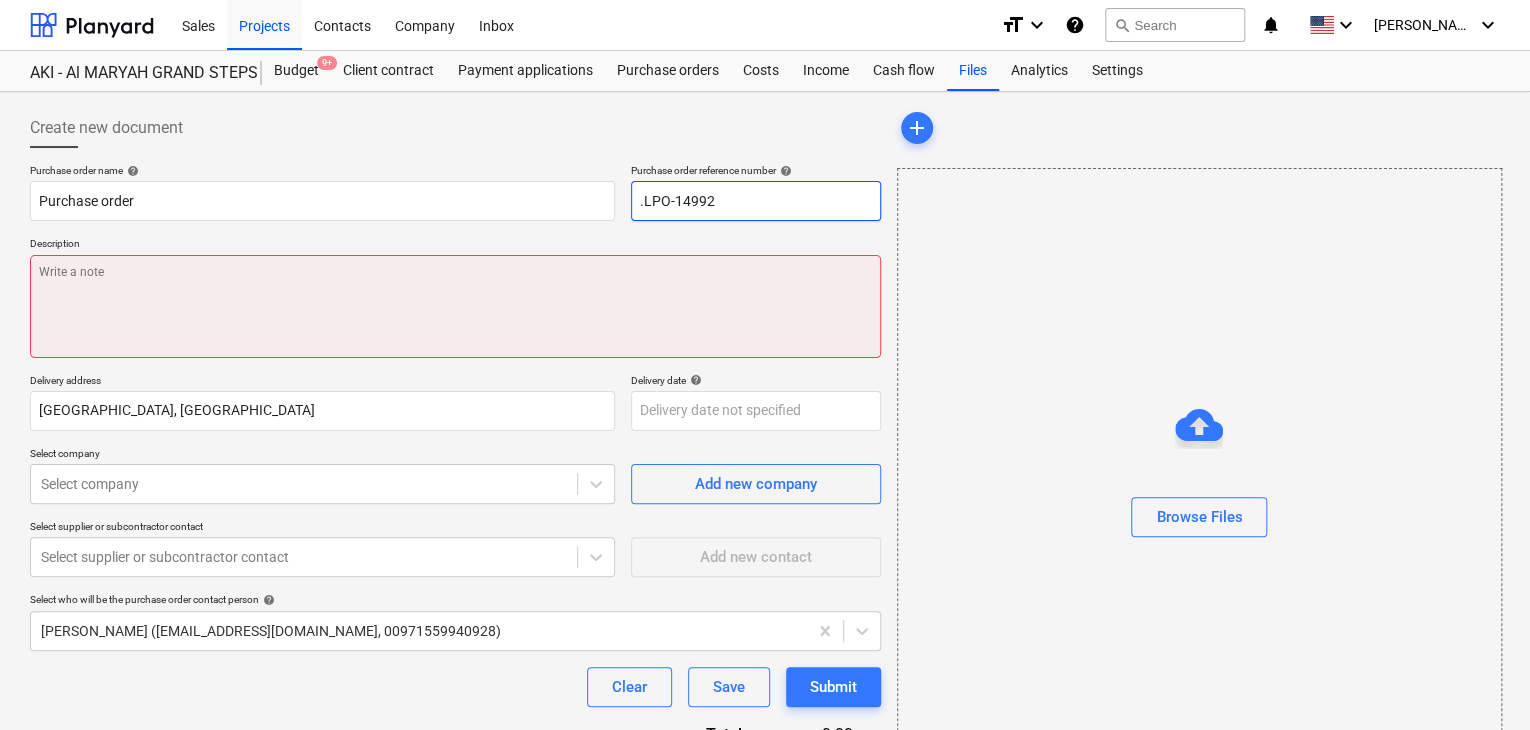 type on ".LPO-14992" 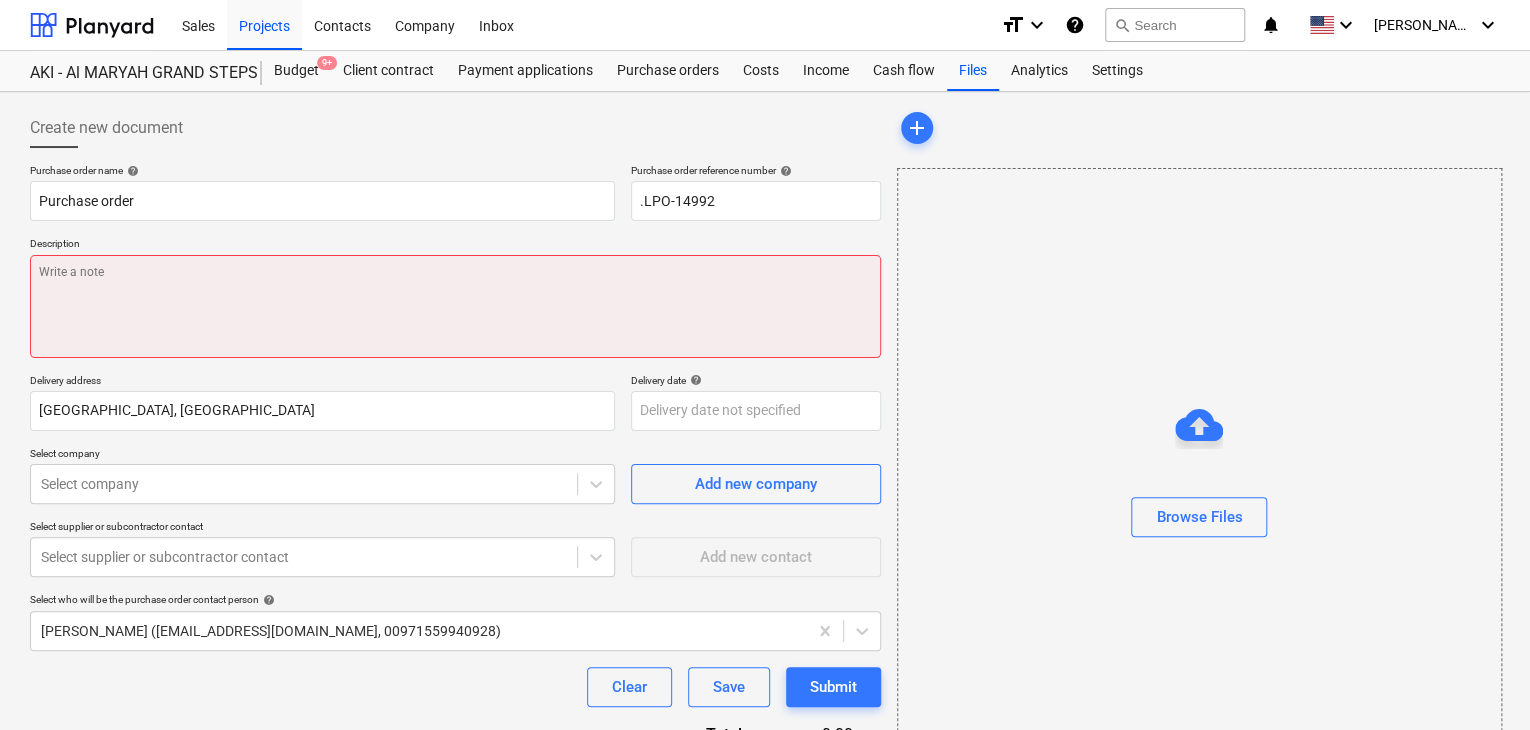 type on "x" 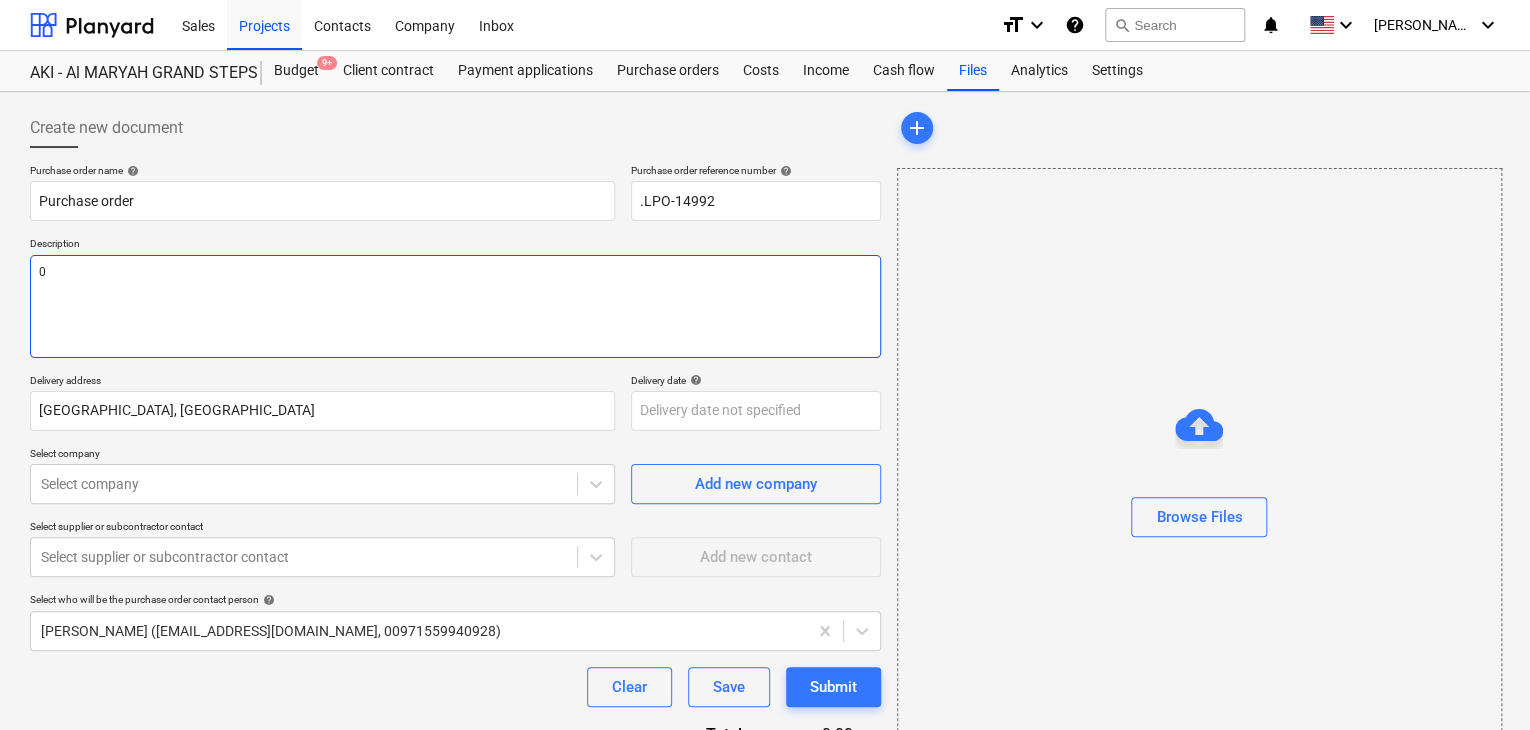 type on "x" 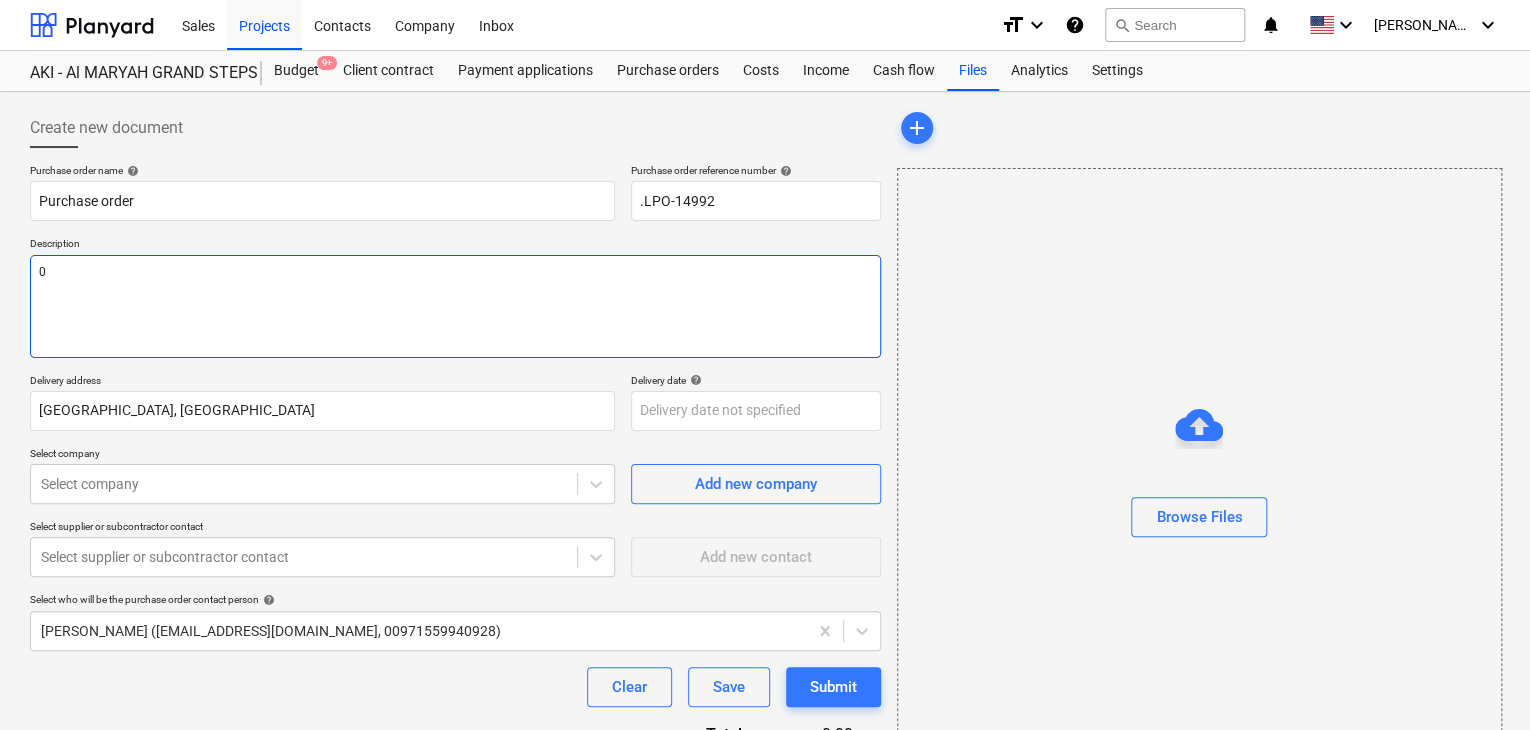 type on "03" 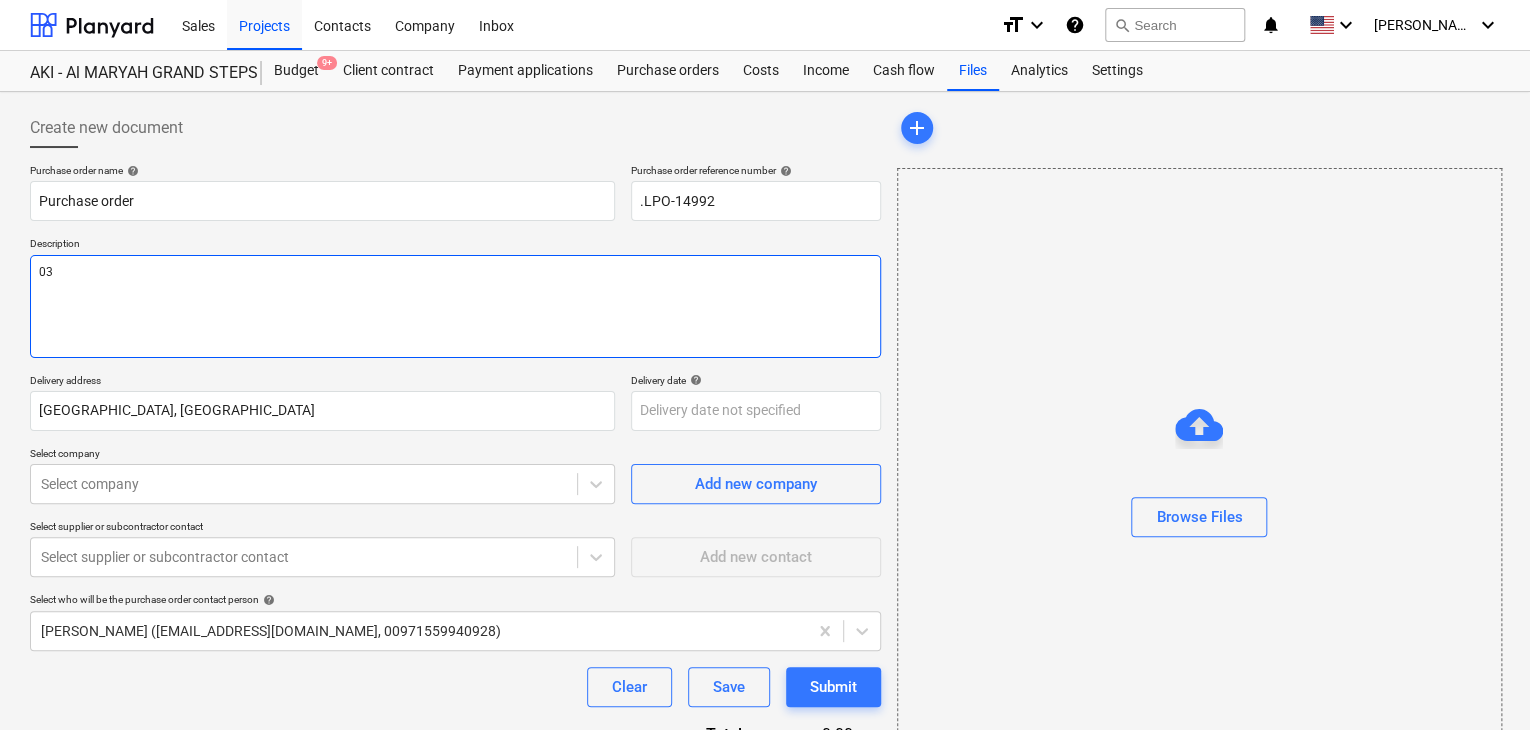 type on "x" 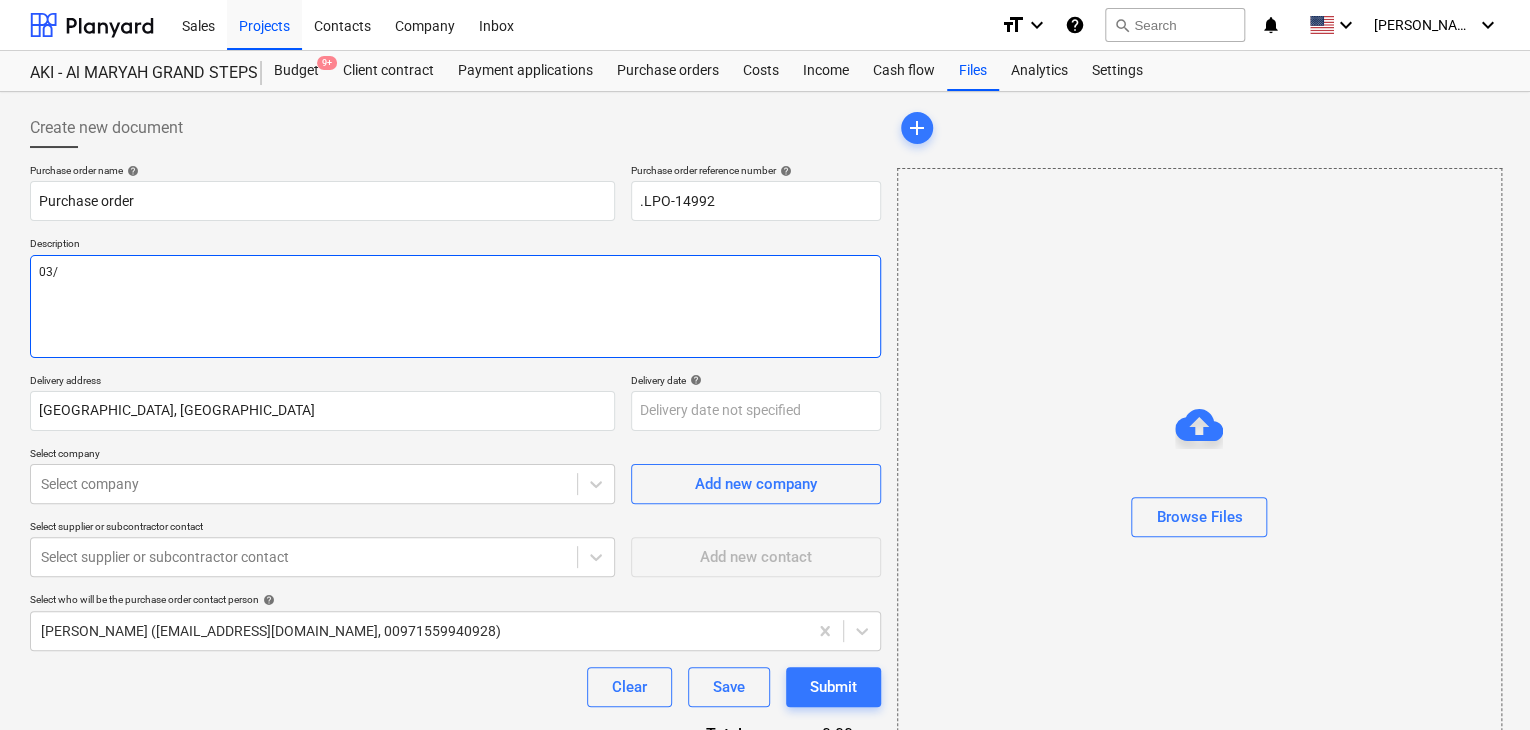 type on "x" 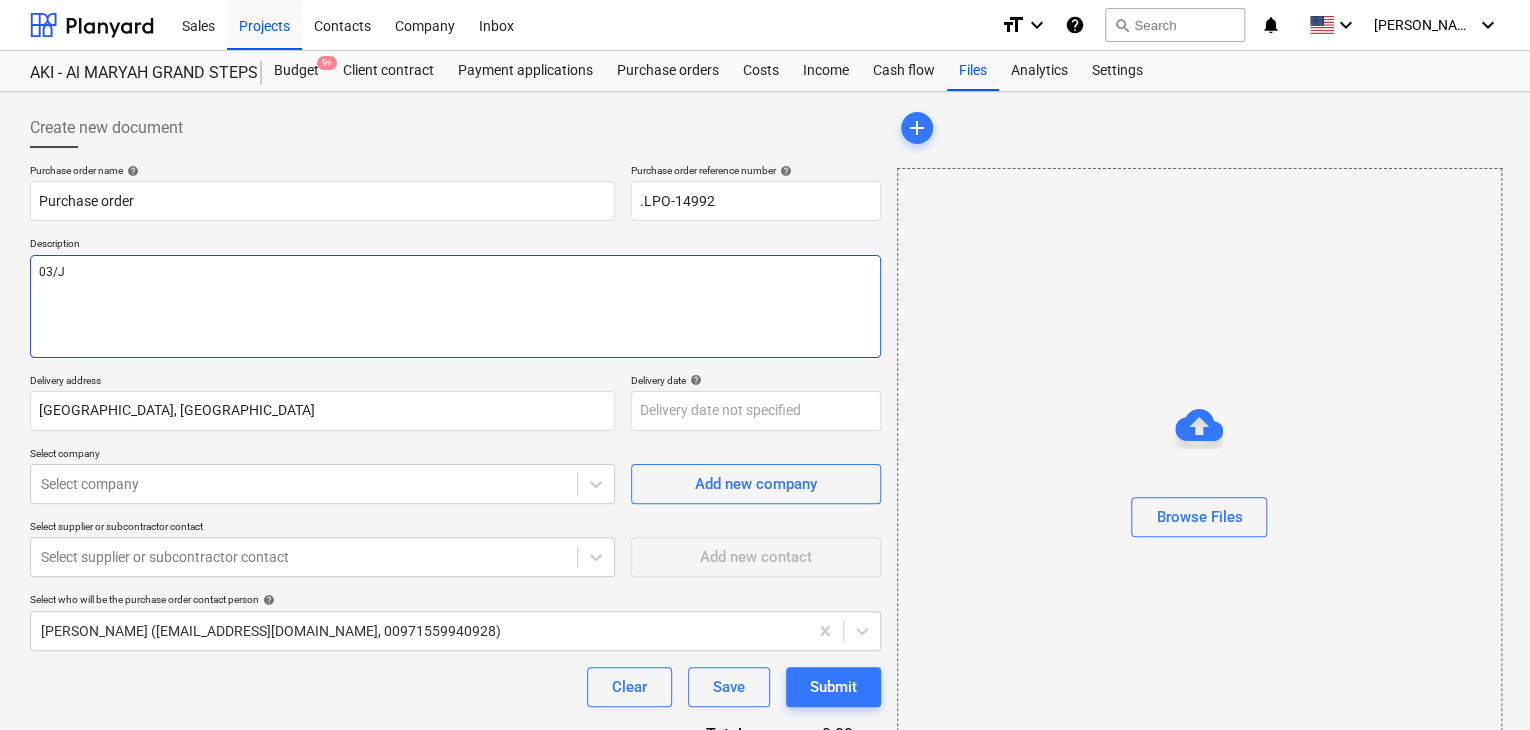type on "x" 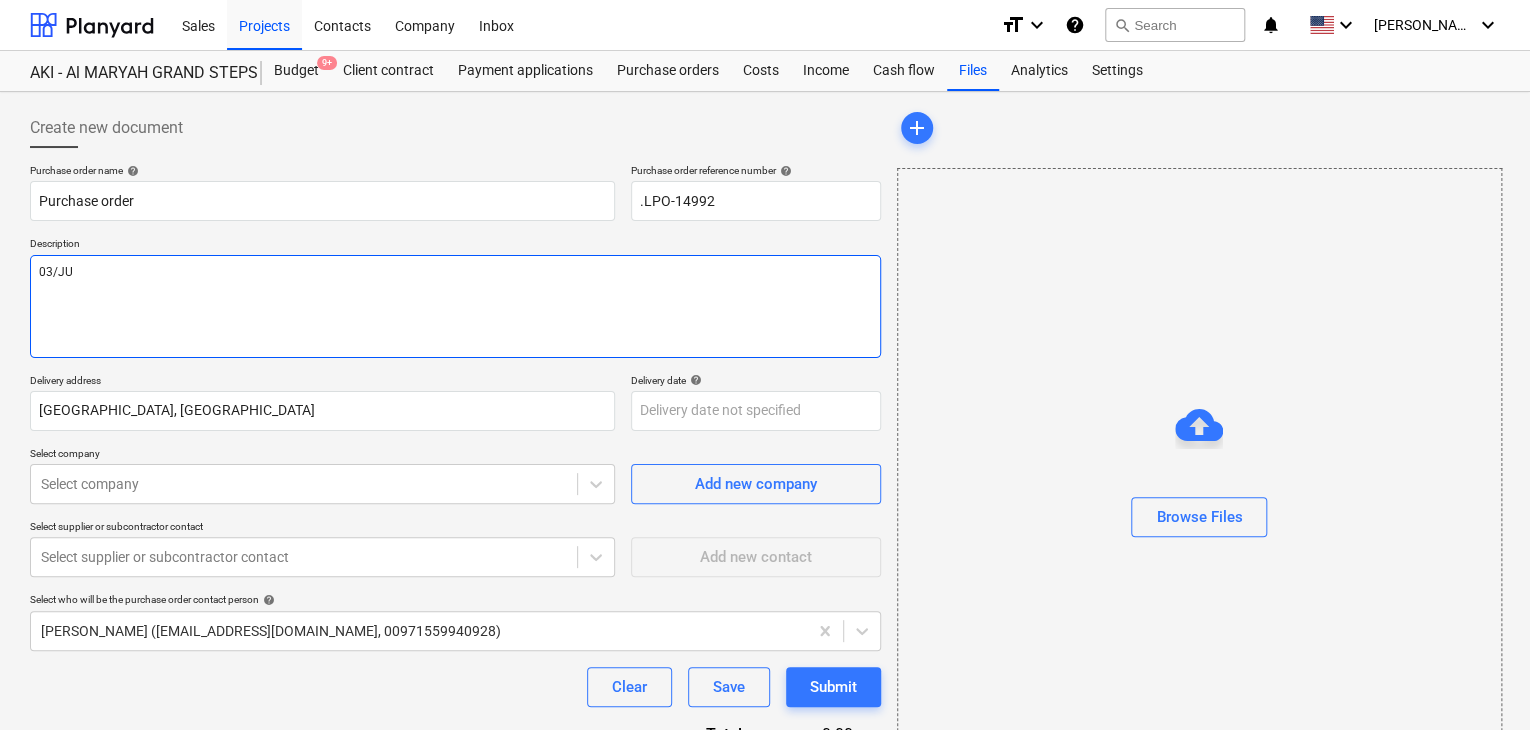 type on "x" 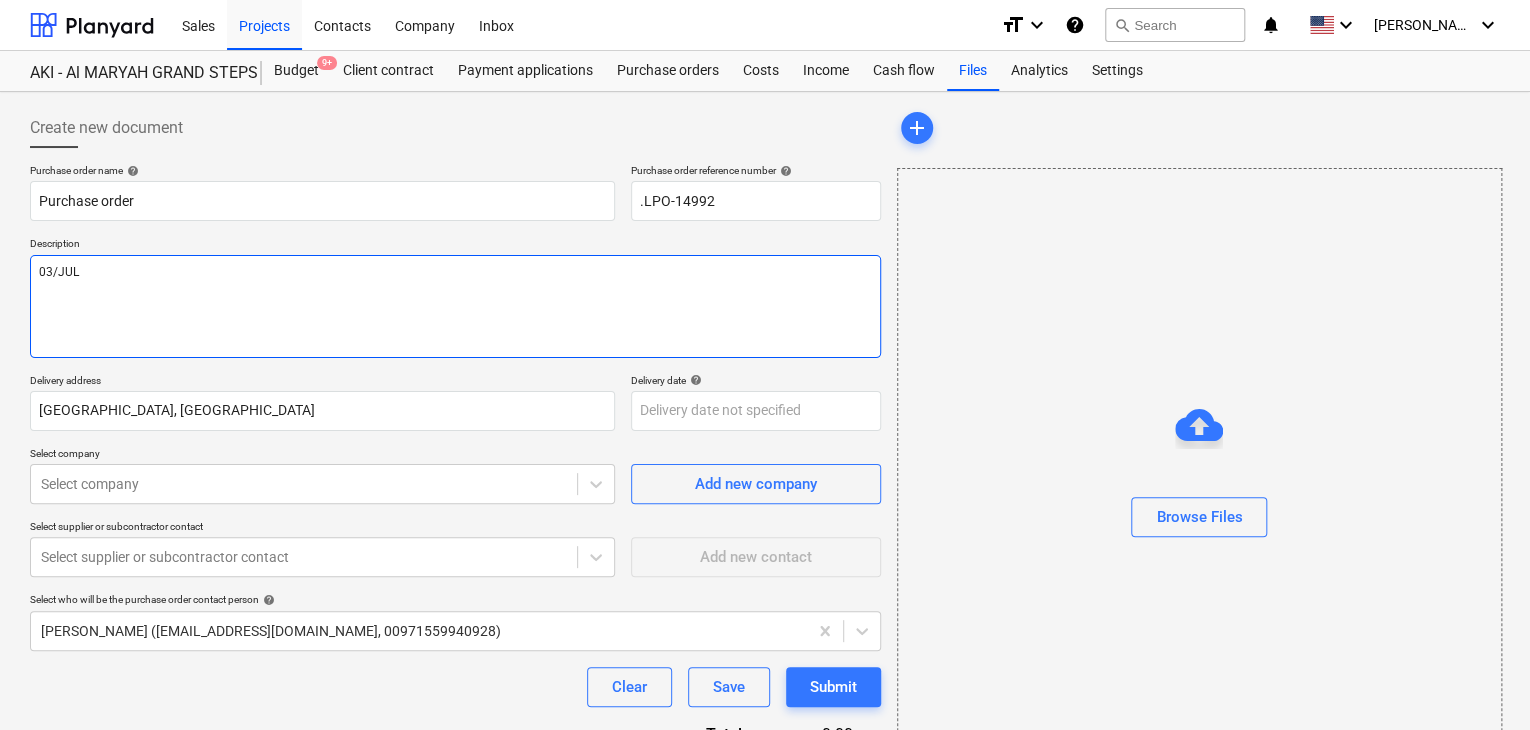 type on "x" 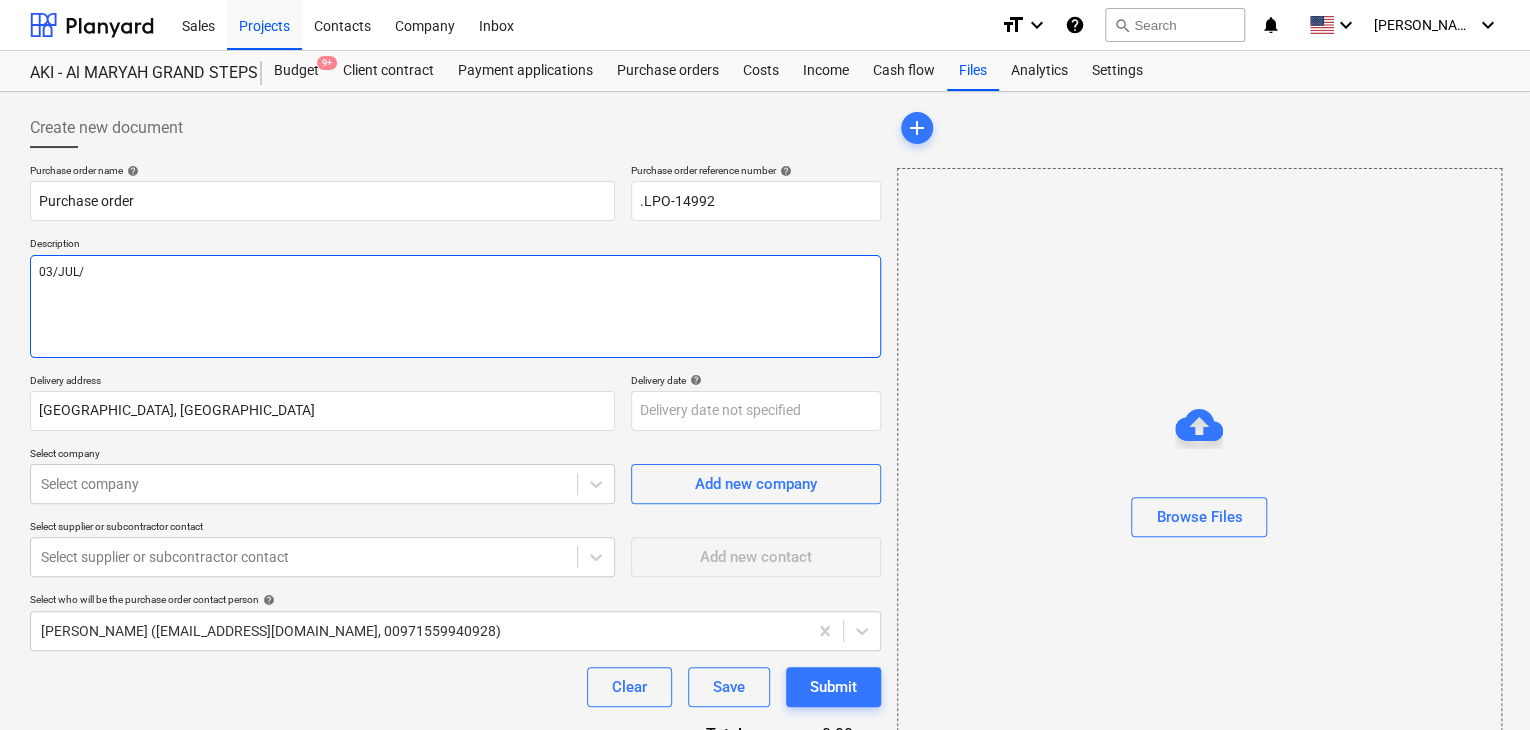 type on "x" 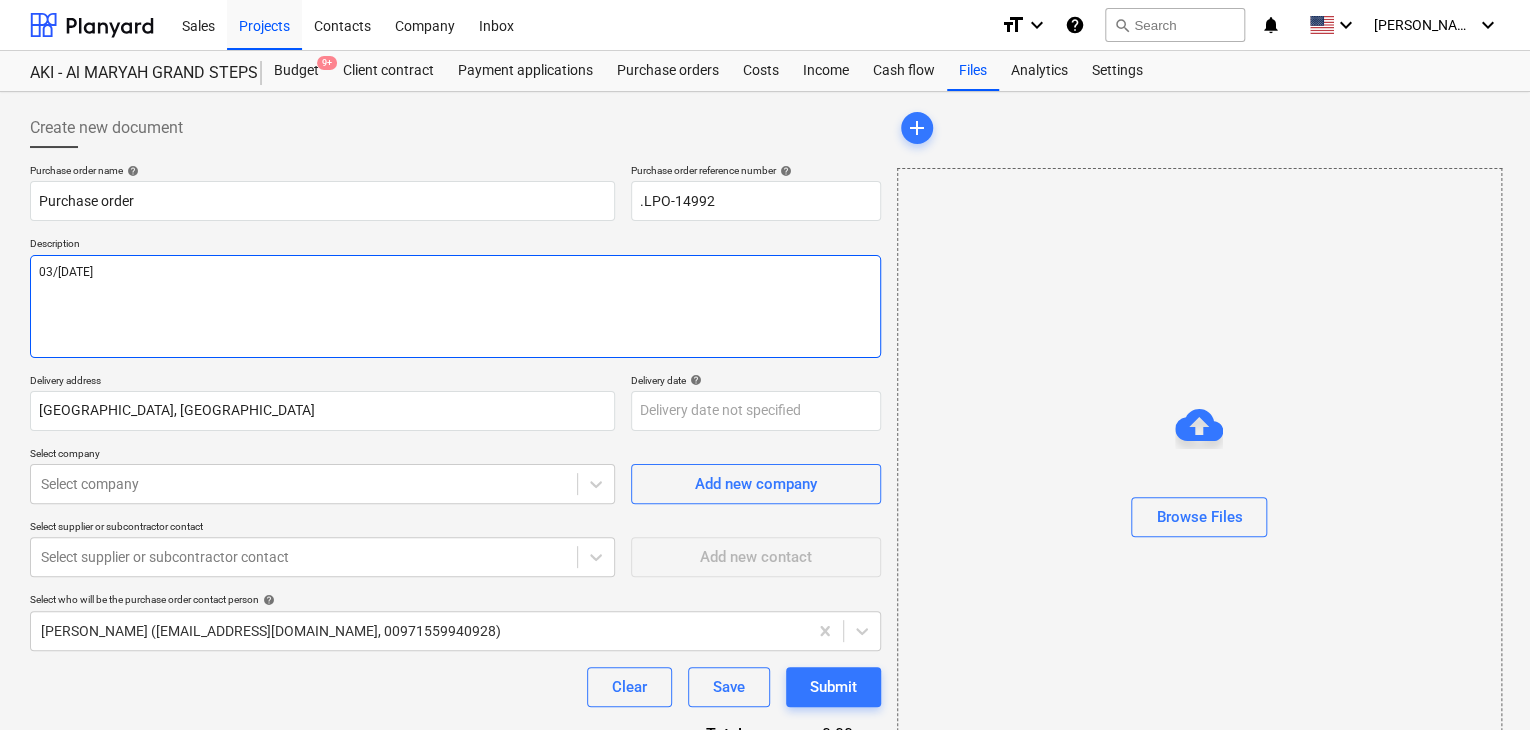 type on "x" 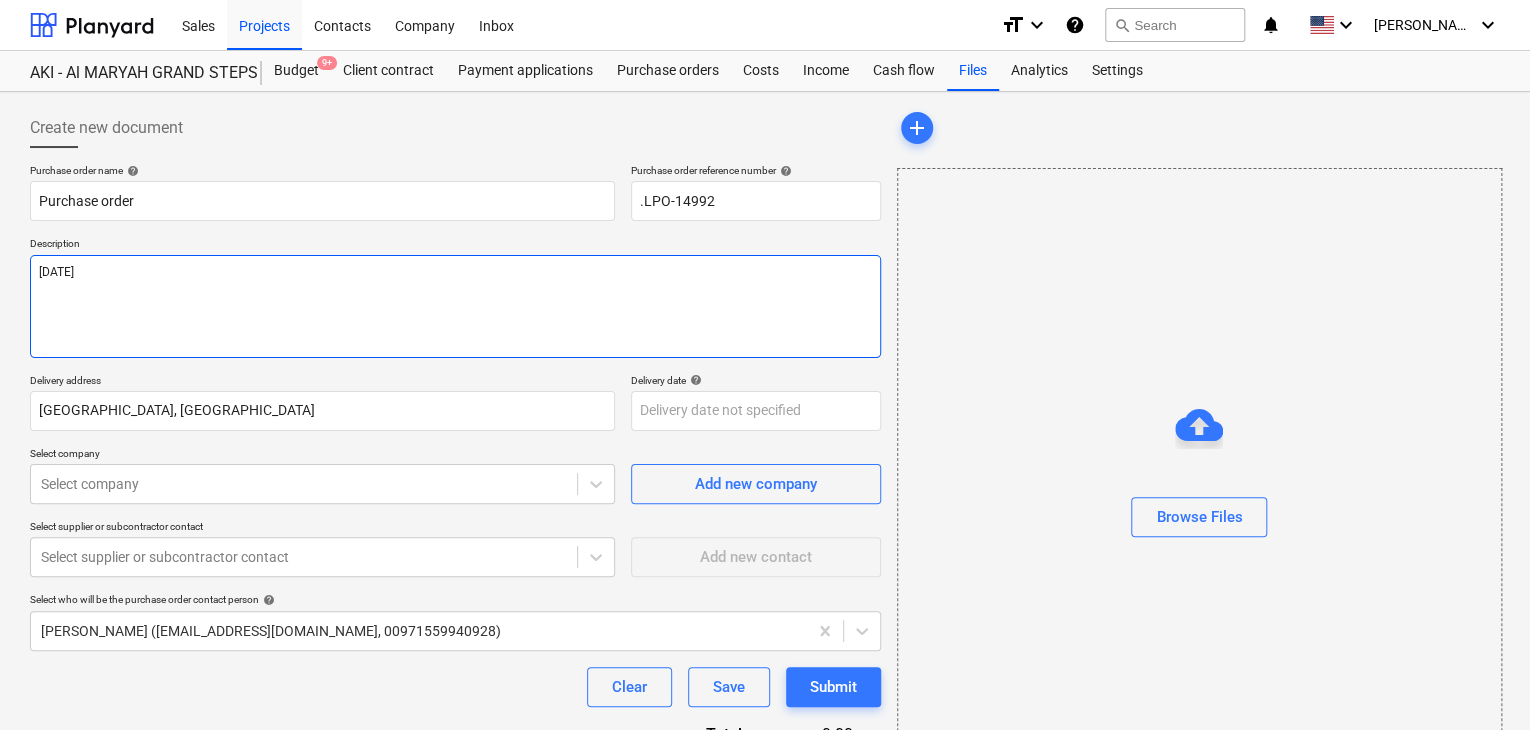 type on "x" 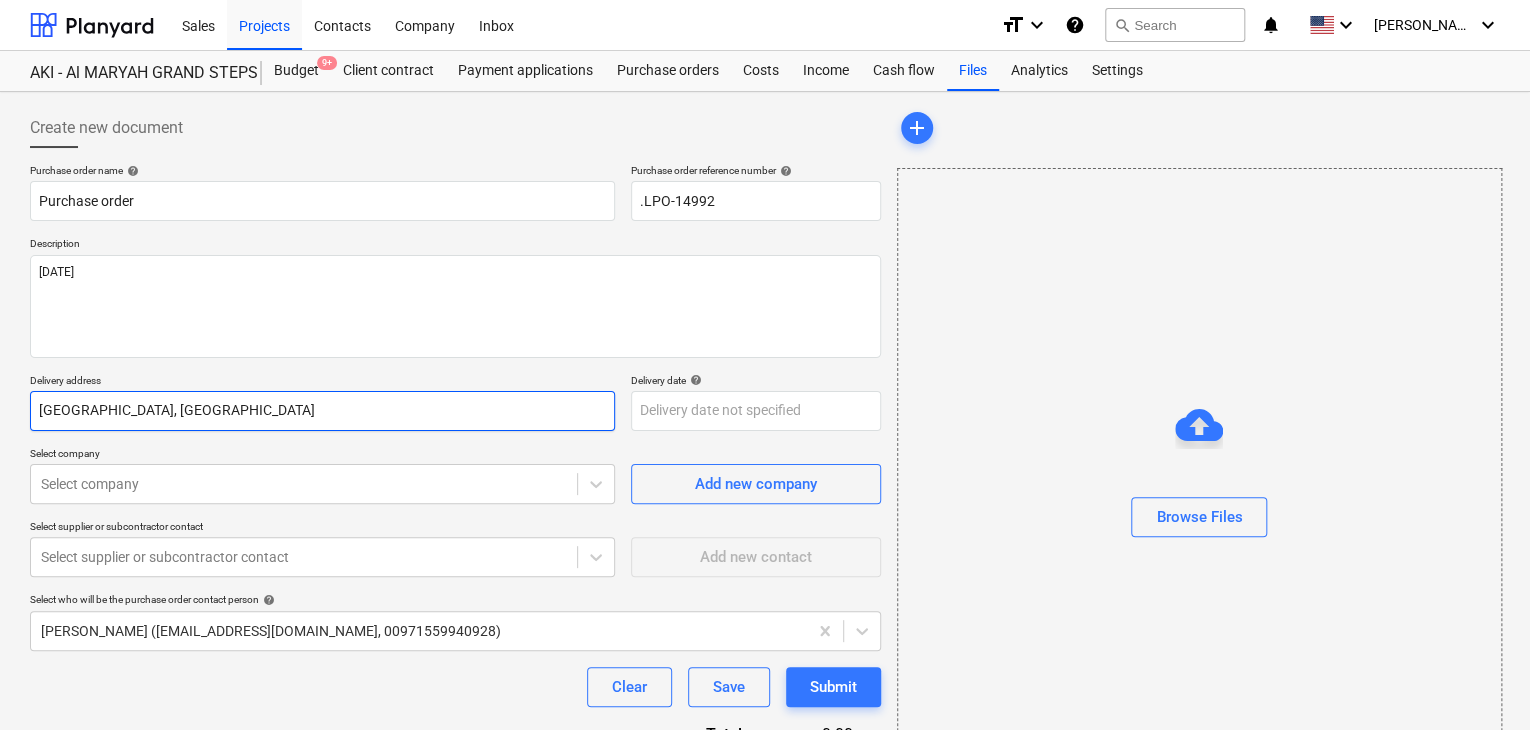 drag, startPoint x: 166, startPoint y: 432, endPoint x: 164, endPoint y: 401, distance: 31.06445 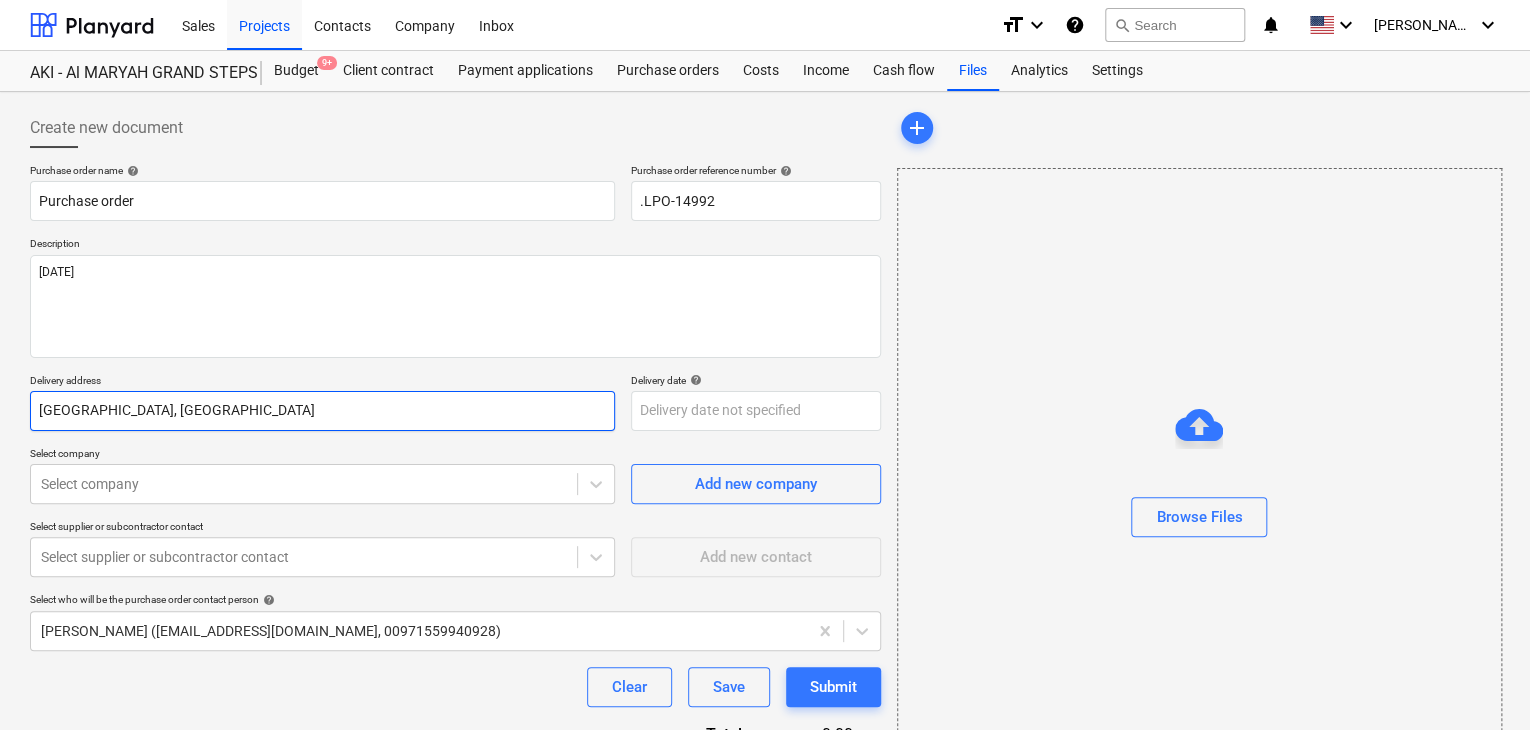 click on "Purchase order name help Purchase order Purchase order reference number help .LPO-14992 Description [DATE] Delivery address [GEOGRAPHIC_DATA] Delivery date help Press the down arrow key to interact with the calendar and
select a date. Press the question mark key to get the keyboard shortcuts for changing dates. Select company Select company Add new company Select supplier or subcontractor contact Select supplier or subcontractor contact Add new contact Select who will be the purchase order contact person help [PERSON_NAME] ([EMAIL_ADDRESS][DOMAIN_NAME], 00971559940928) Clear Save Submit Total 0.00د.إ.‏ Select line-items to add help Search or select a line-item Select in bulk" at bounding box center (455, 491) 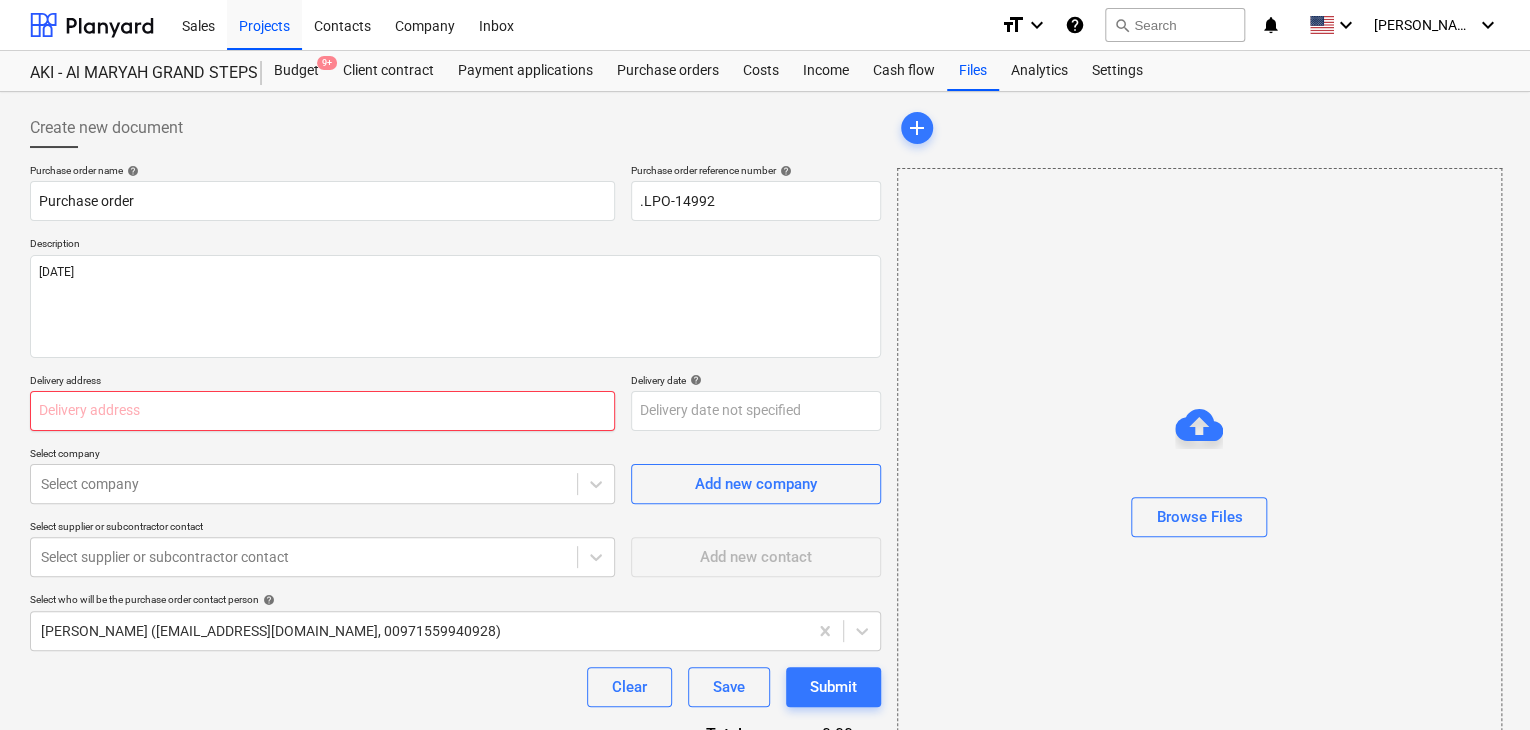 type on "x" 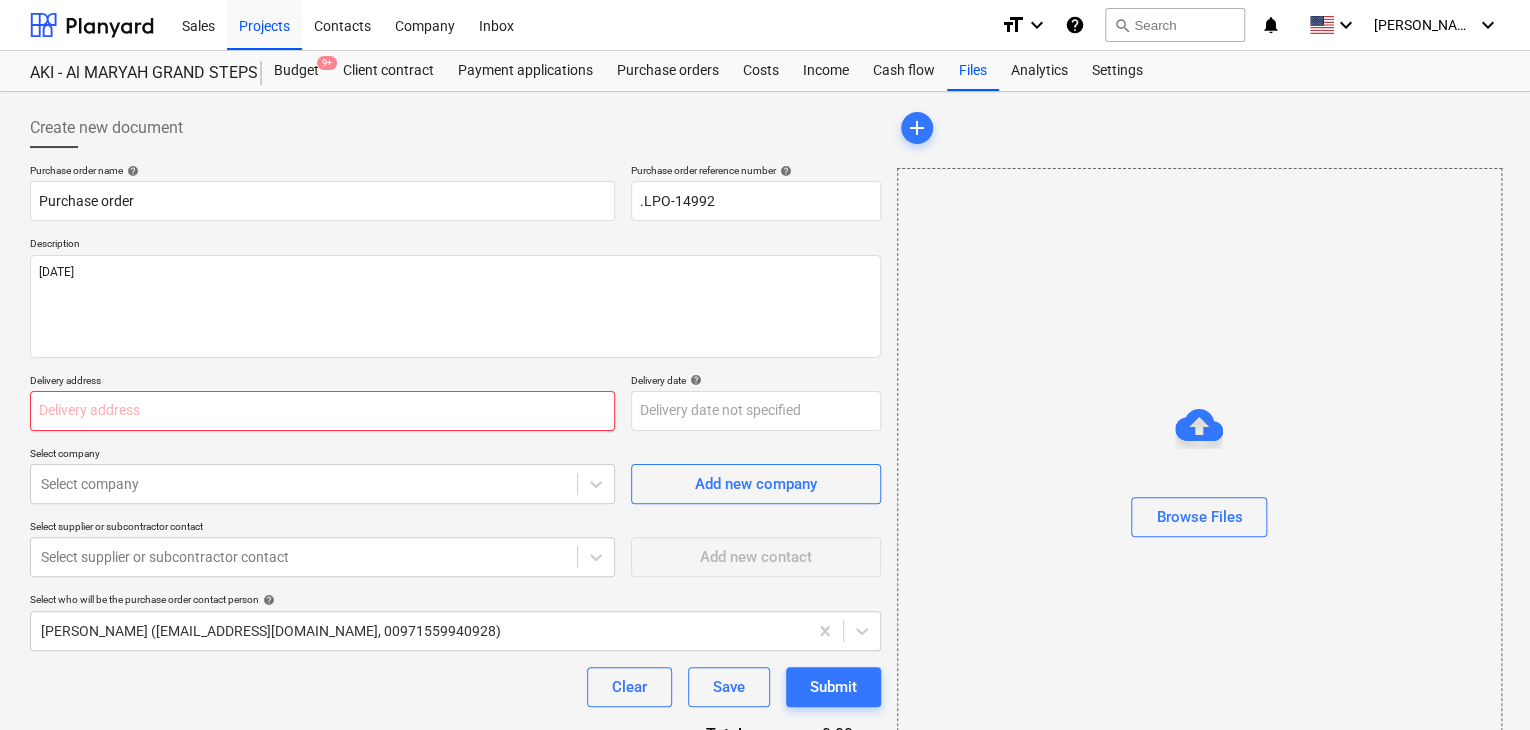 type on "L" 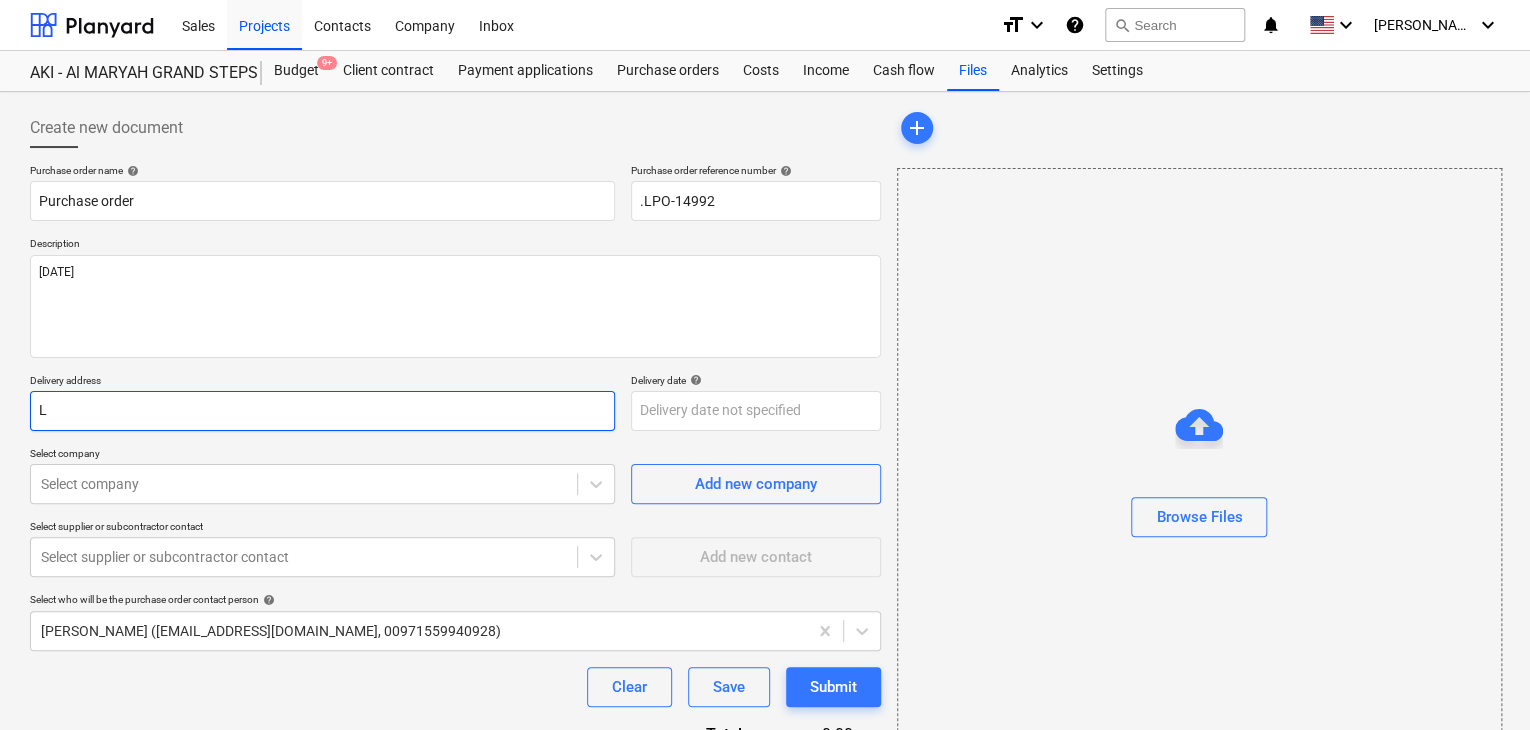type on "x" 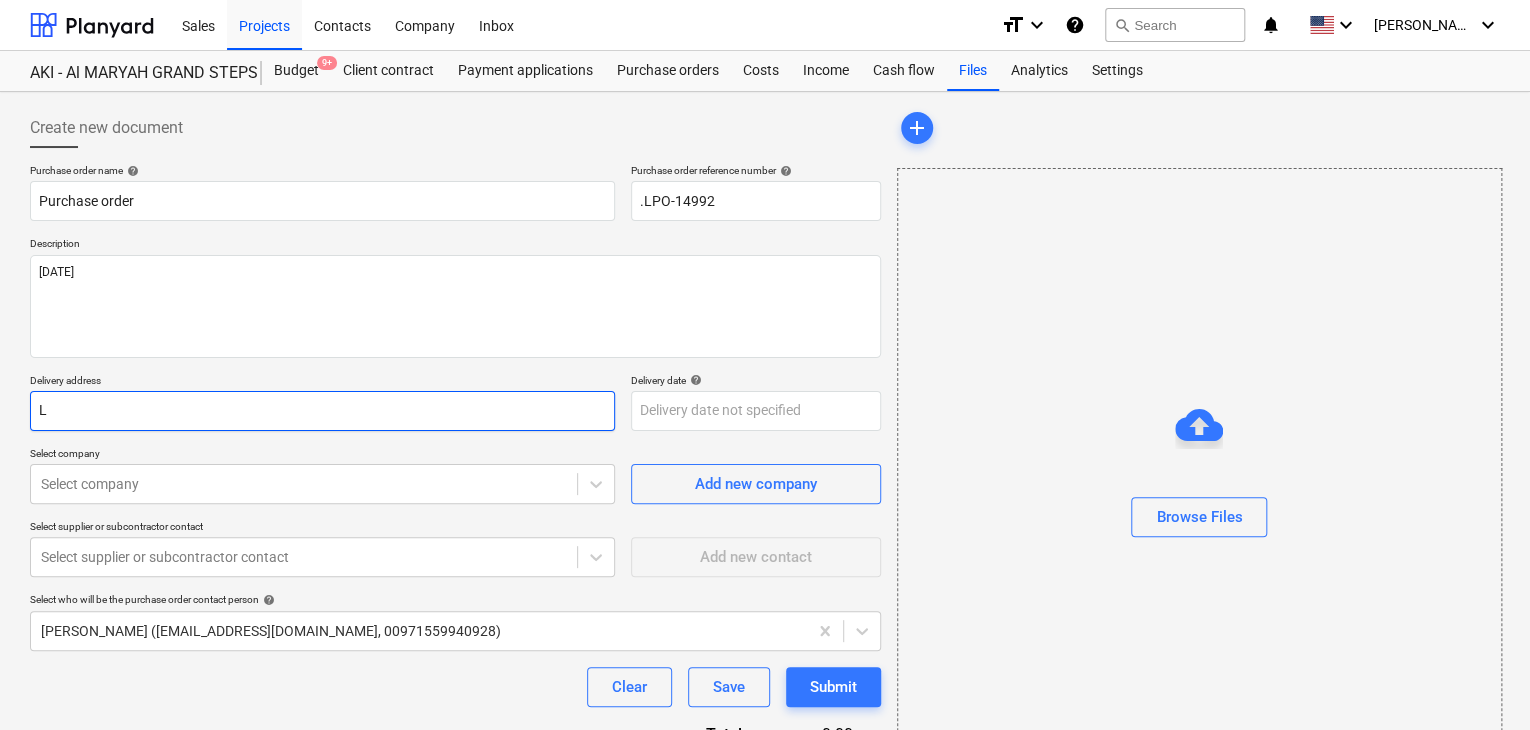 type on "LU" 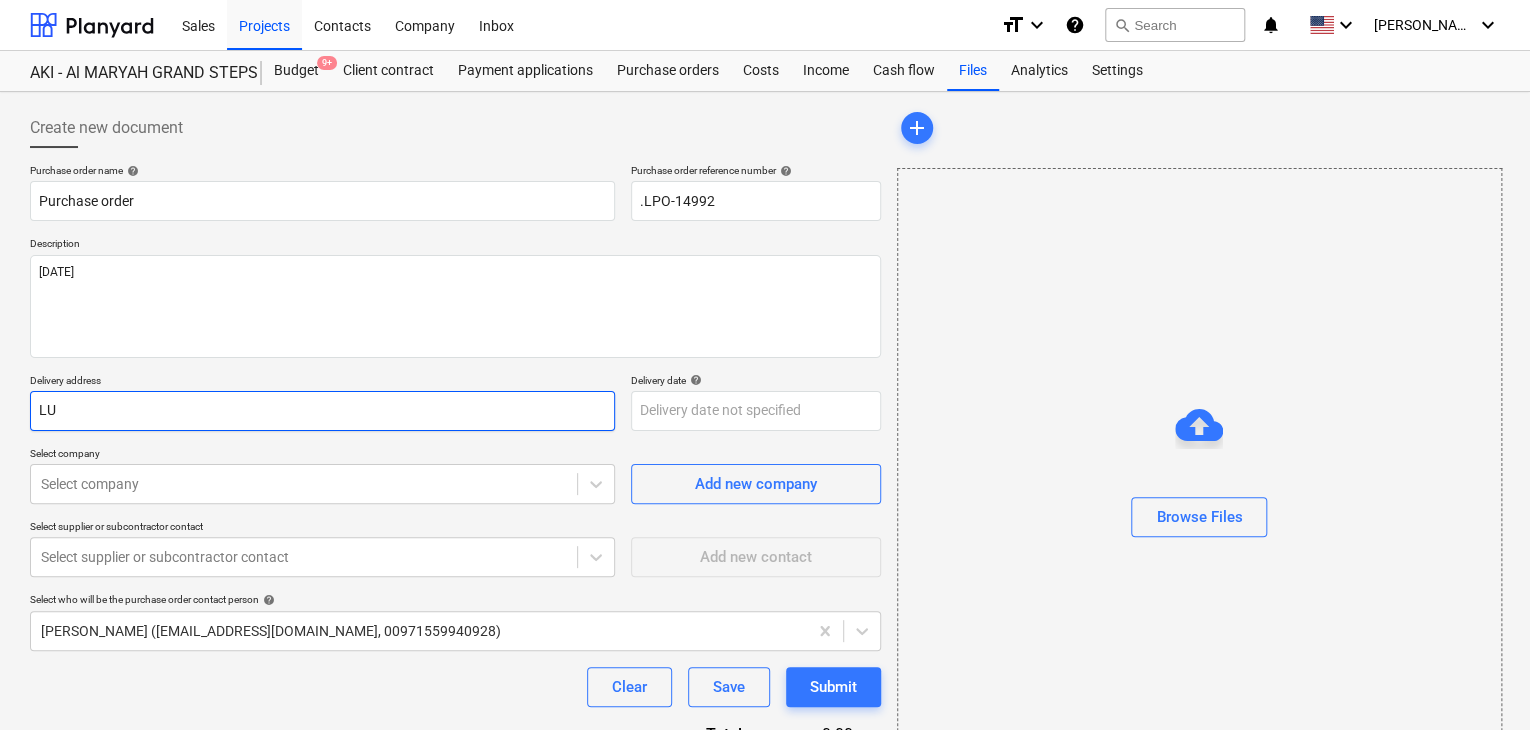 type on "x" 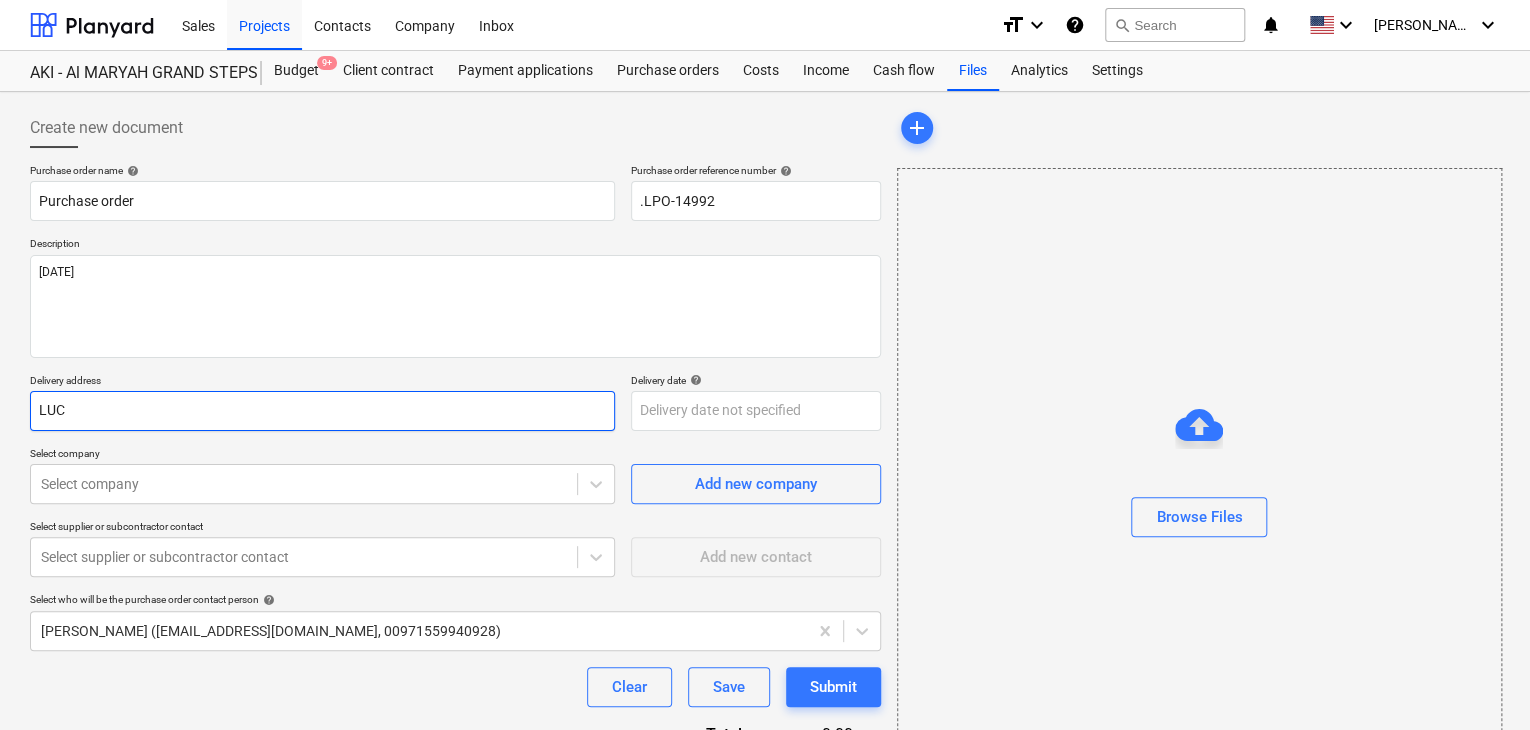 type on "x" 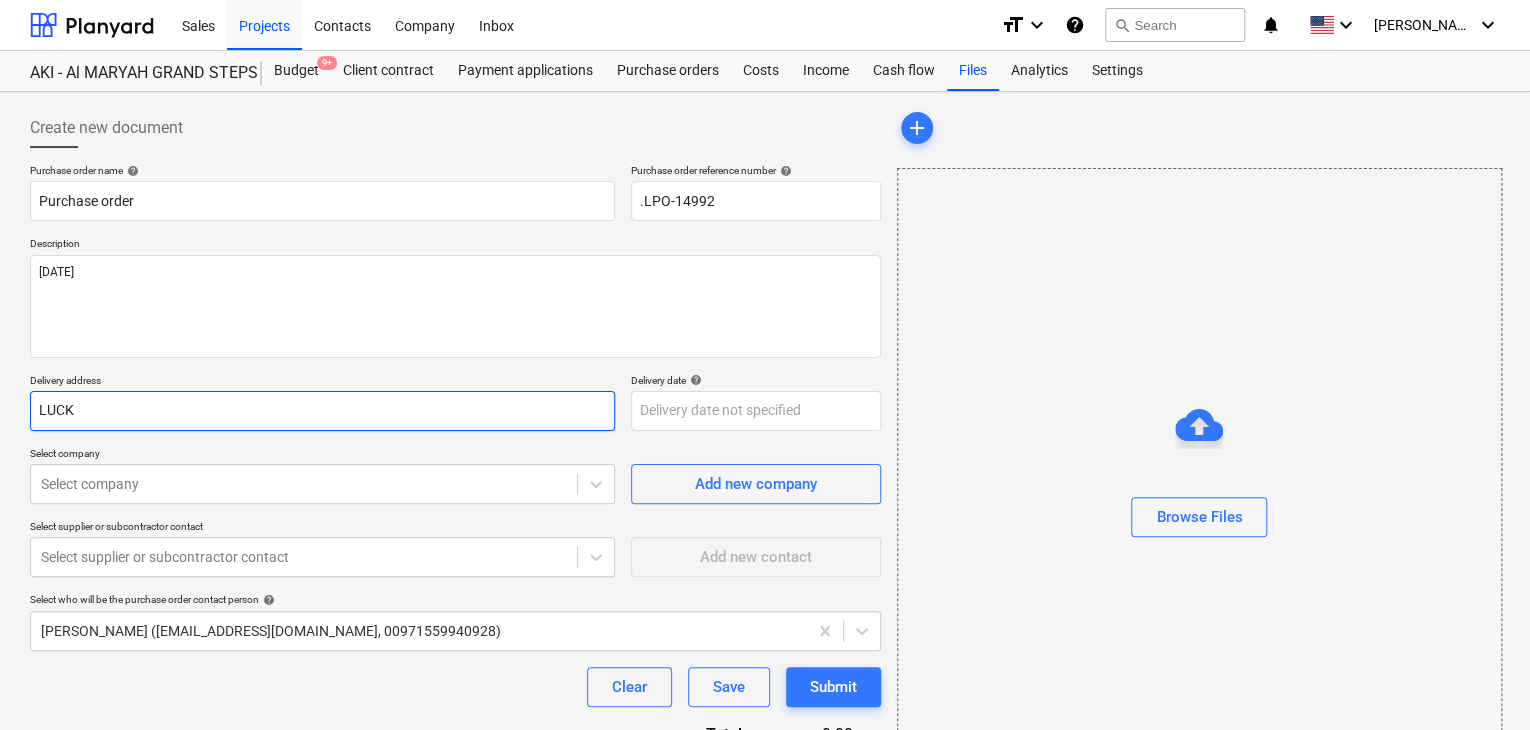 type on "x" 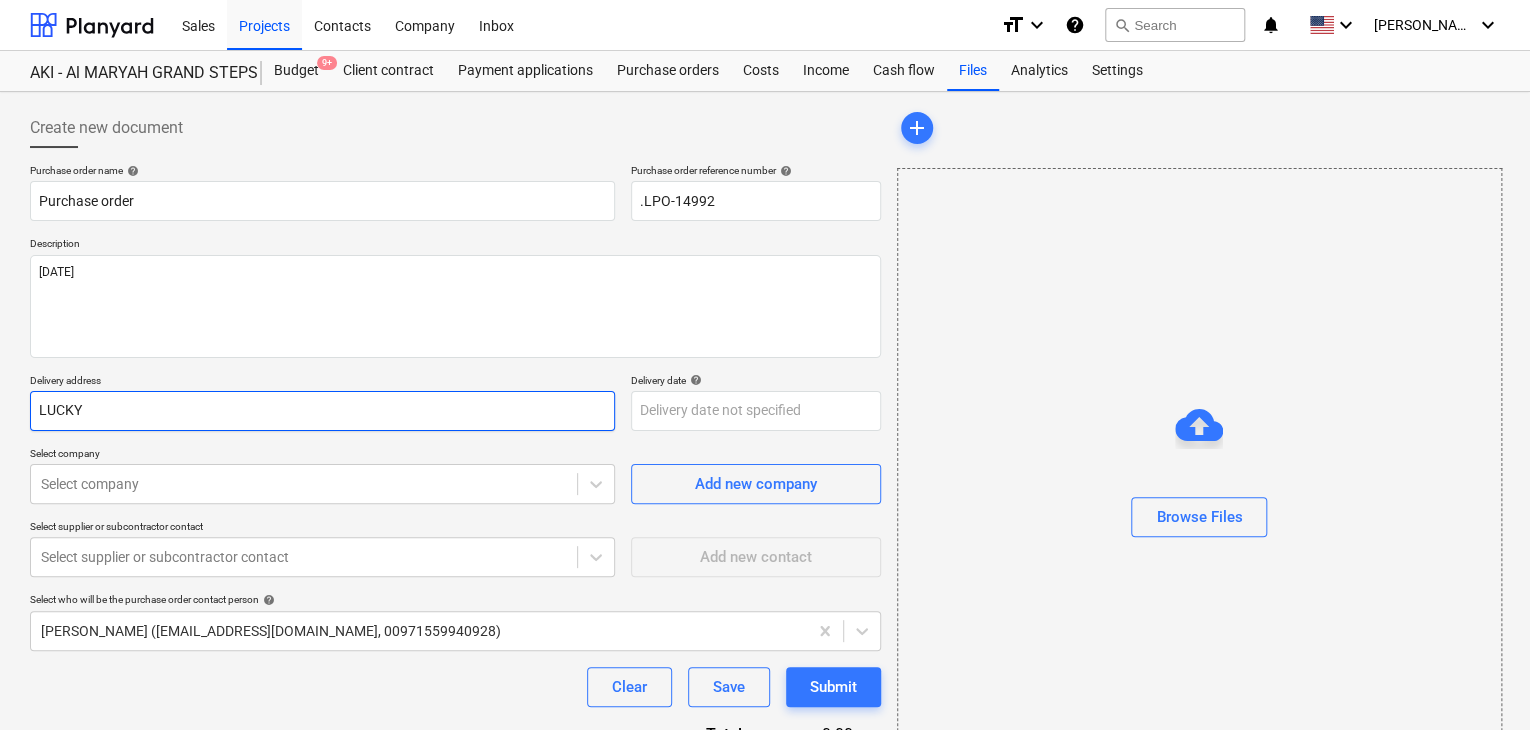 type on "x" 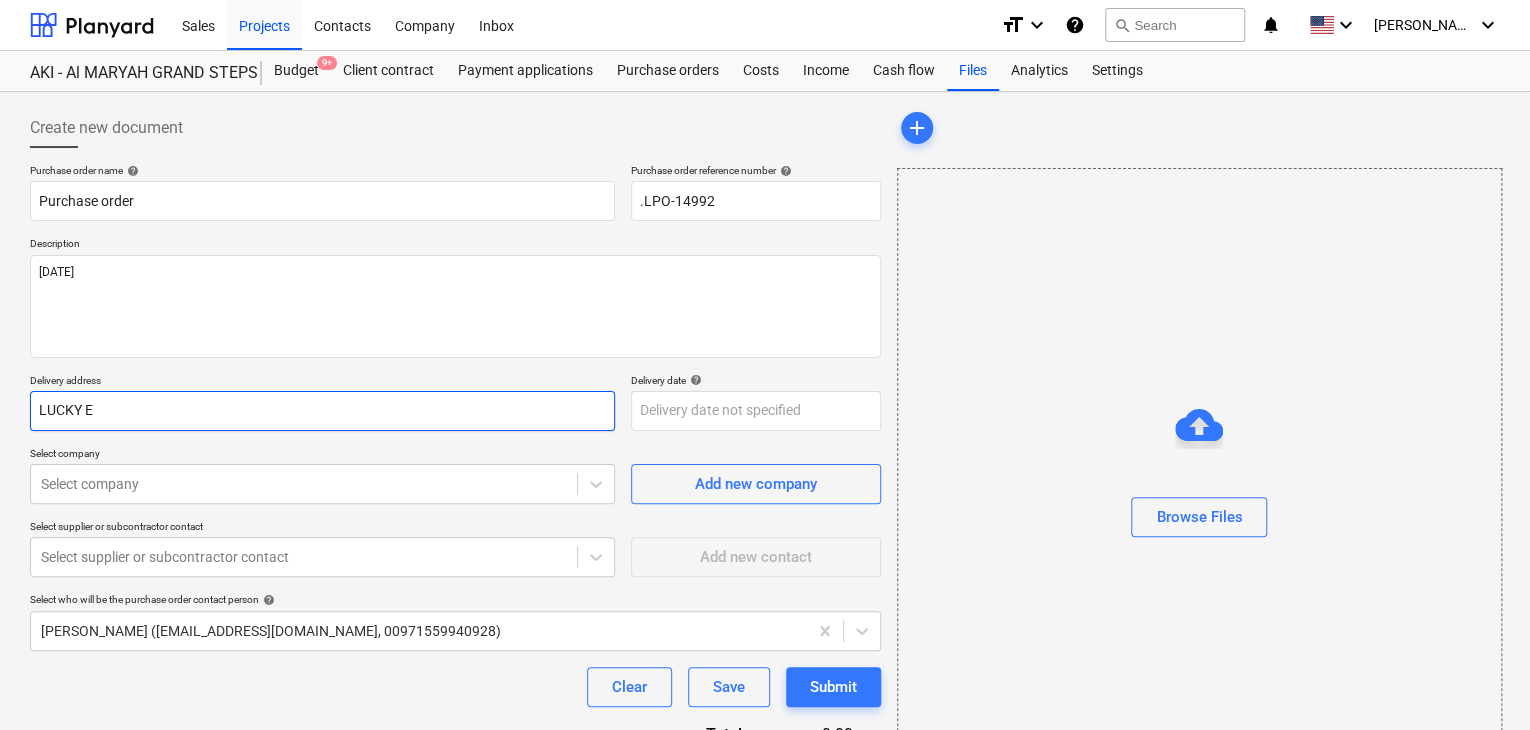 type on "x" 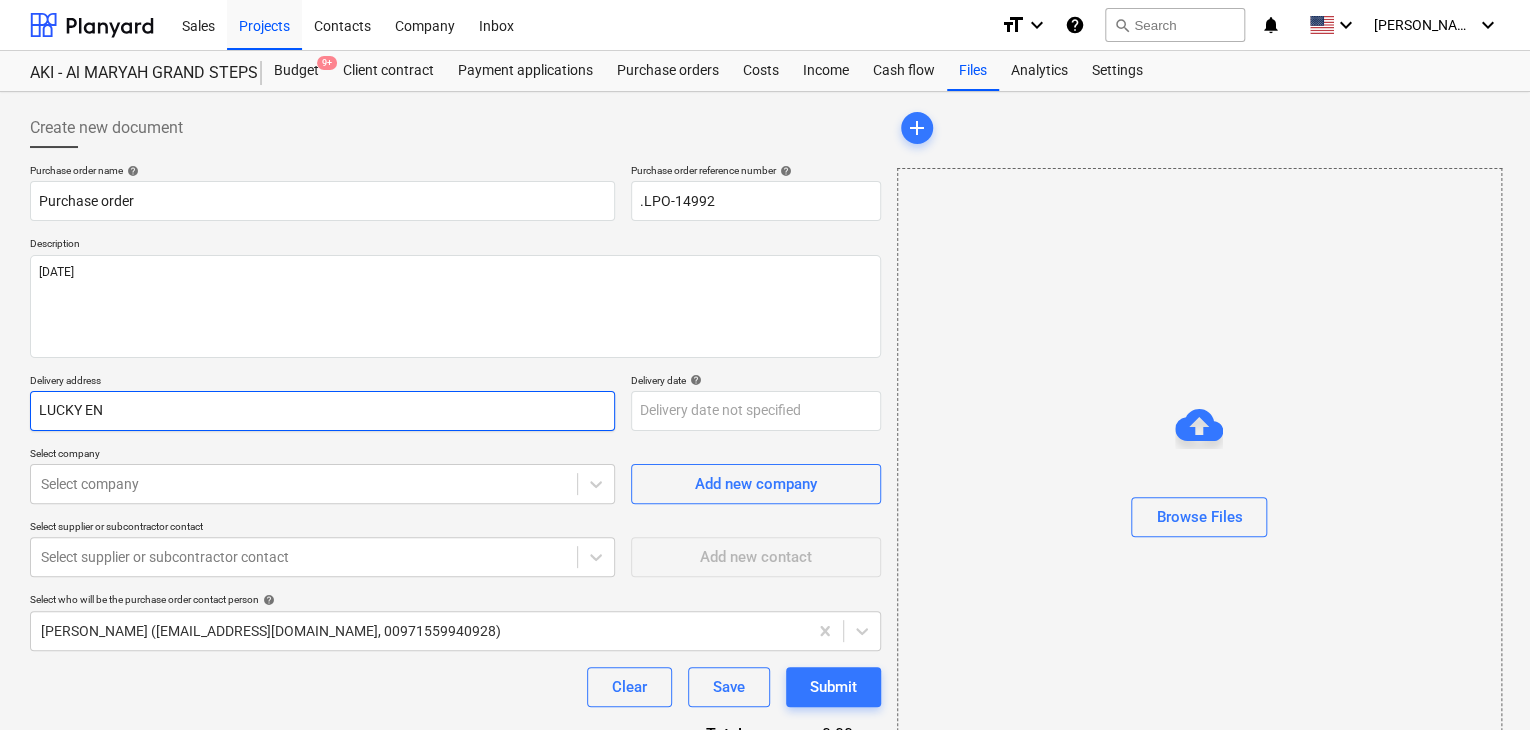 type on "x" 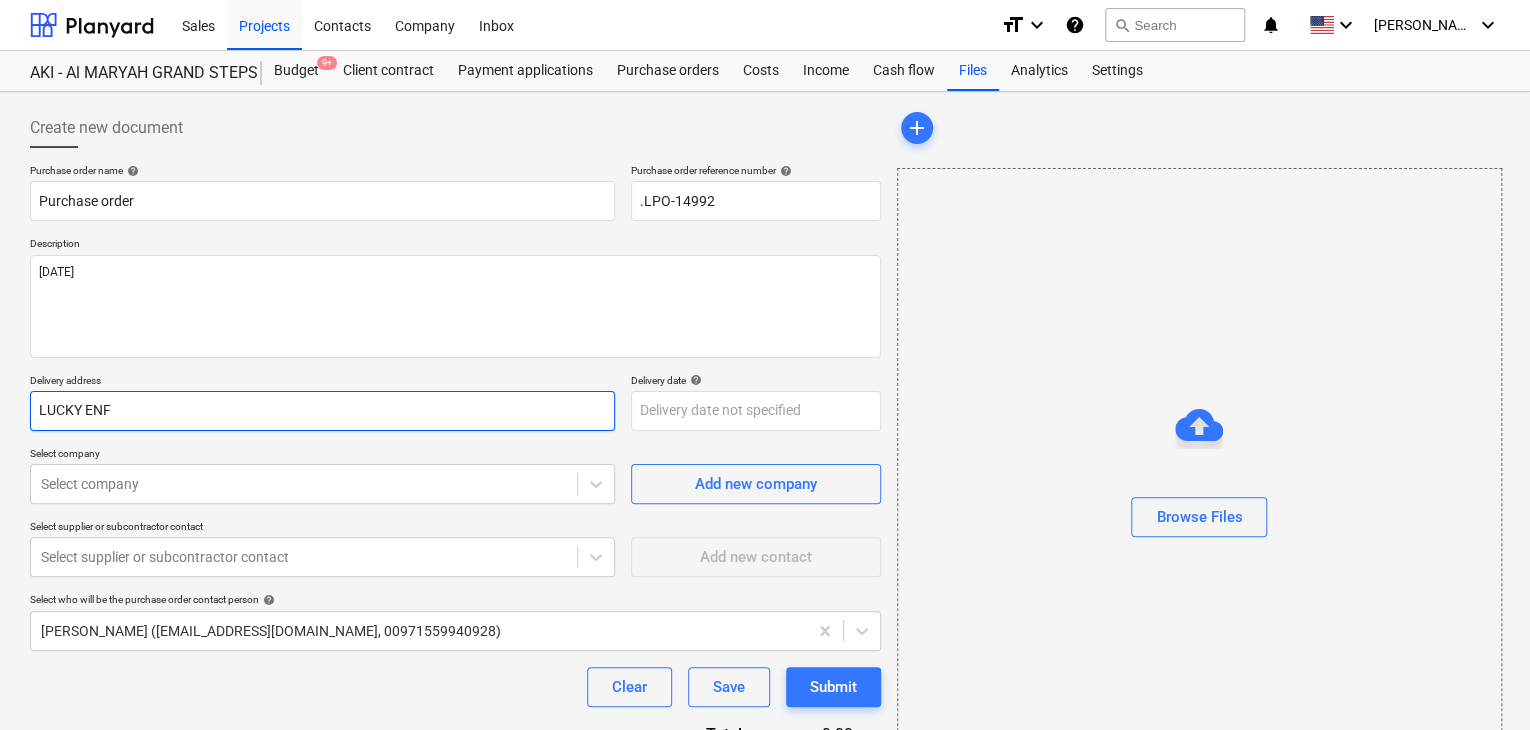 type on "x" 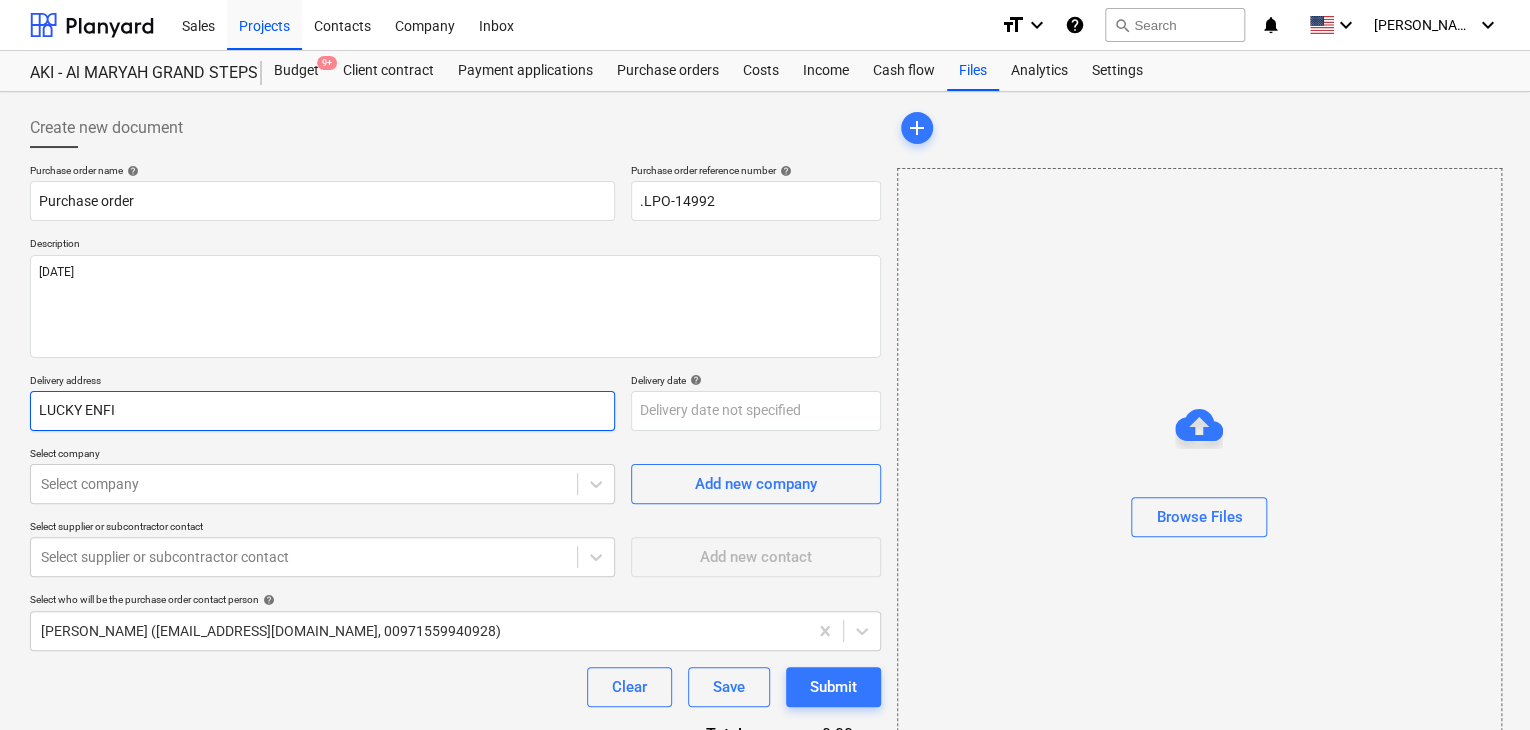 type on "x" 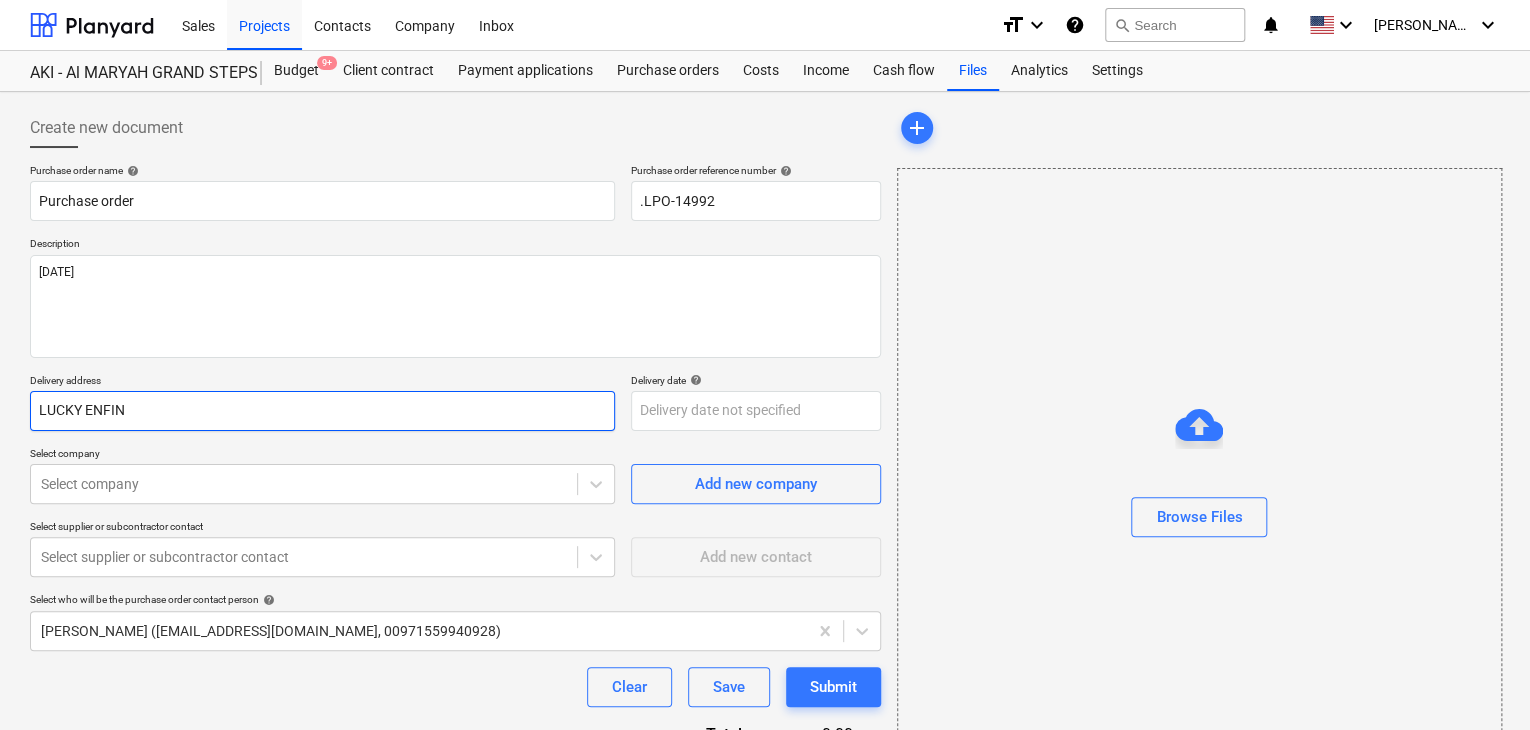 type on "x" 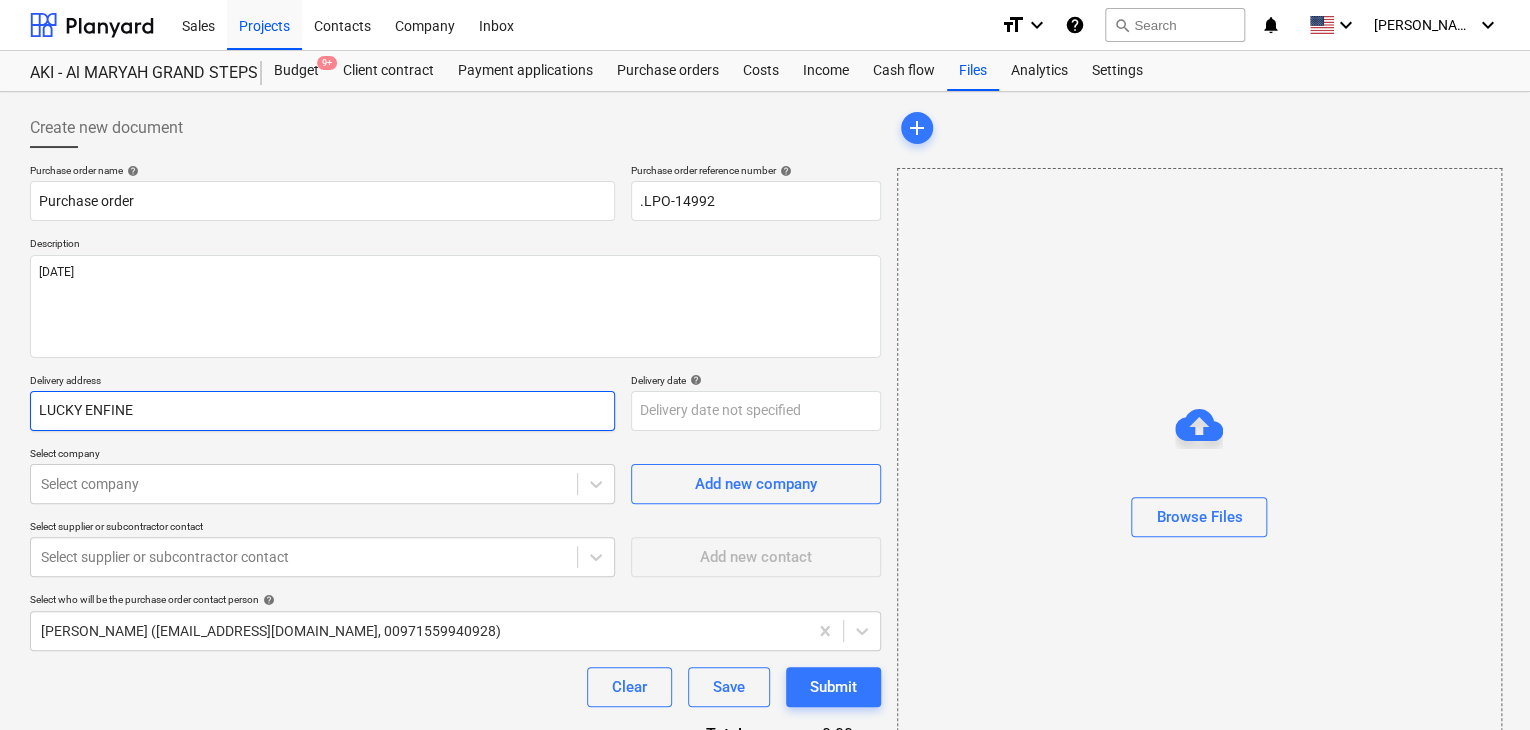 type on "x" 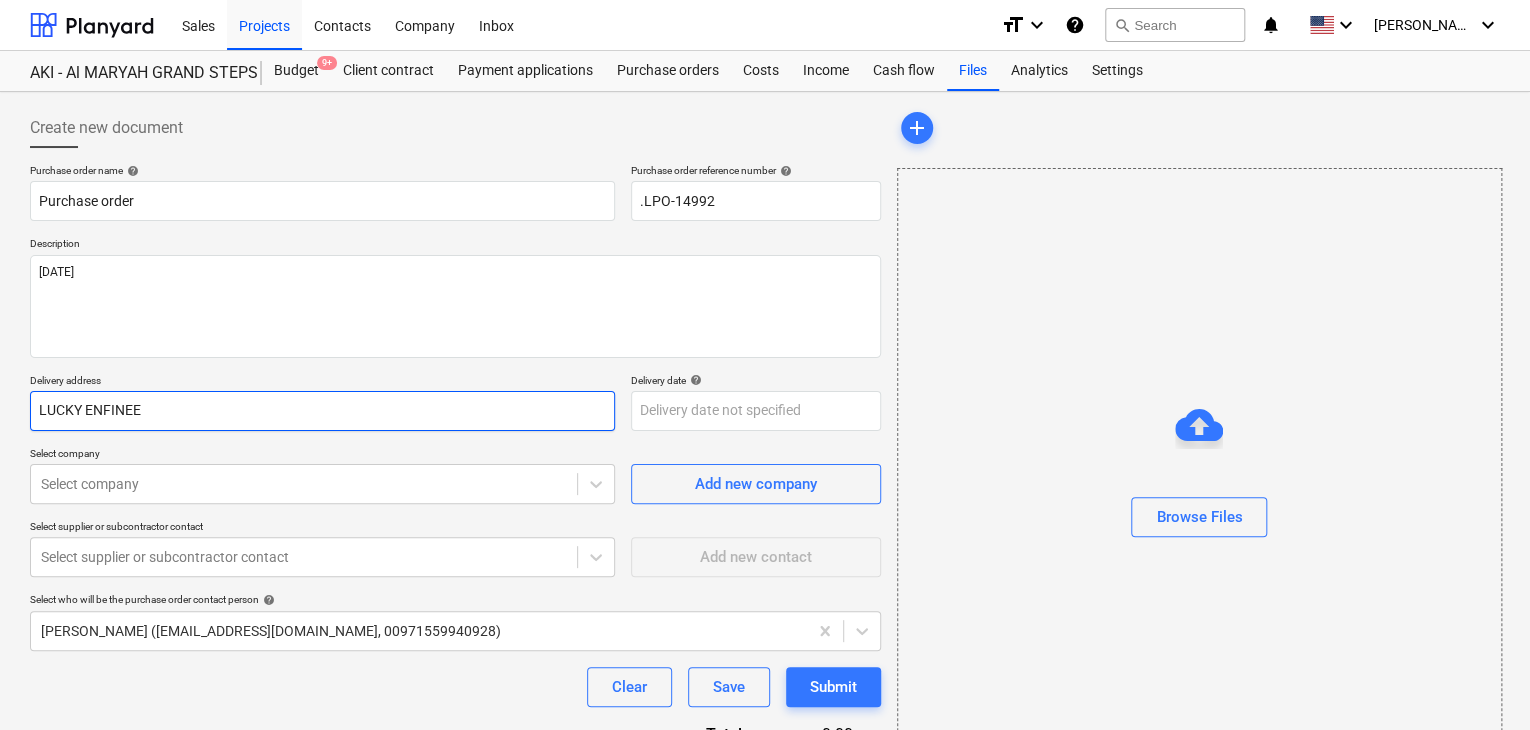 type on "x" 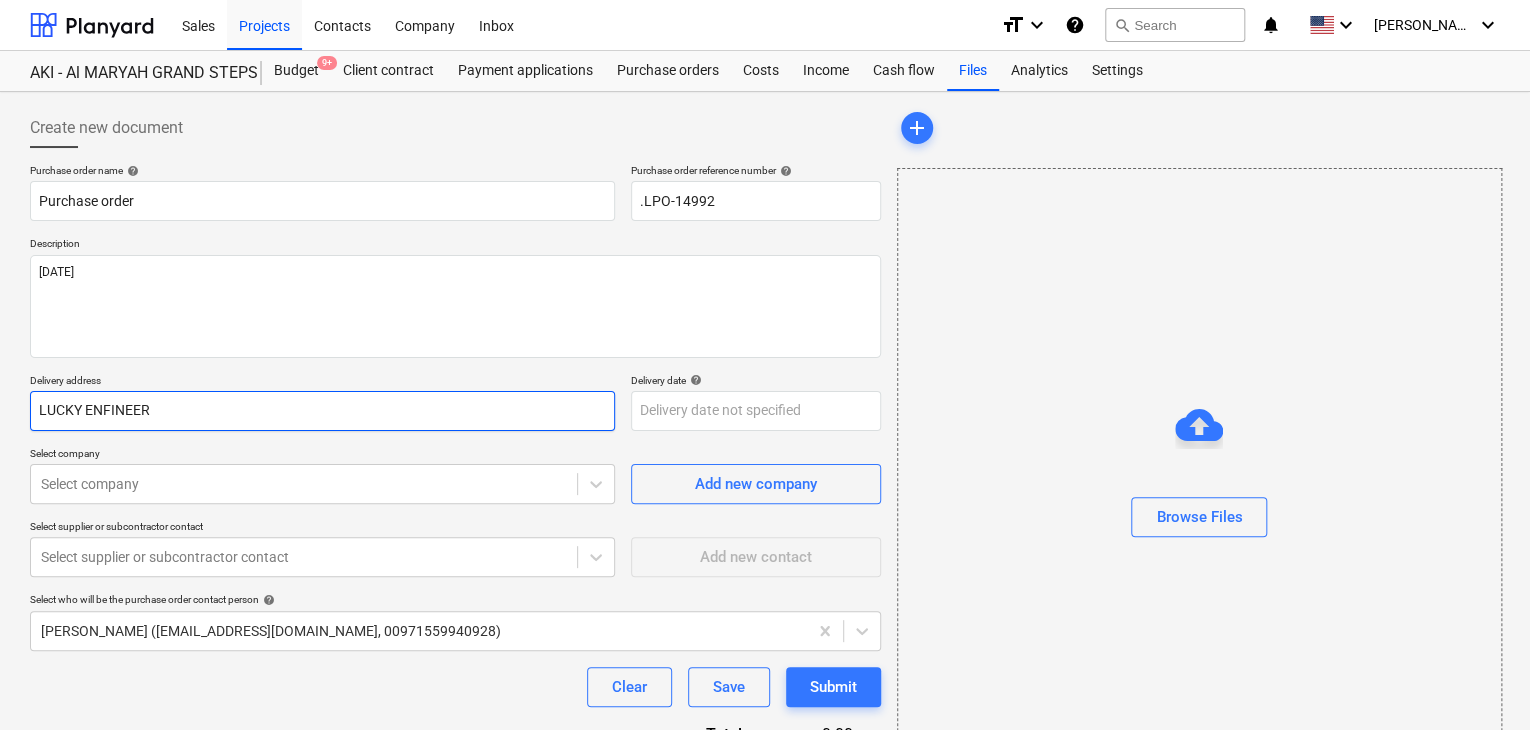 type on "x" 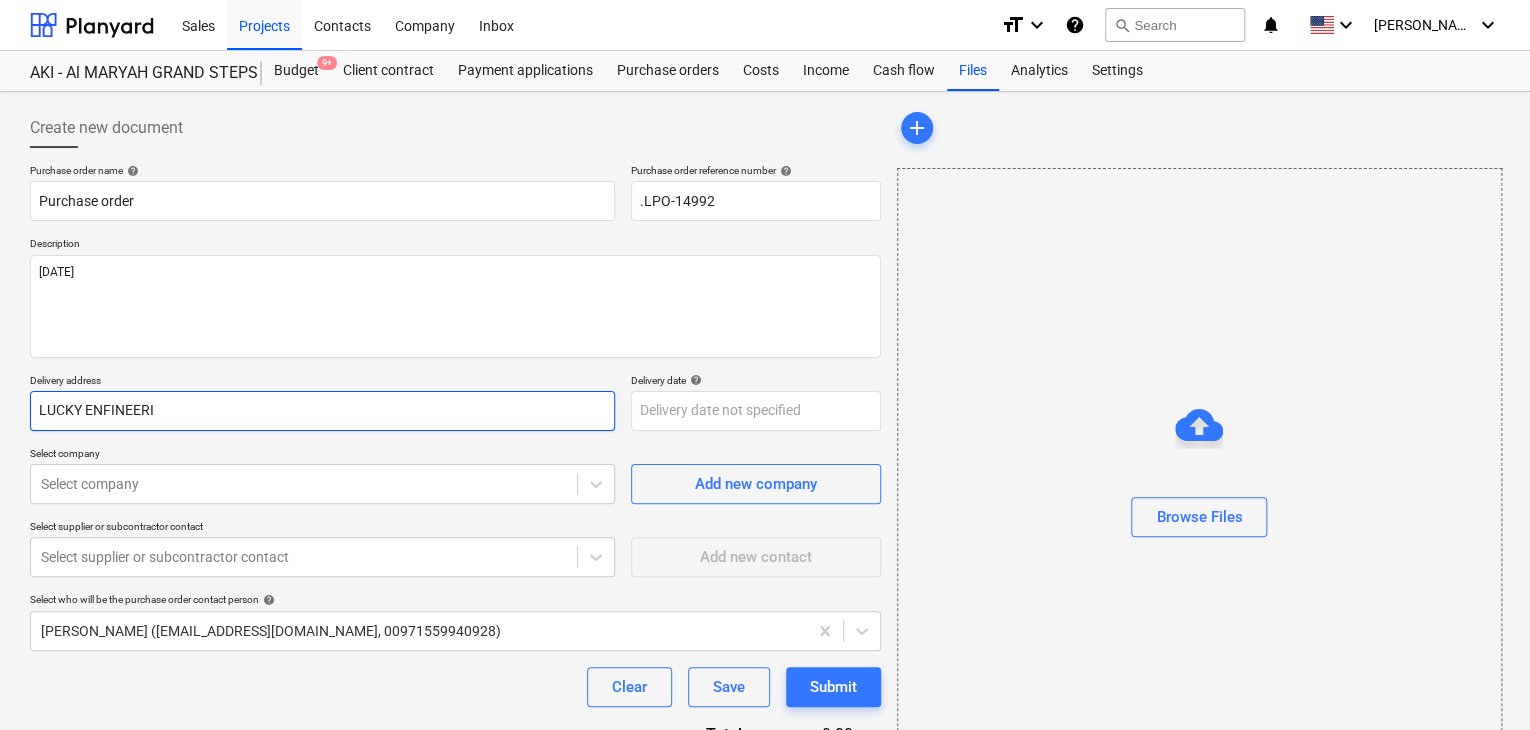 type on "x" 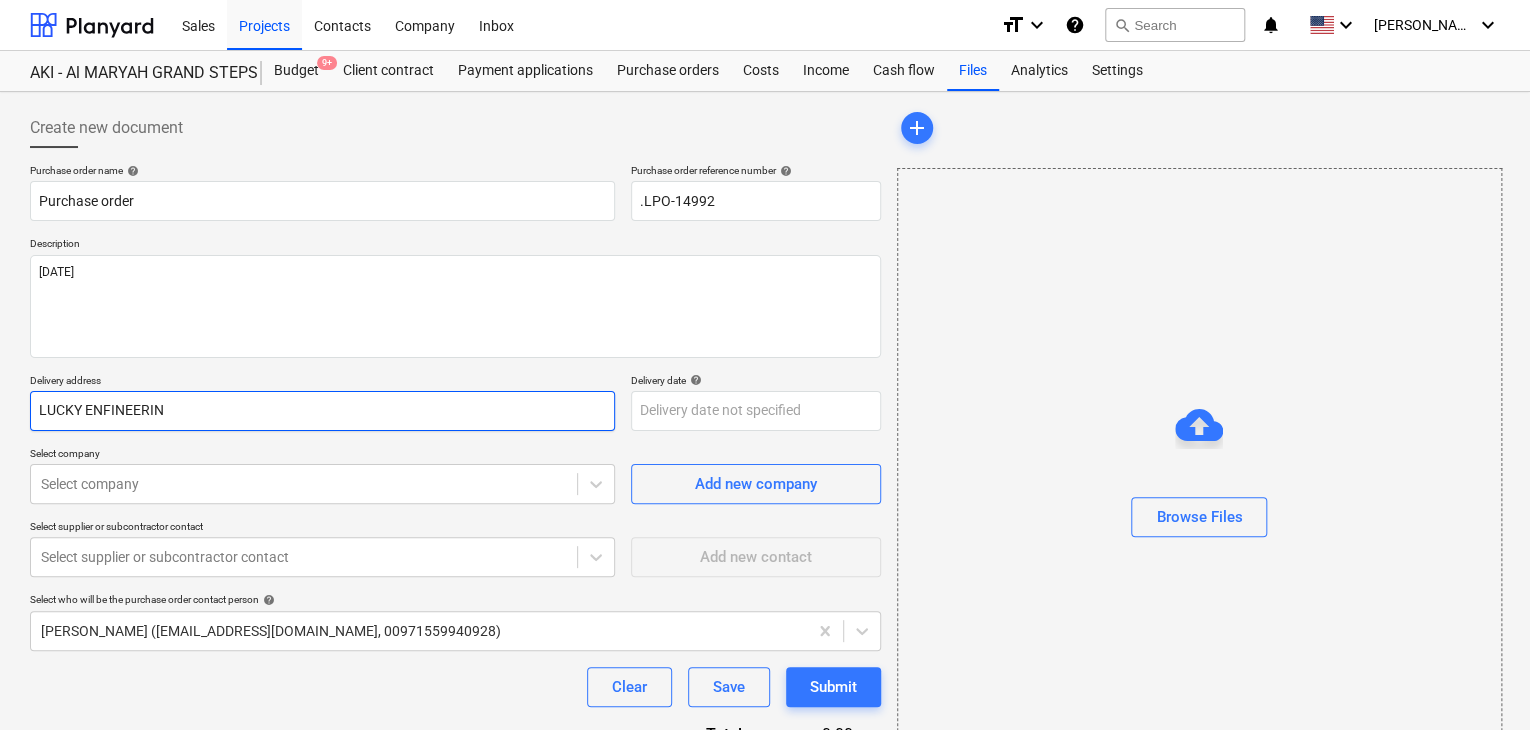 type on "x" 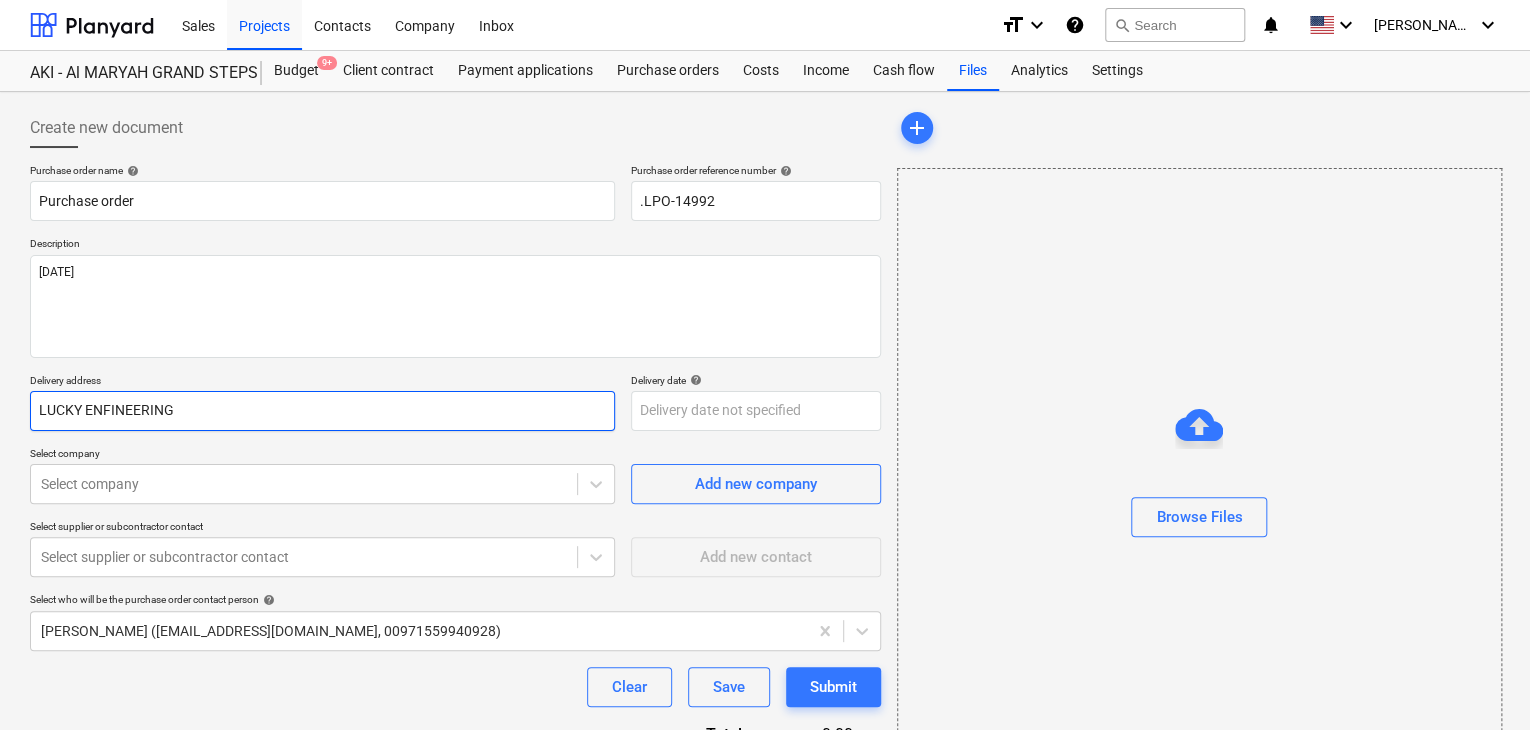 type on "x" 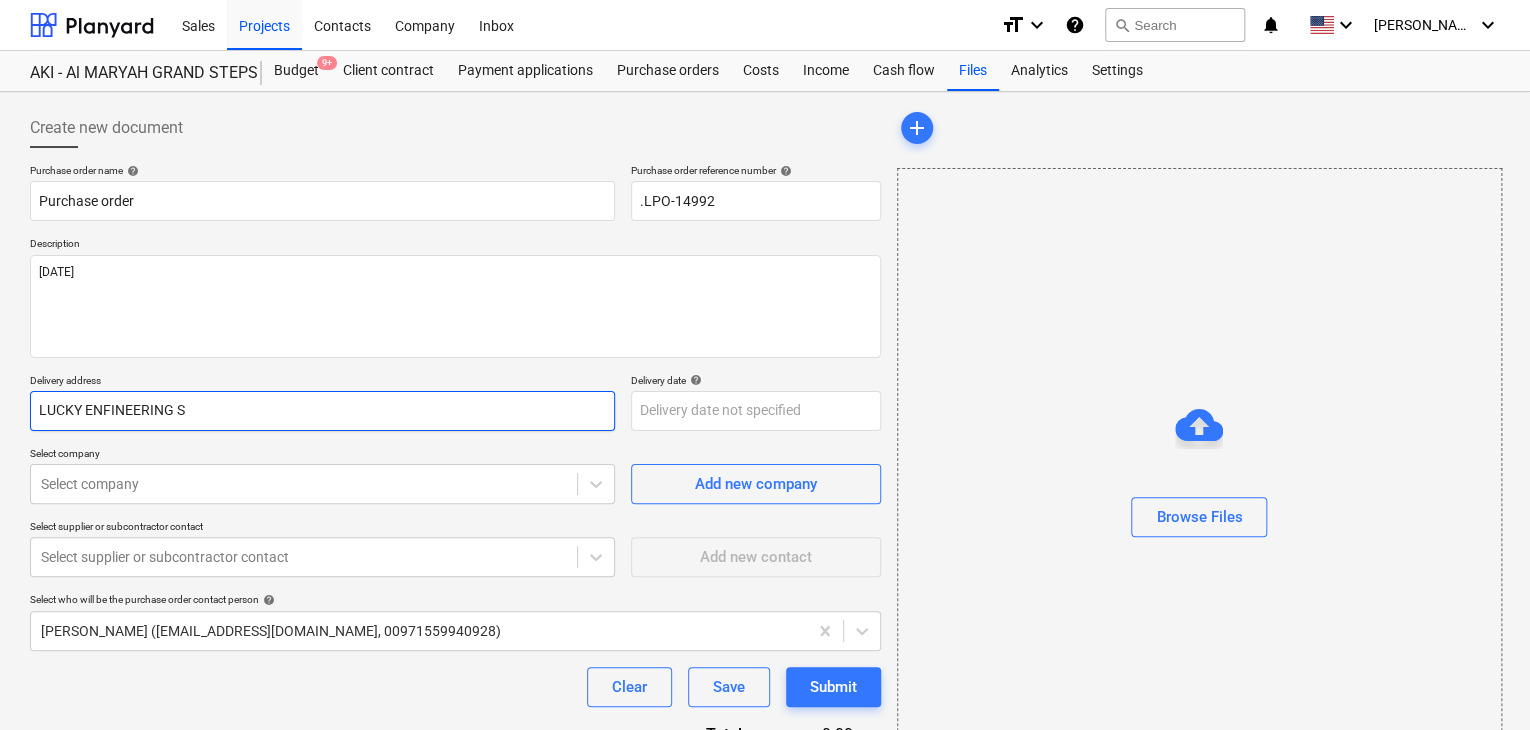 type on "x" 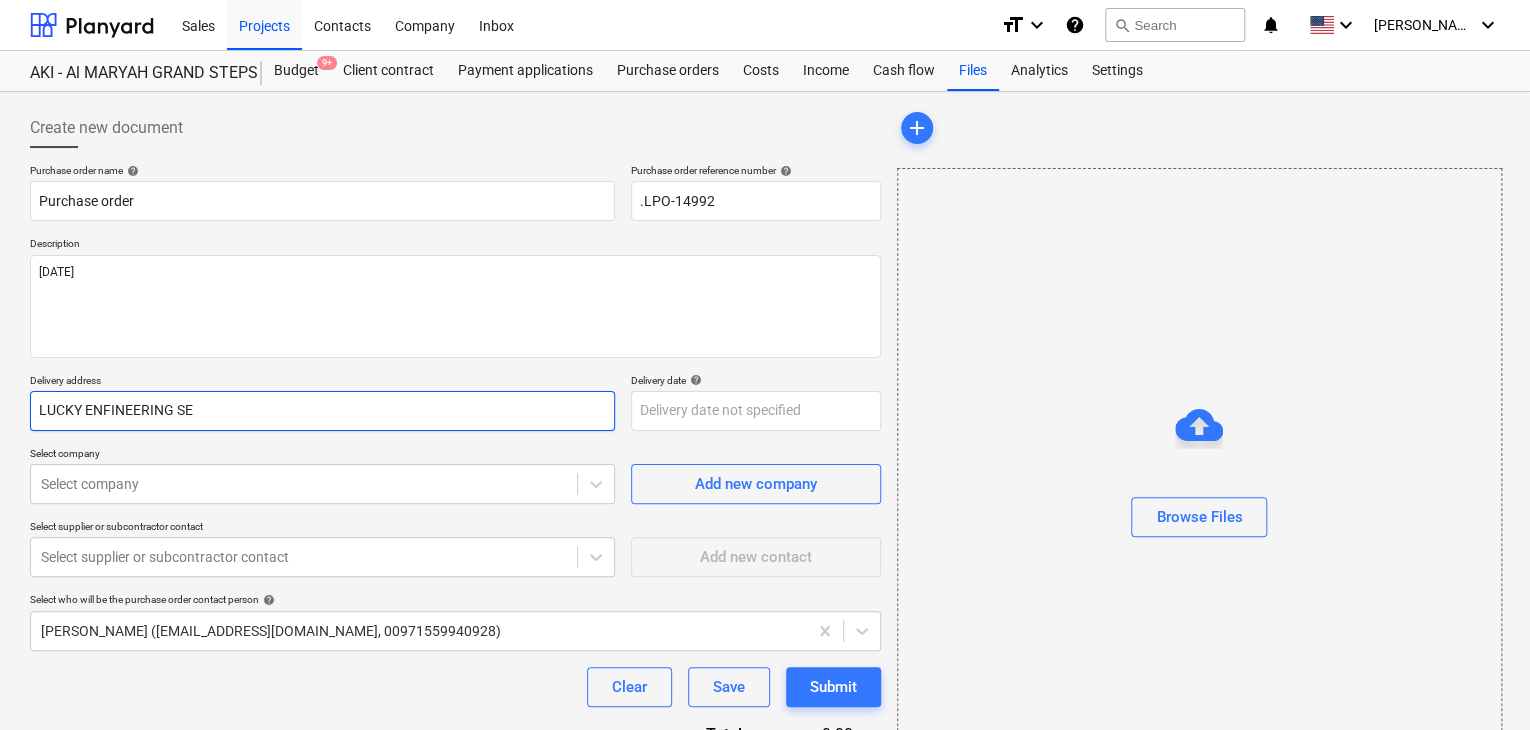 type on "x" 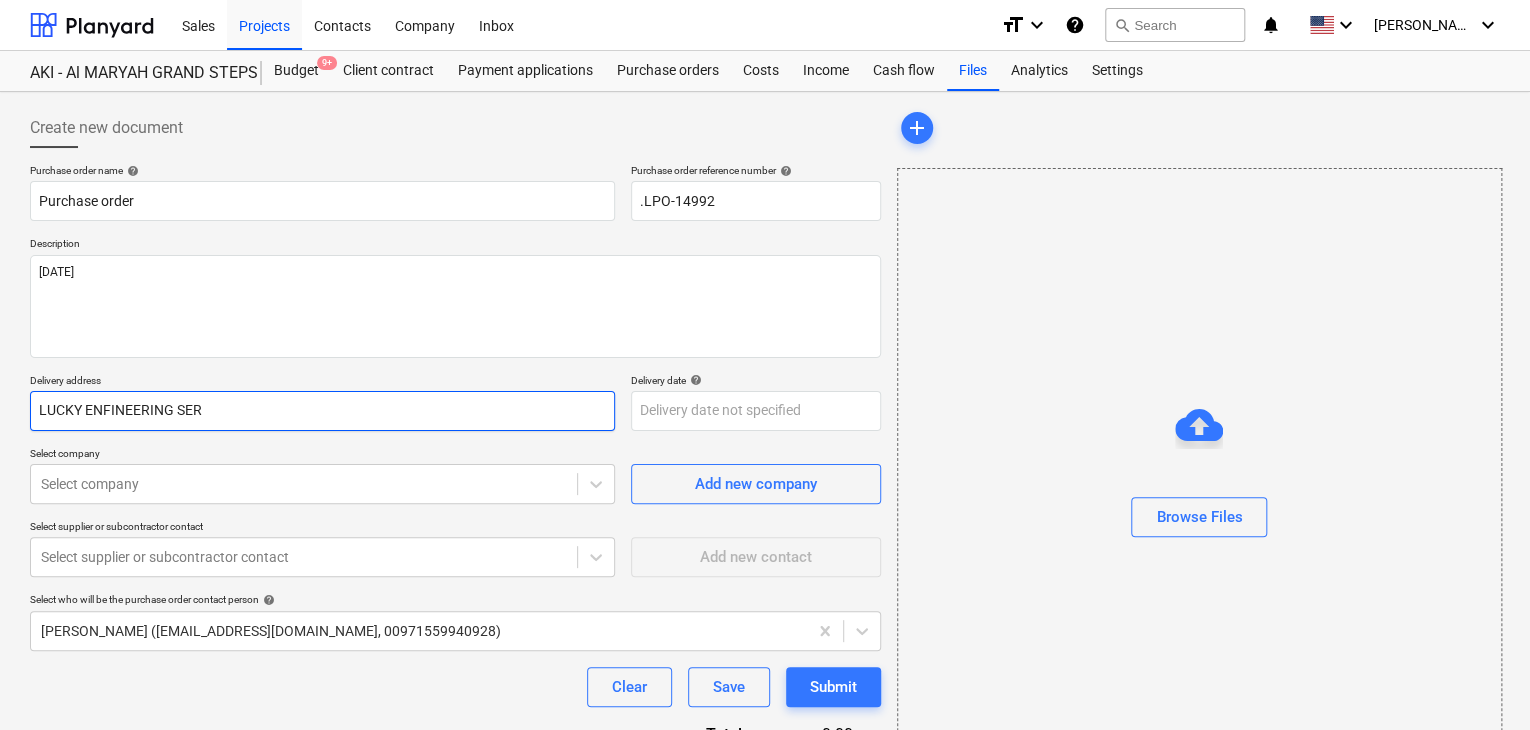 type on "x" 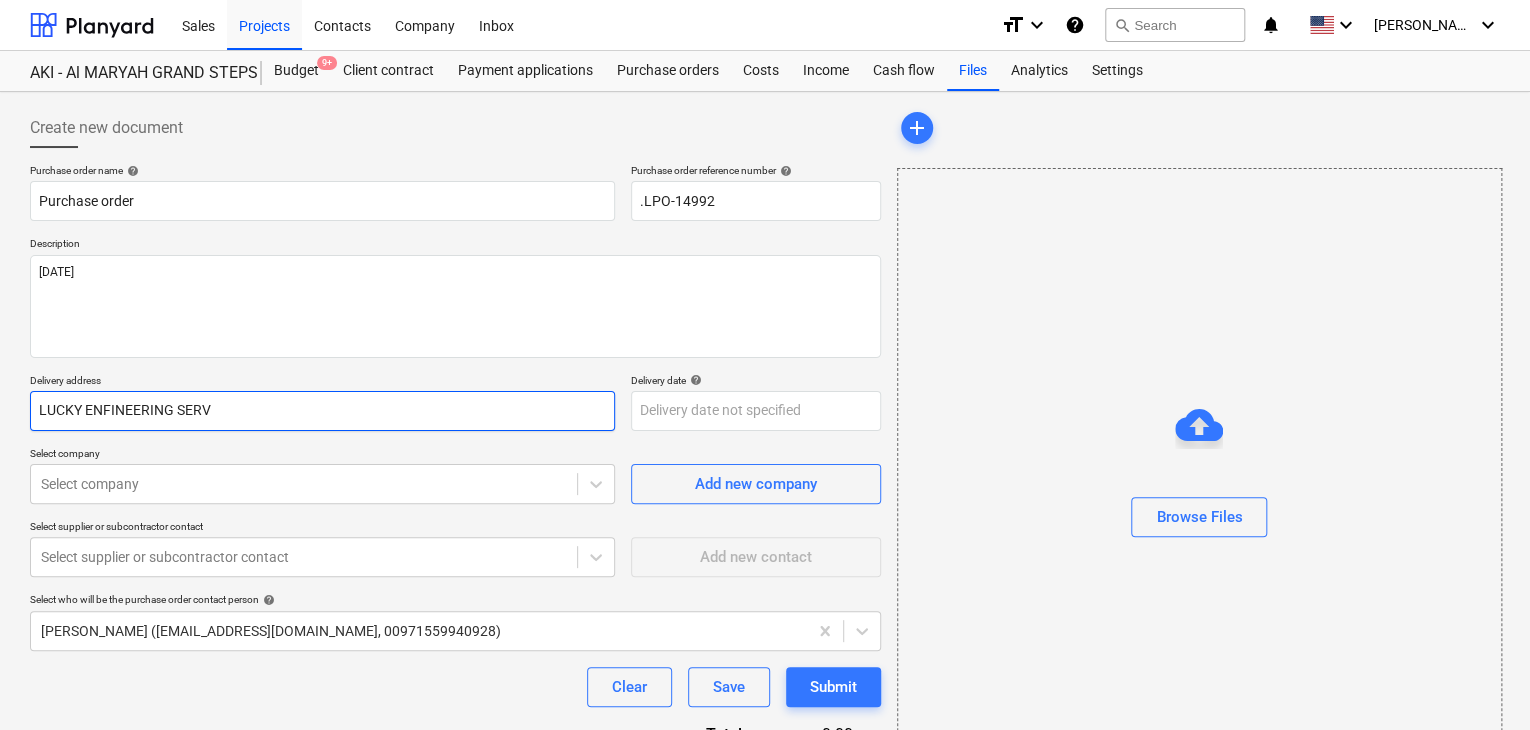 type on "x" 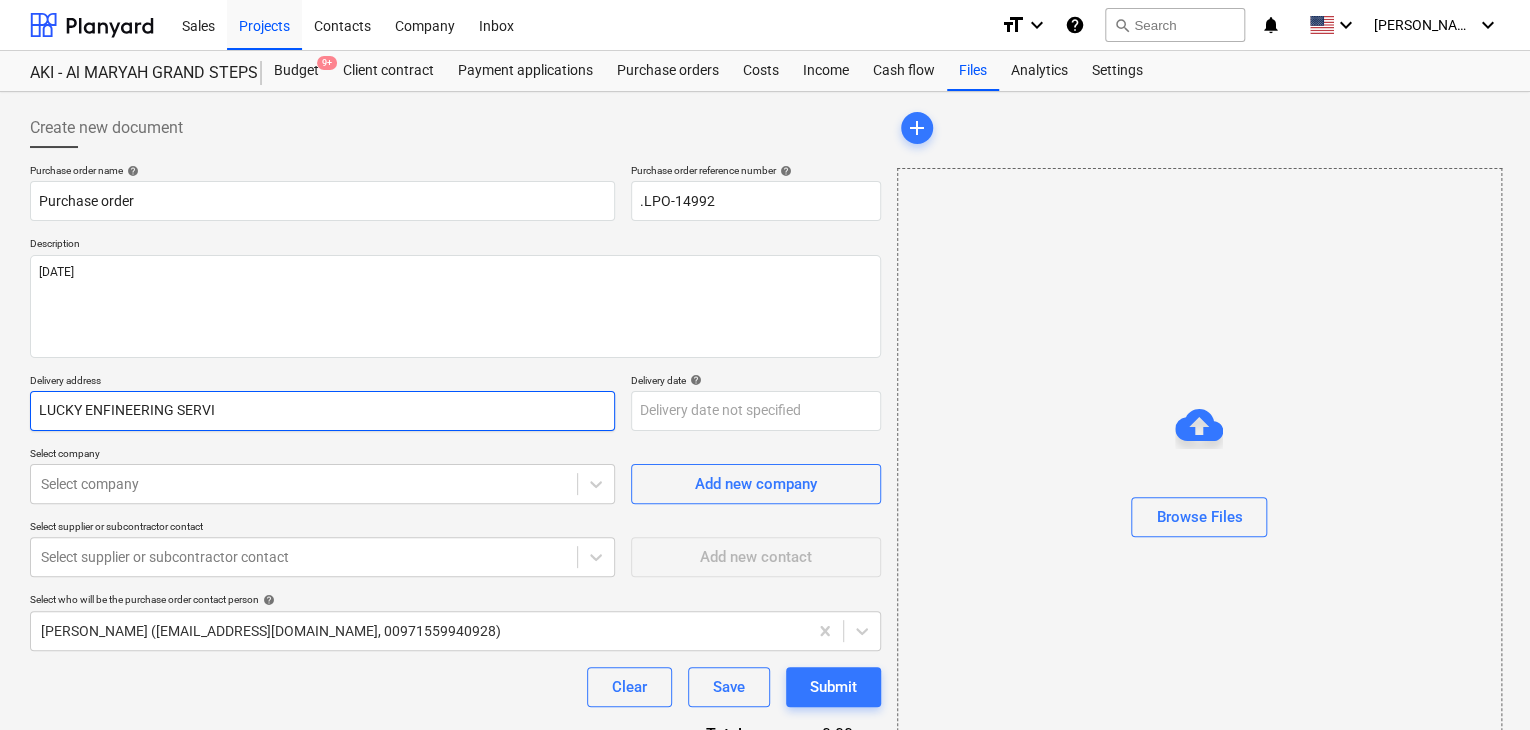 type on "x" 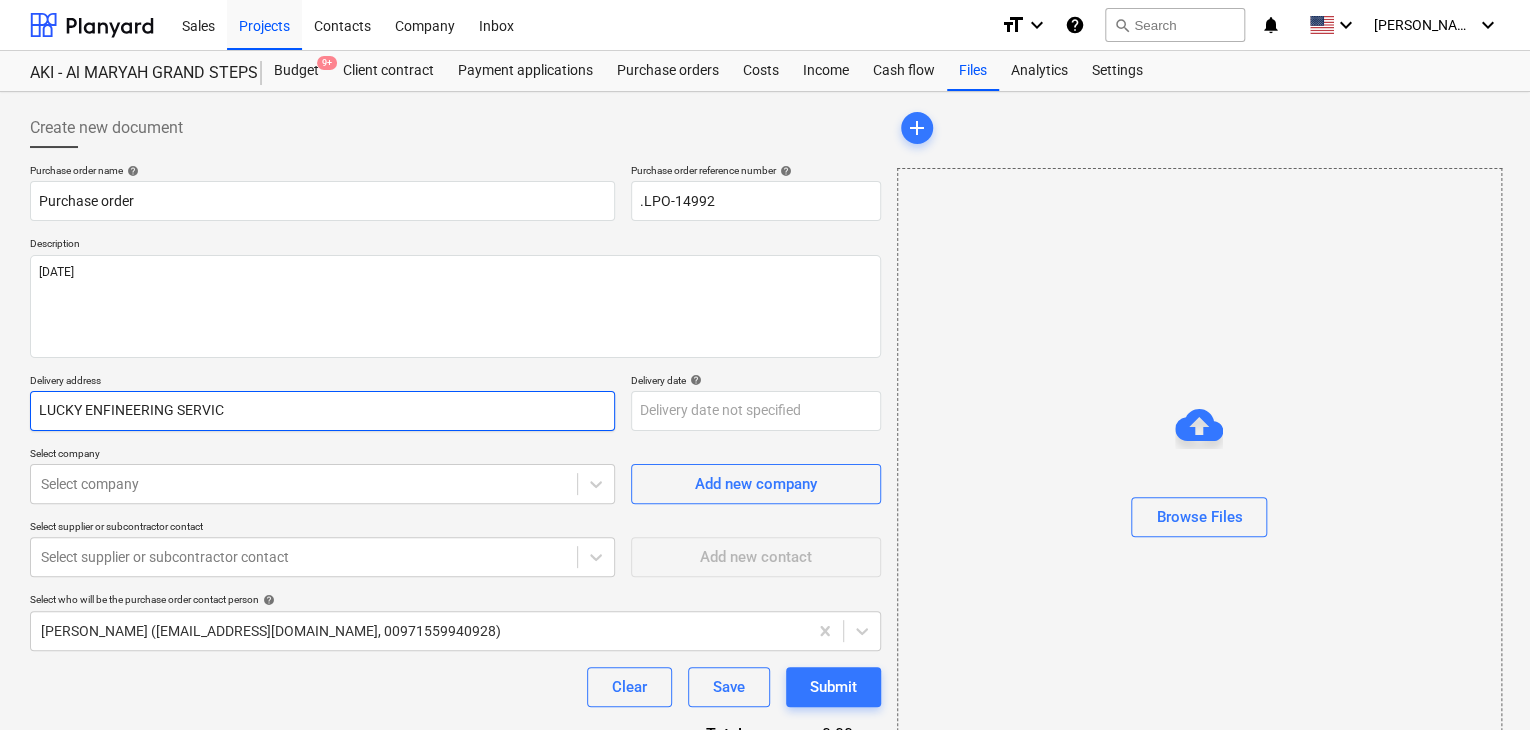 type on "x" 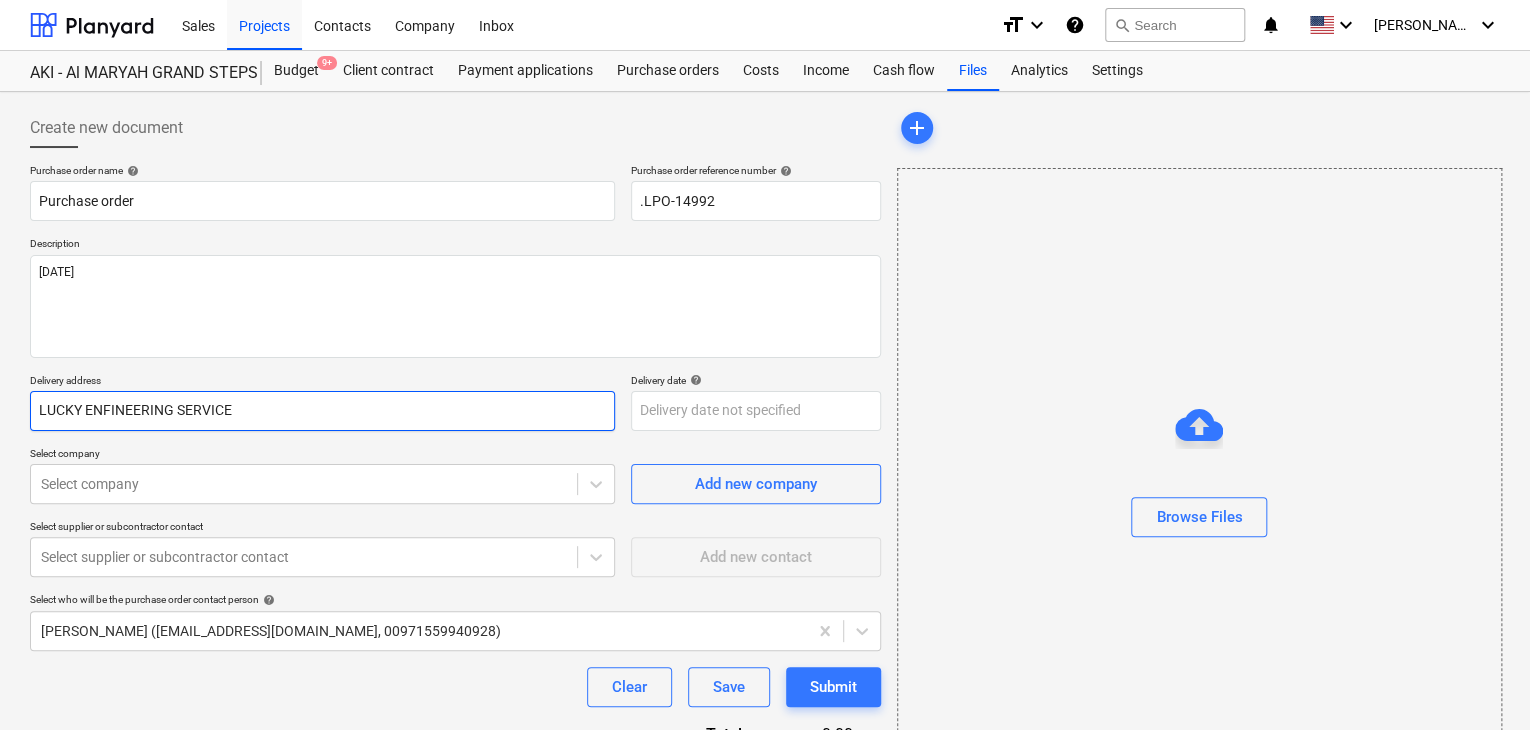 type on "x" 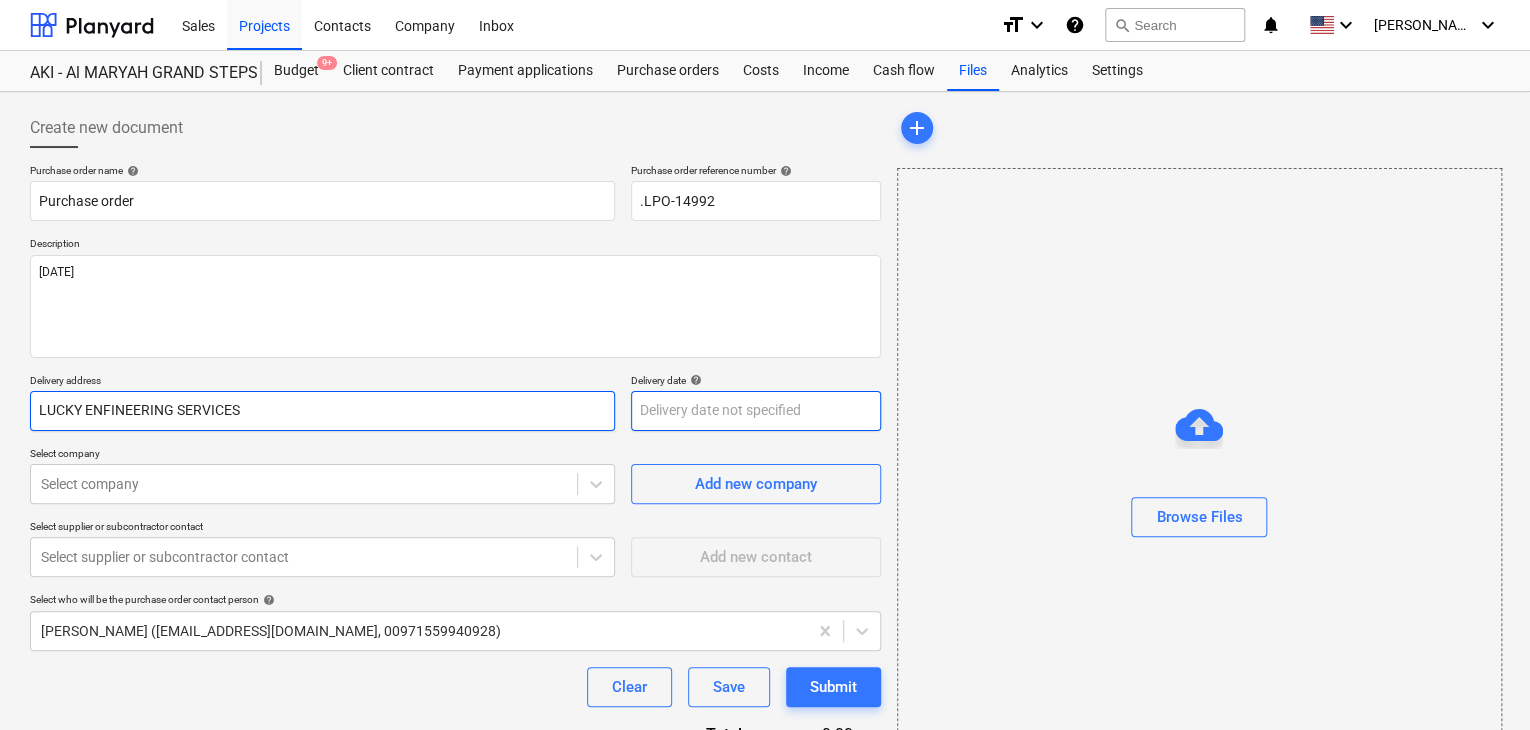 type on "LUCKY ENFINEERING SERVICES" 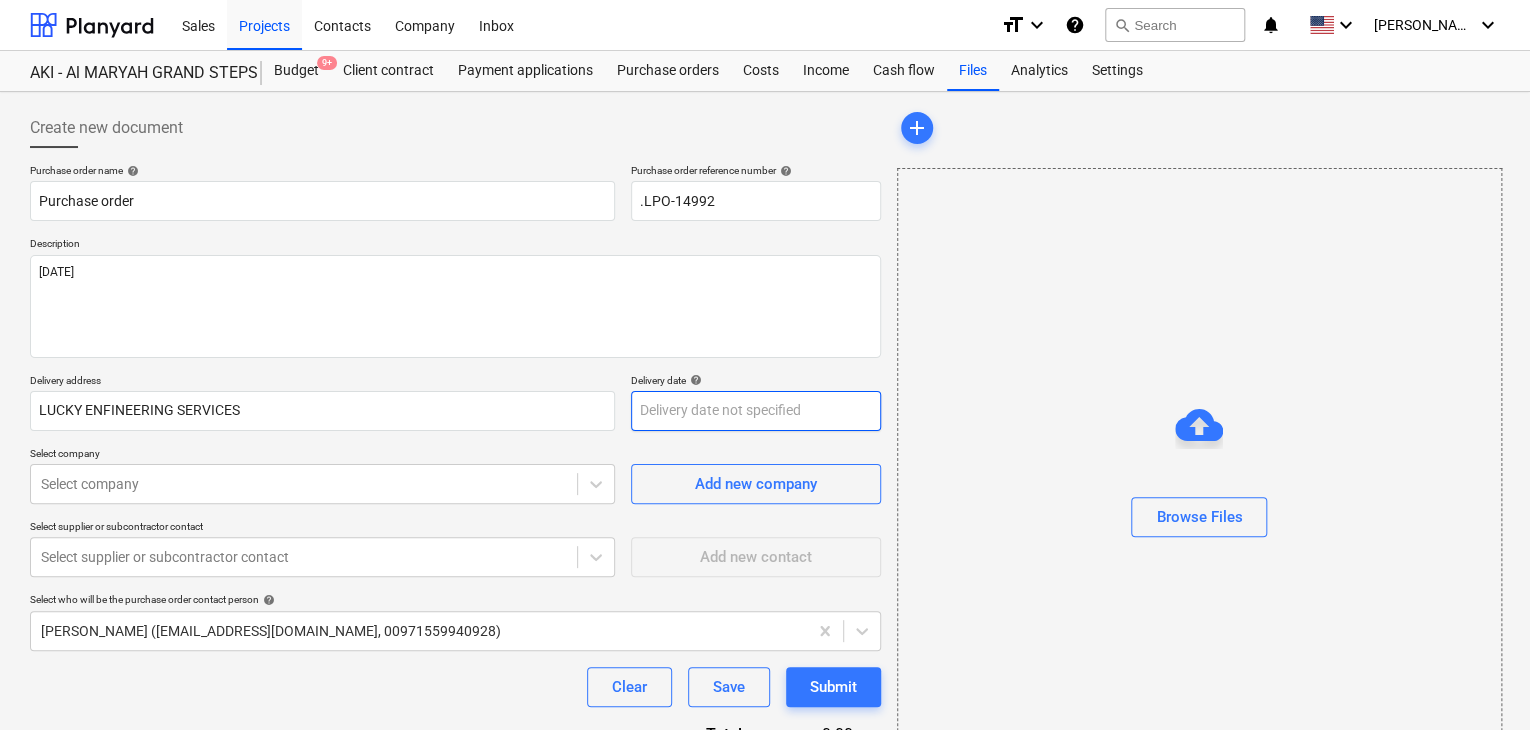 click on "Sales Projects Contacts Company Inbox format_size keyboard_arrow_down help search Search notifications 0 keyboard_arrow_down [PERSON_NAME] keyboard_arrow_down AKI - Al MARYAH GRAND STEPS - Metal Works Budget 9+ Client contract Payment applications Purchase orders Costs Income Cash flow Files Analytics Settings Create new document Purchase order name help Purchase order Purchase order reference number help .LPO-14992 Description [DATE] Delivery address LUCKY ENFINEERING SERVICES Delivery date help Press the down arrow key to interact with the calendar and
select a date. Press the question mark key to get the keyboard shortcuts for changing dates. Select company Select company Add new company Select supplier or subcontractor contact Select supplier or subcontractor contact Add new contact Select who will be the purchase order contact person help [PERSON_NAME] ([EMAIL_ADDRESS][DOMAIN_NAME], 00971559940928) Clear Save Submit Total 0.00د.إ.‏ Select line-items to add help Search or select a line-item add" at bounding box center (765, 365) 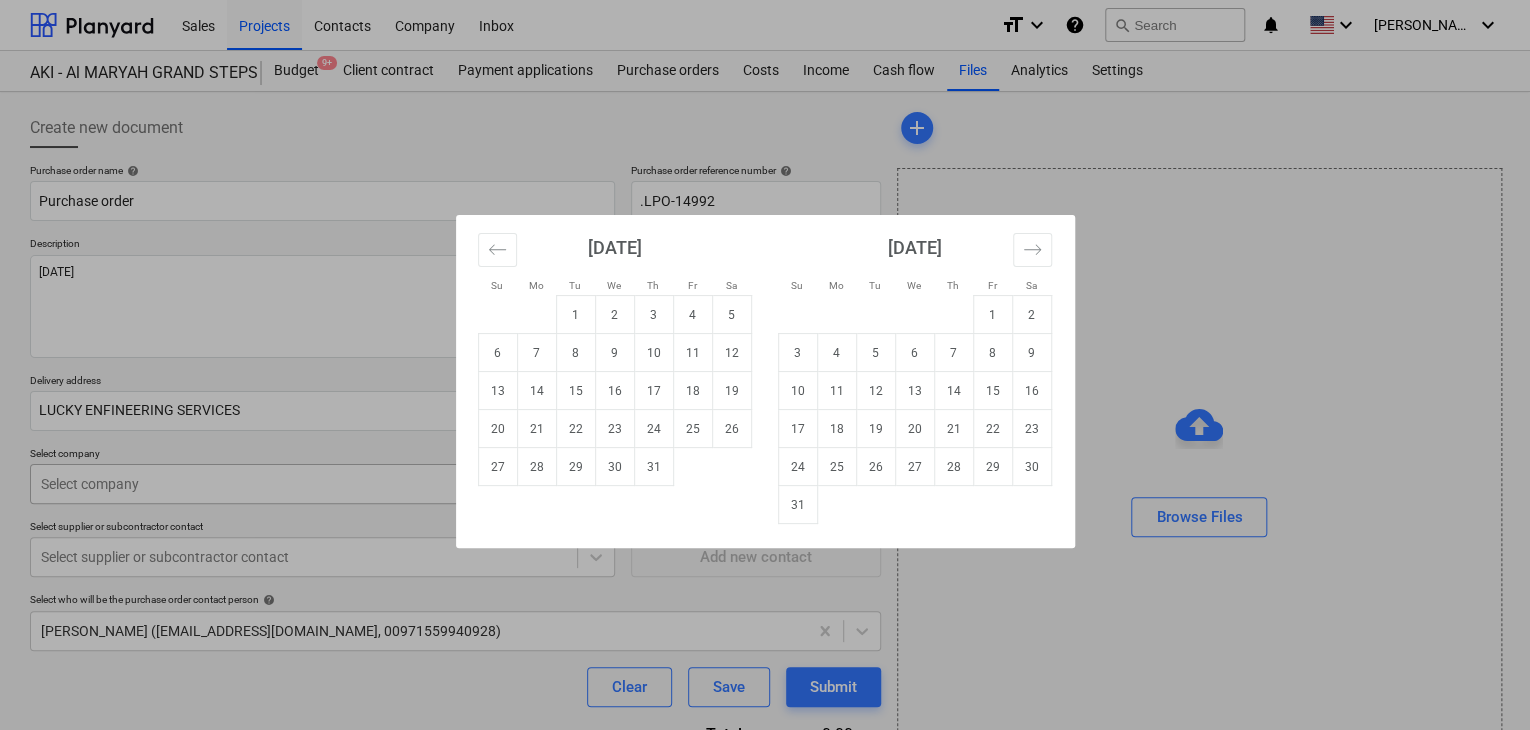 drag, startPoint x: 606, startPoint y: 464, endPoint x: 573, endPoint y: 464, distance: 33 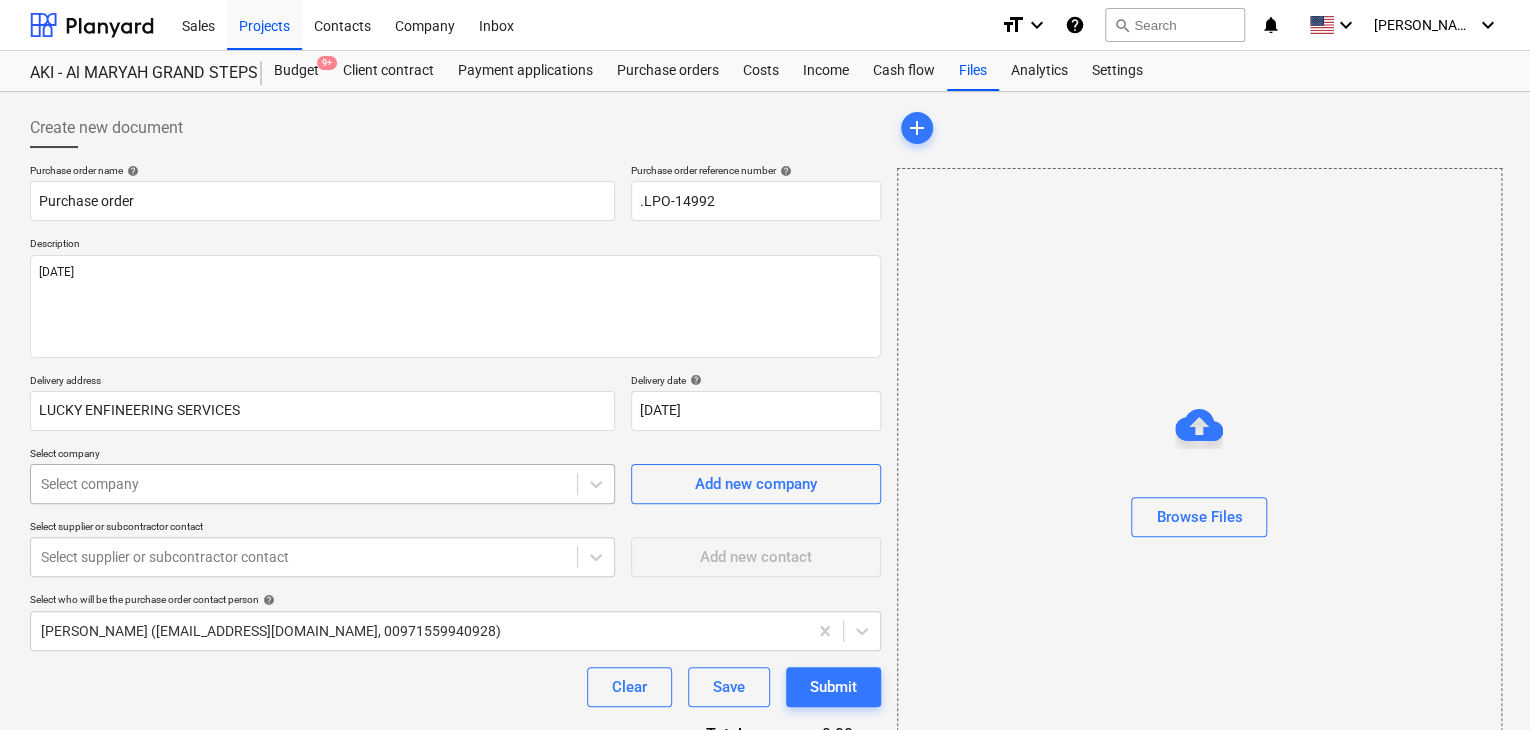 click on "Sales Projects Contacts Company Inbox format_size keyboard_arrow_down help search Search notifications 0 keyboard_arrow_down [PERSON_NAME] keyboard_arrow_down AKI - Al MARYAH GRAND STEPS - Metal Works Budget 9+ Client contract Payment applications Purchase orders Costs Income Cash flow Files Analytics Settings Create new document Purchase order name help Purchase order Purchase order reference number help .LPO-14992 Description [DATE] Delivery address LUCKY ENFINEERING SERVICES Delivery date help [DATE] [DATE] Press the down arrow key to interact with the calendar and
select a date. Press the question mark key to get the keyboard shortcuts for changing dates. Select company Select company Add new company Select supplier or subcontractor contact Select supplier or subcontractor contact Add new contact Select who will be the purchase order contact person help [PERSON_NAME] ([EMAIL_ADDRESS][DOMAIN_NAME], 00971559940928) Clear Save Submit Total 0.00د.إ.‏ Select line-items to add help Select in bulk x" at bounding box center [765, 365] 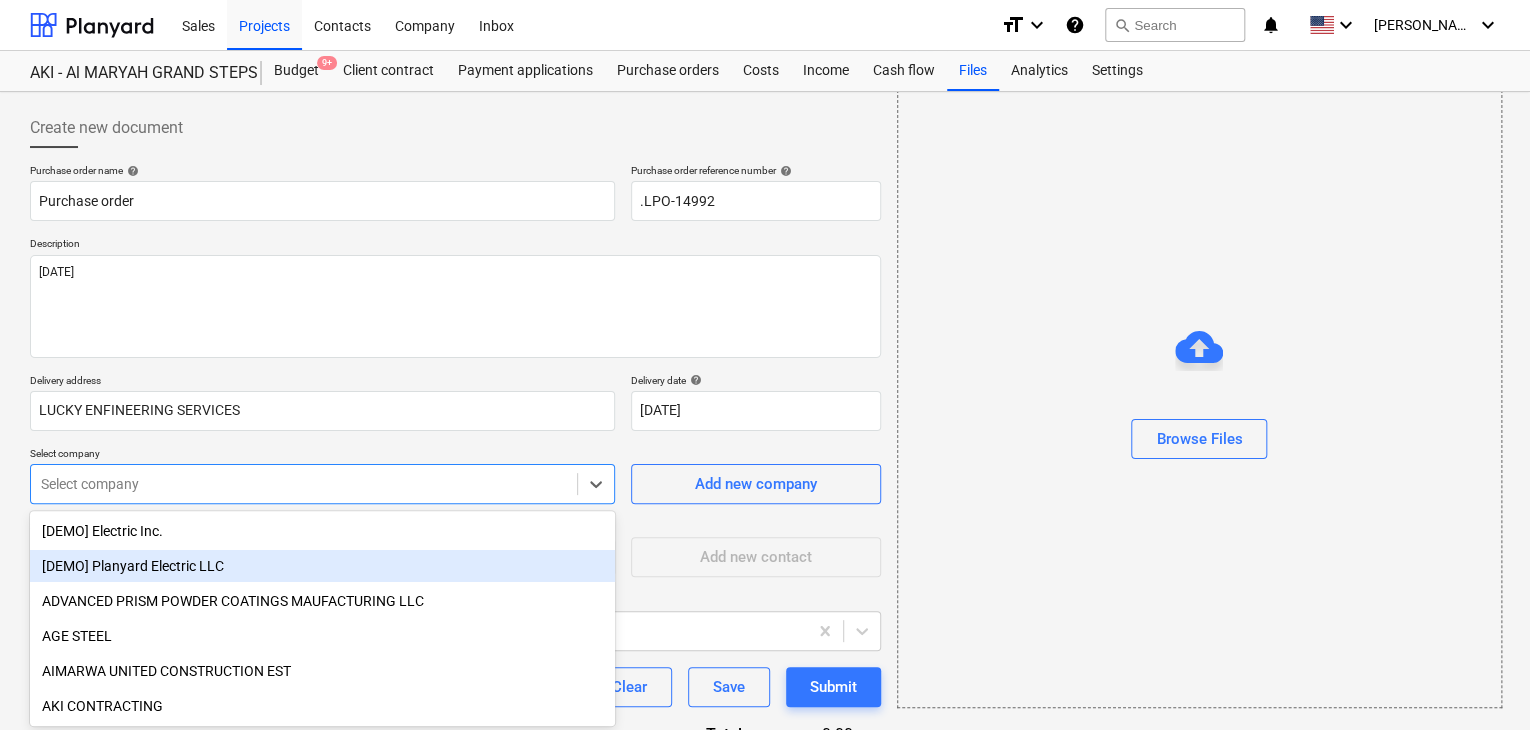scroll, scrollTop: 93, scrollLeft: 0, axis: vertical 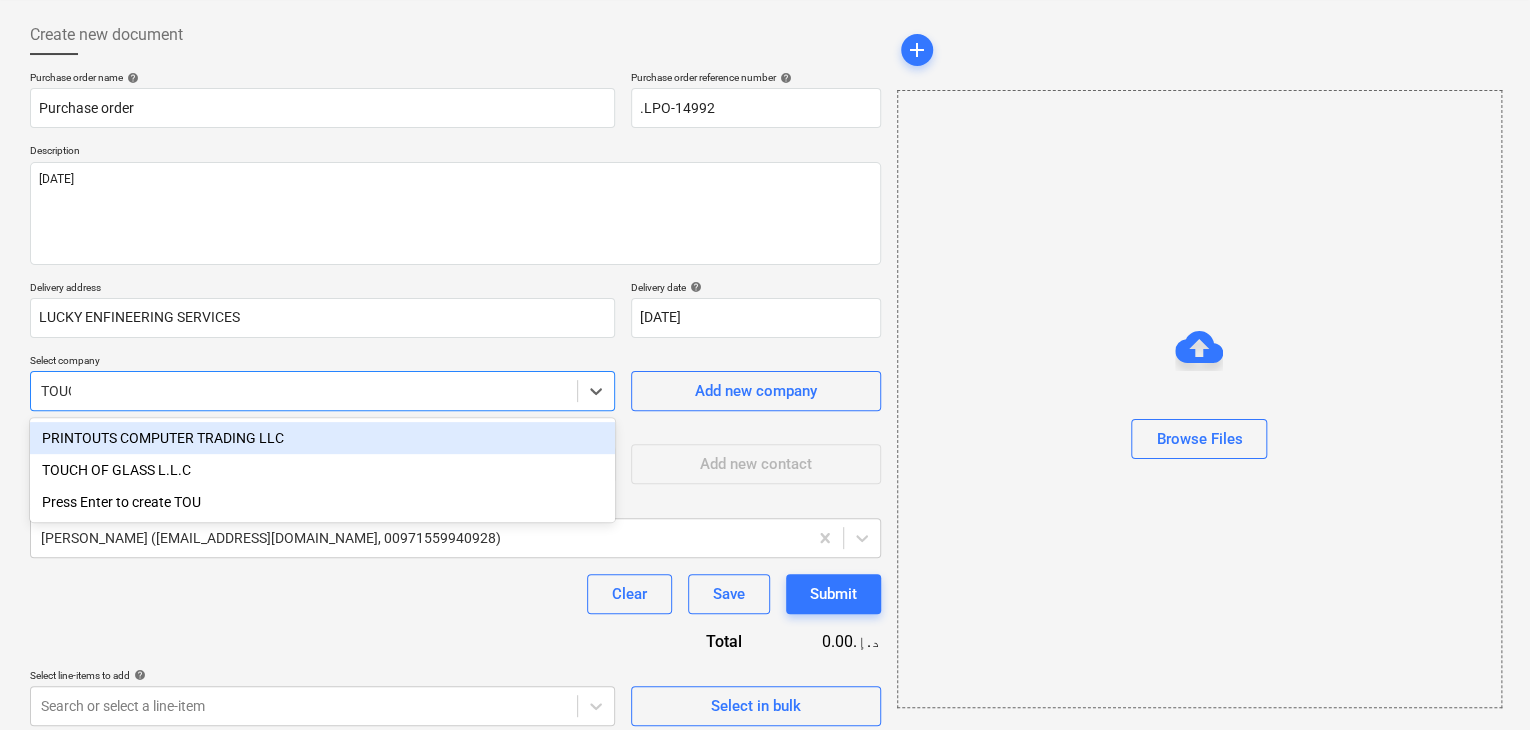 type on "TOUCH" 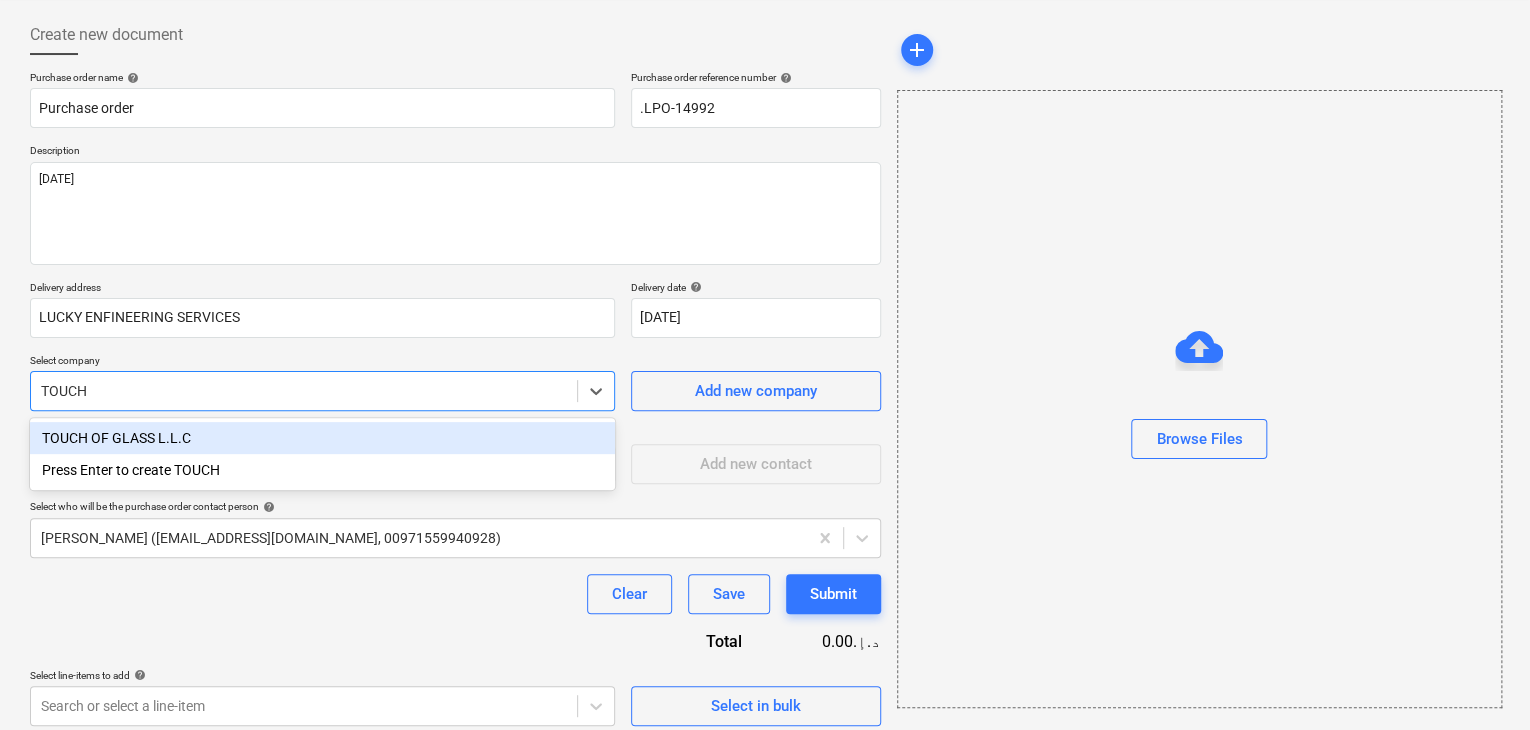 click on "TOUCH OF GLASS L.L.C" at bounding box center (322, 438) 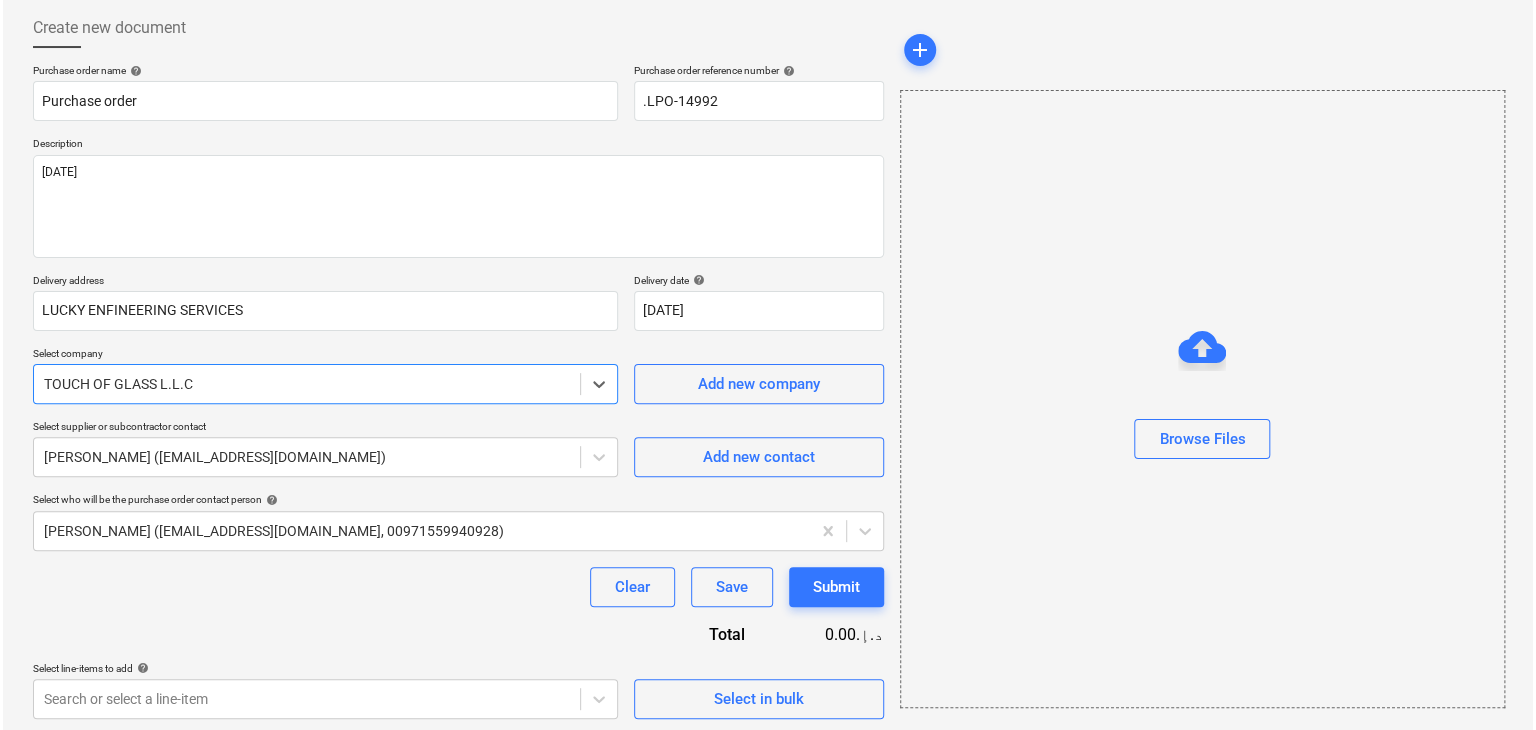scroll, scrollTop: 104, scrollLeft: 0, axis: vertical 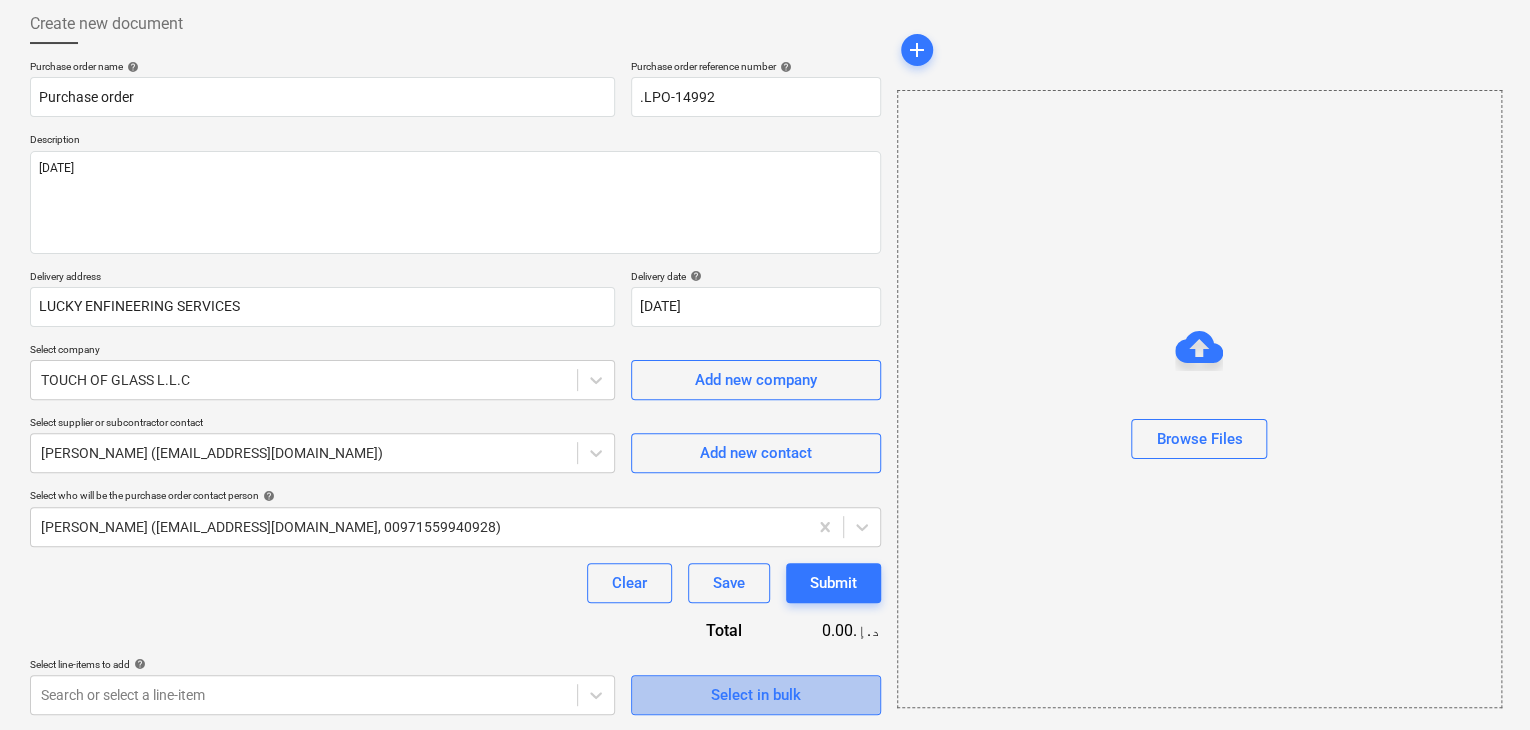 click on "Select in bulk" at bounding box center (756, 695) 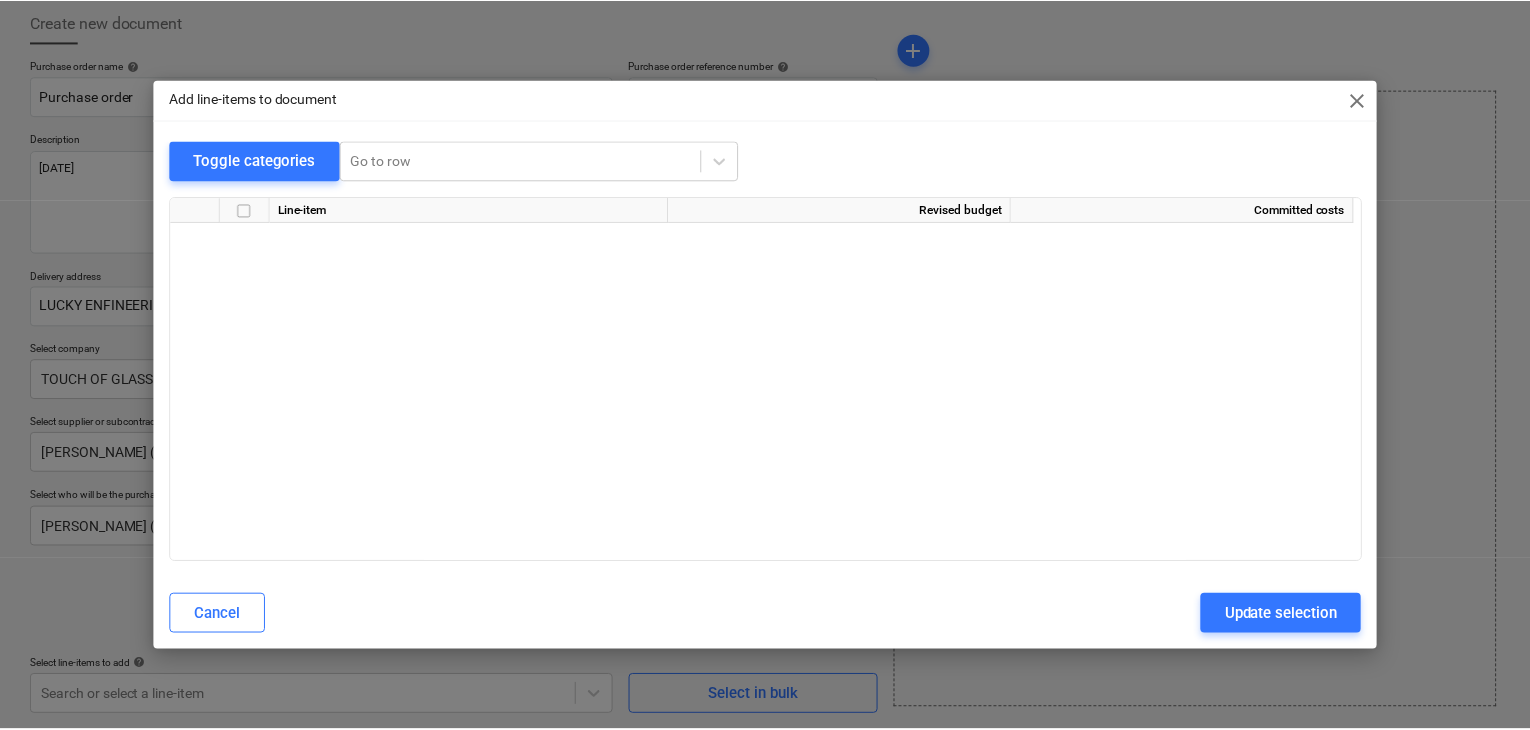 scroll, scrollTop: 2887, scrollLeft: 0, axis: vertical 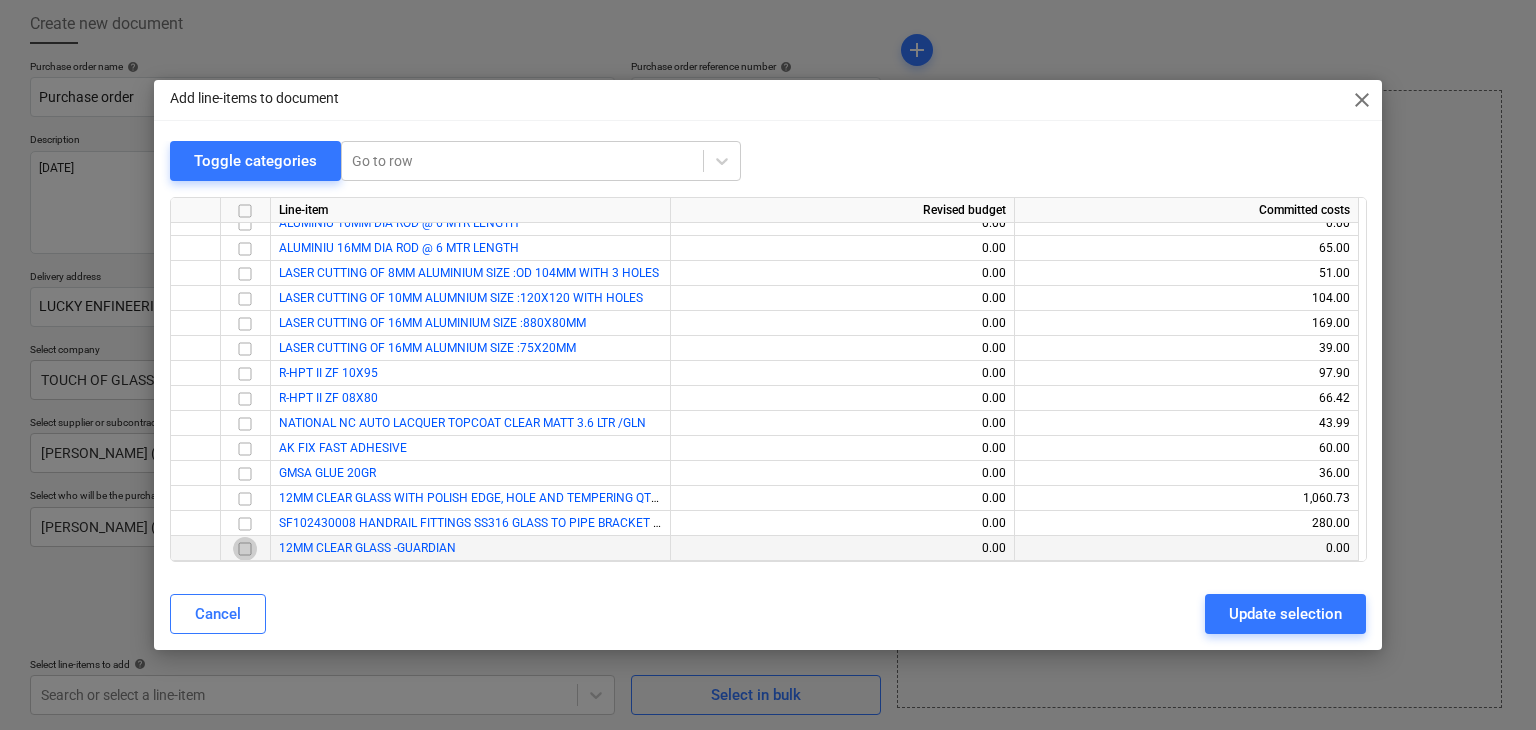 click at bounding box center (245, 549) 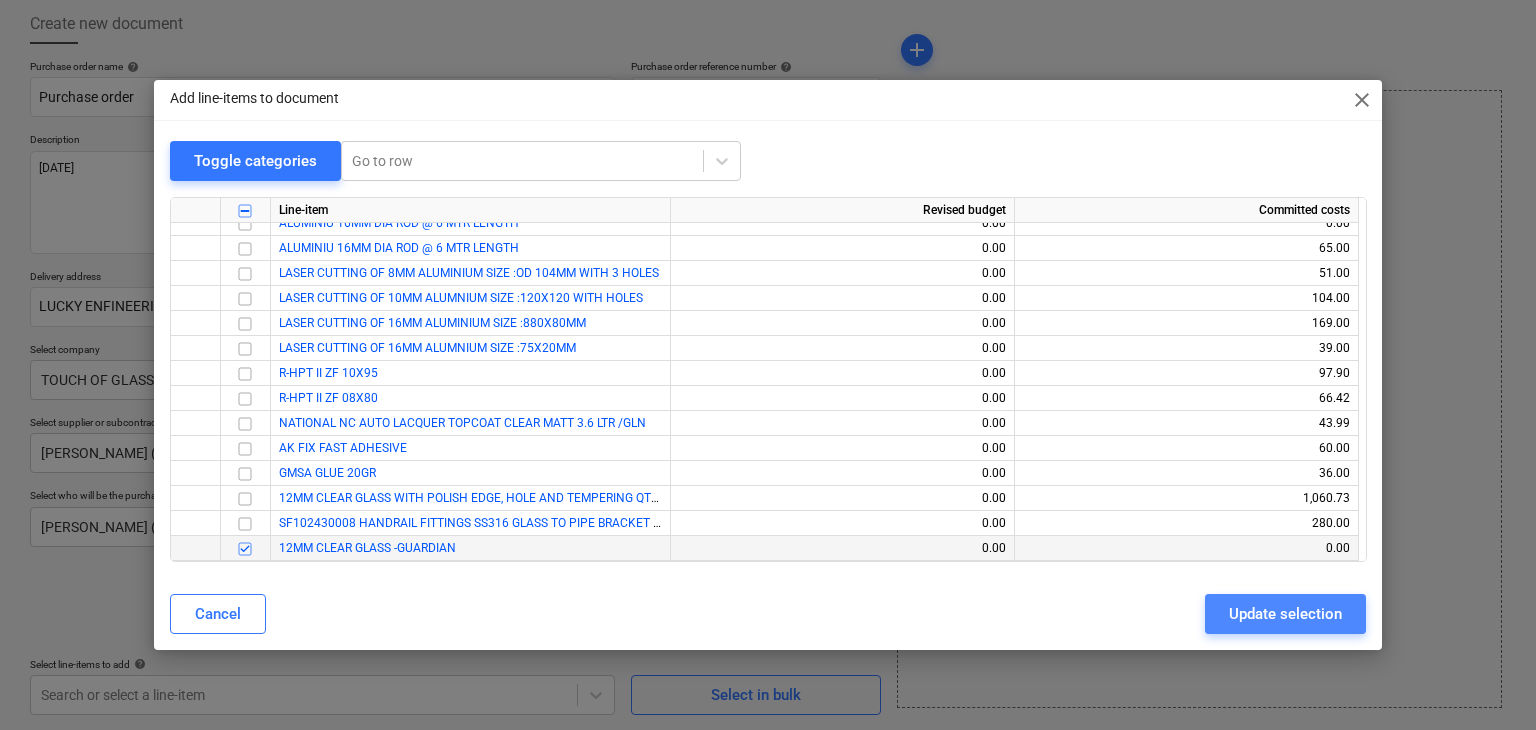 click on "Update selection" at bounding box center [1285, 614] 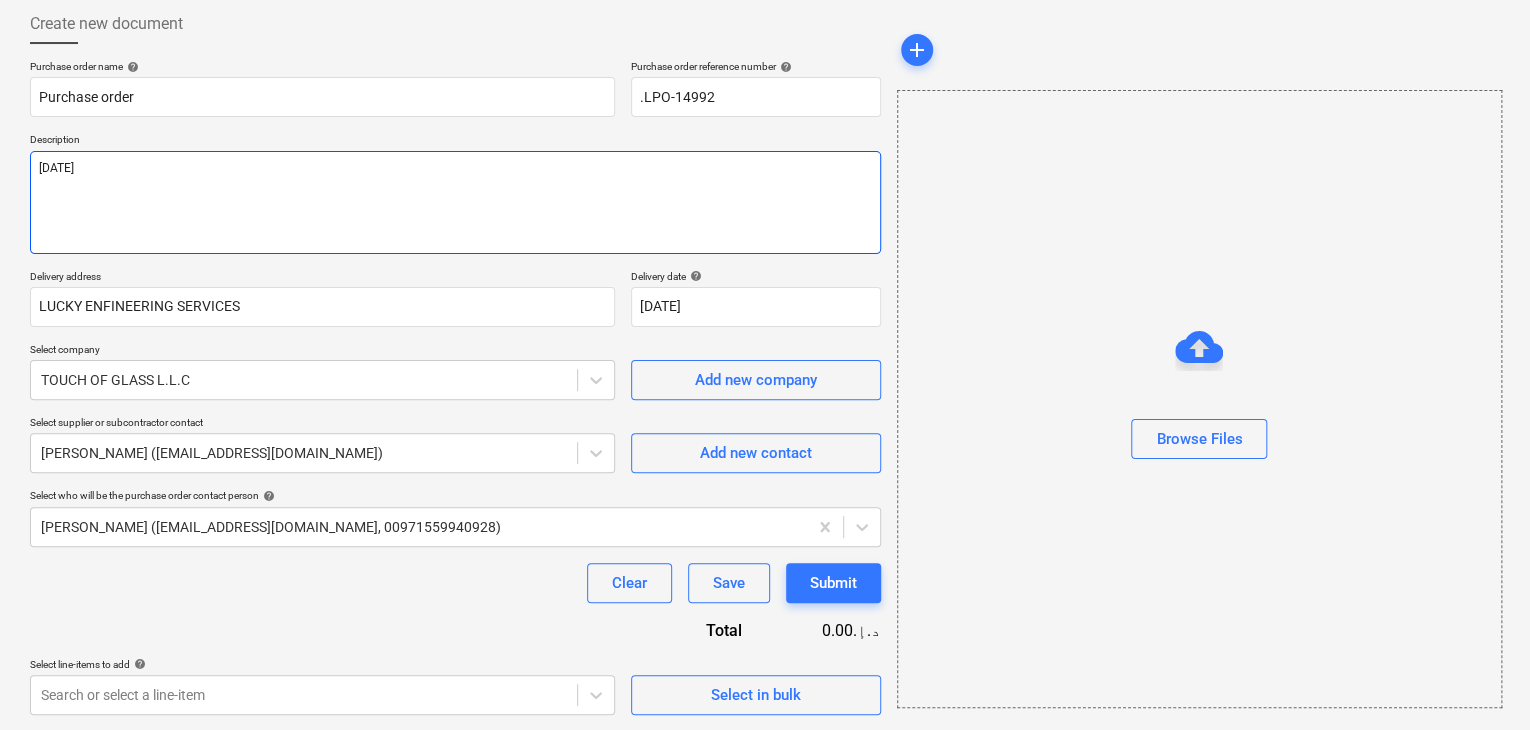 click on "[DATE]" at bounding box center [455, 202] 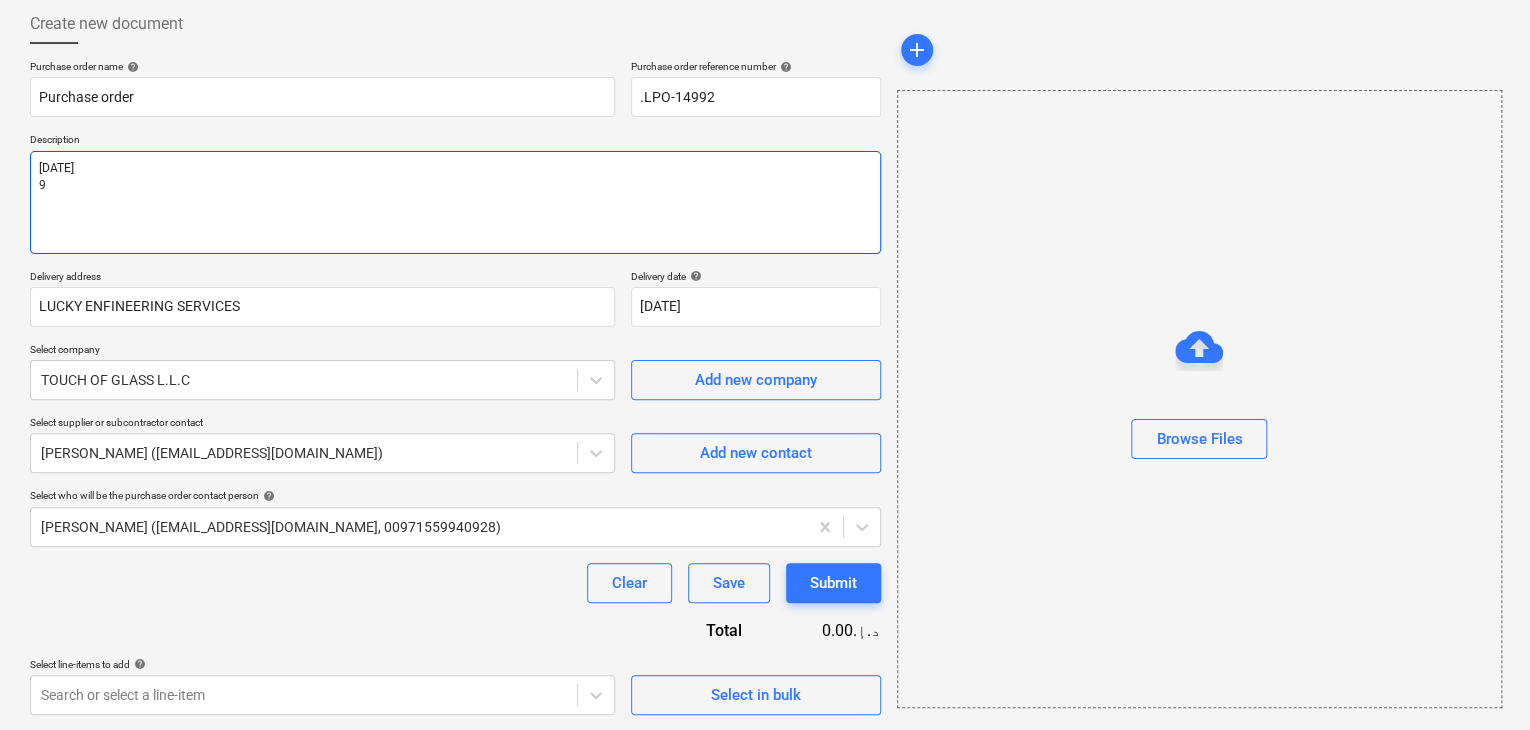 type on "x" 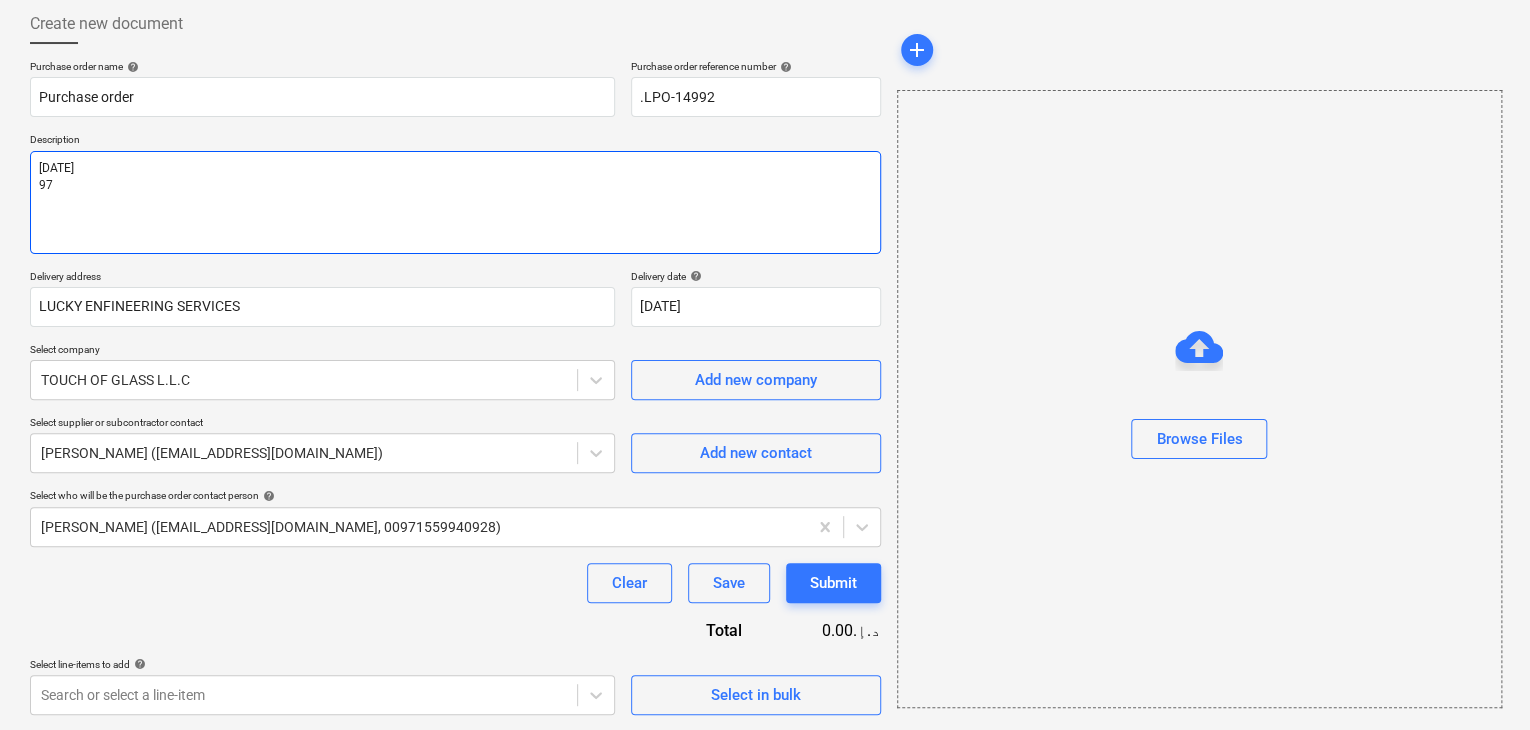 type on "x" 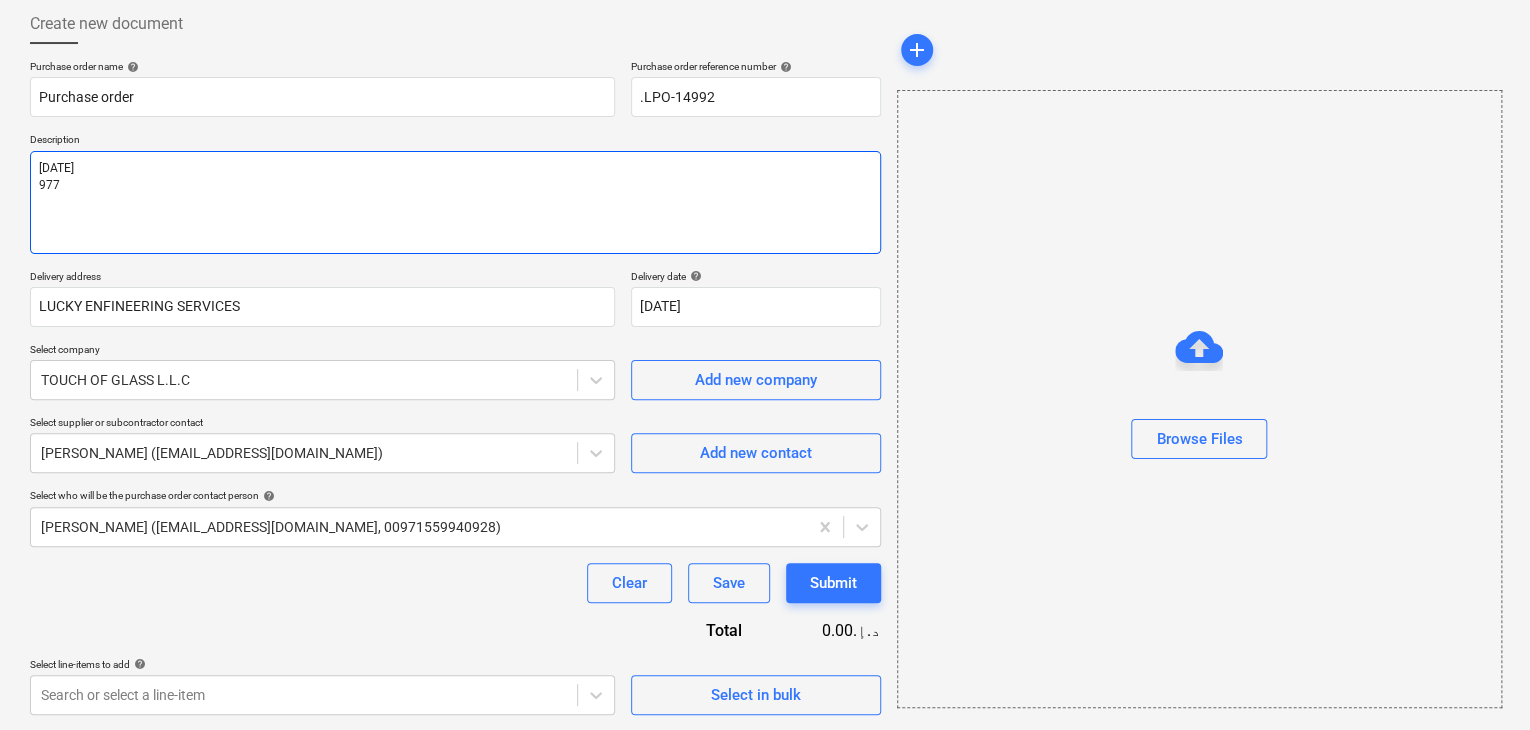 type on "x" 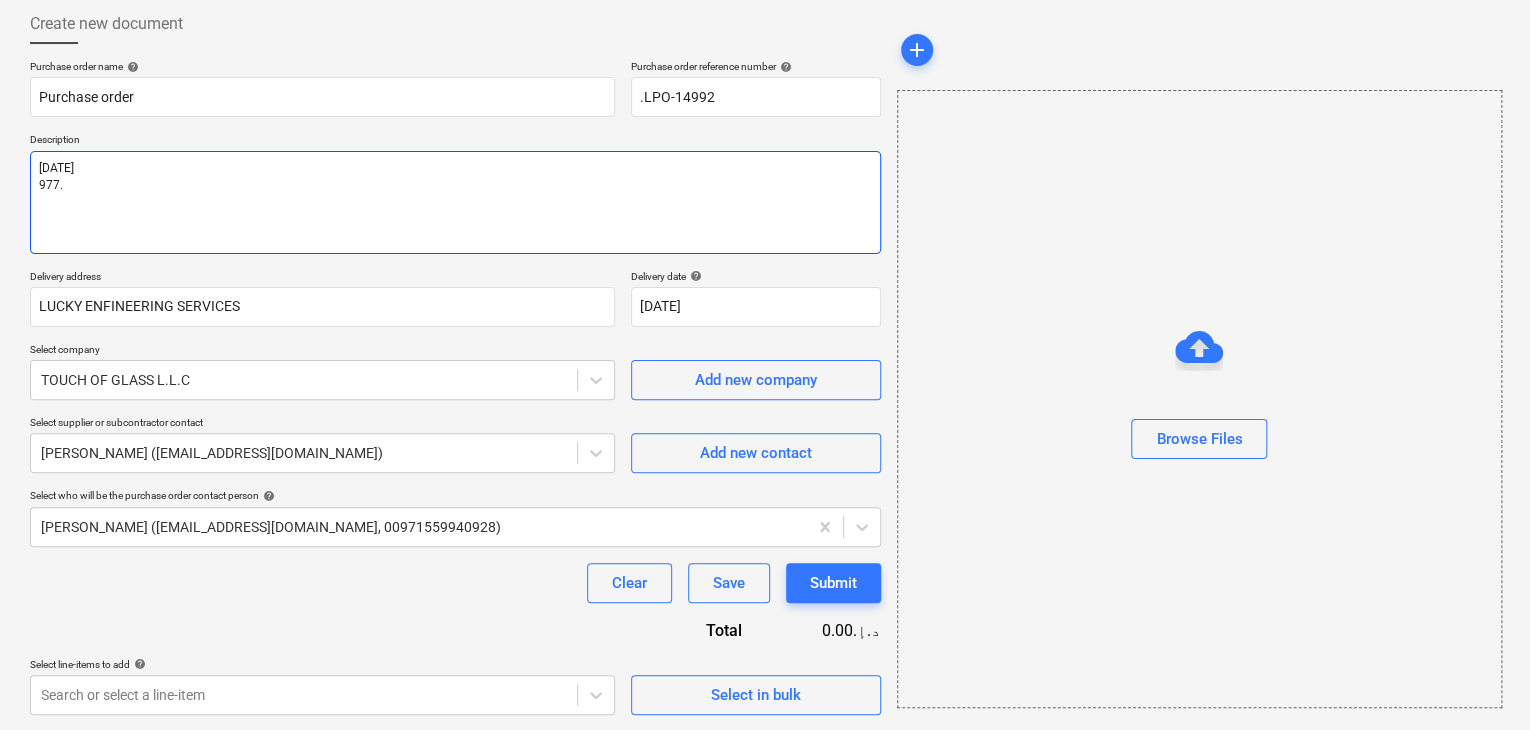 type on "x" 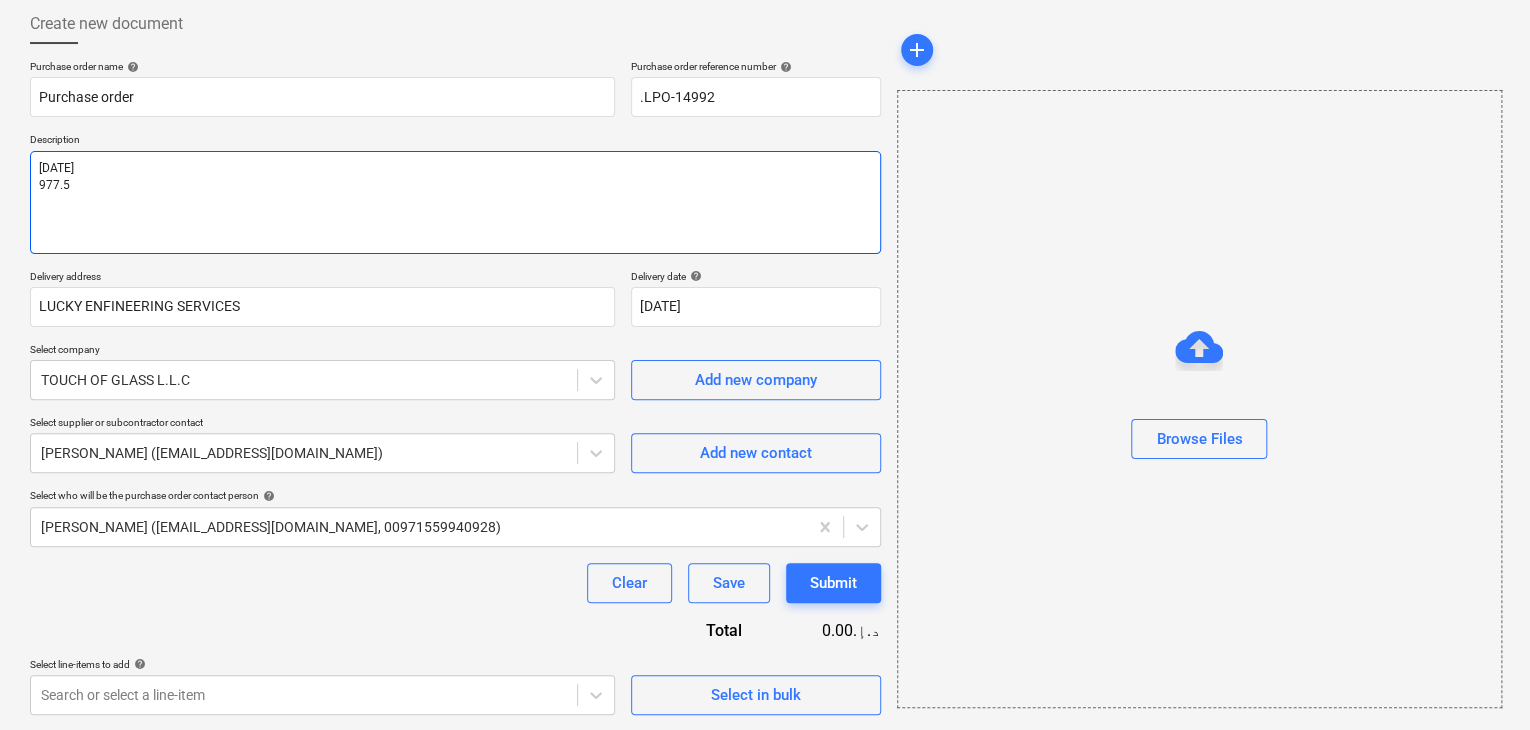 type on "x" 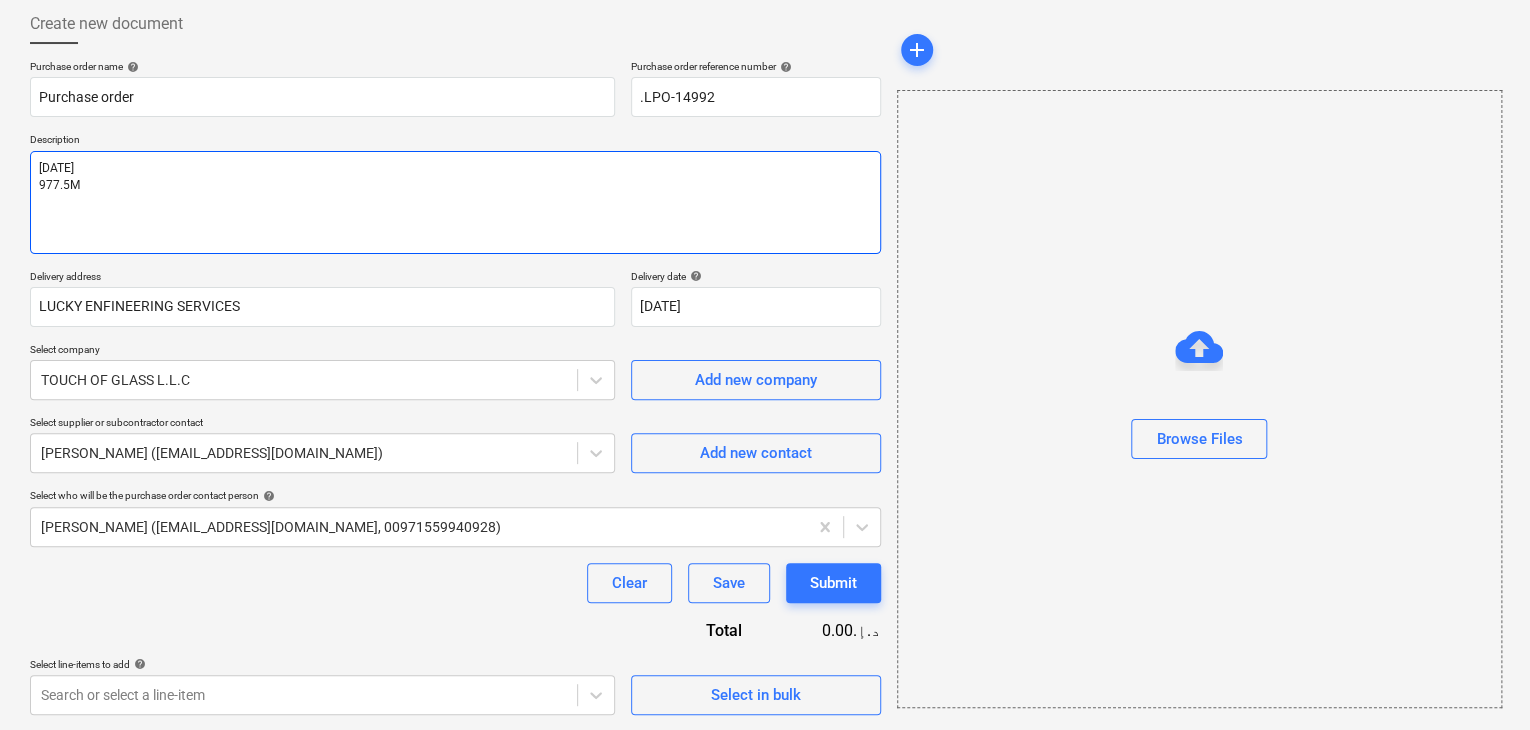 type on "x" 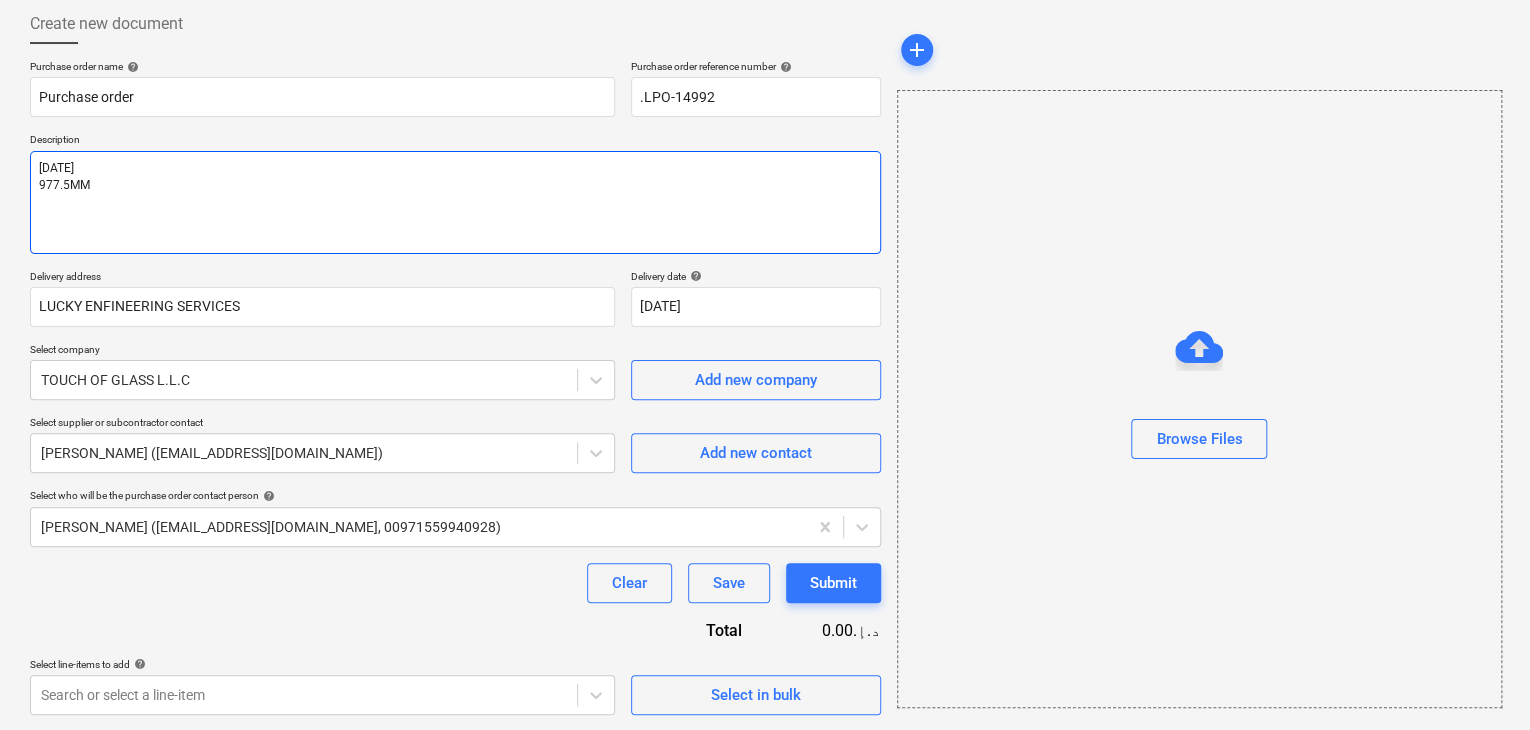 type on "x" 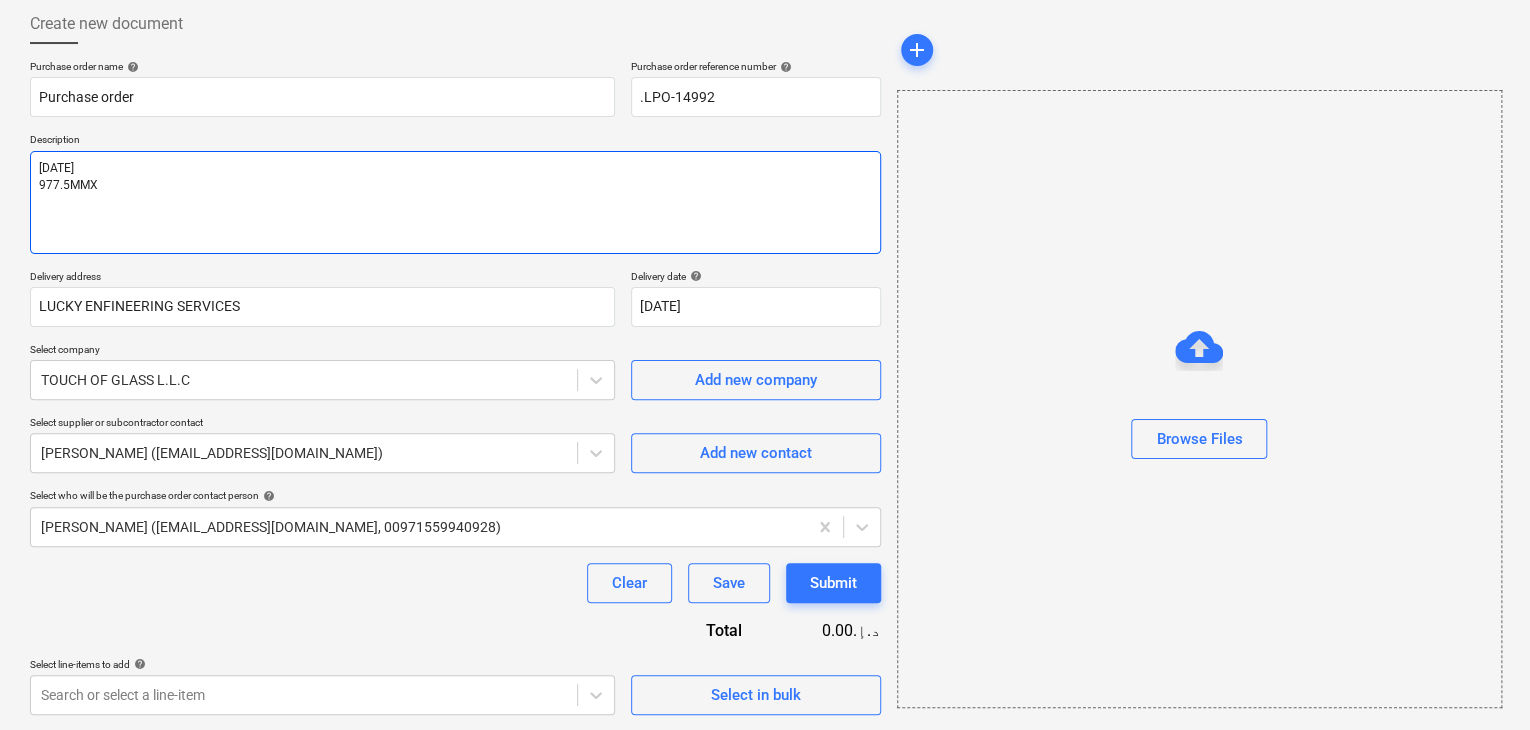 type on "[DATE]
977.5MMX1" 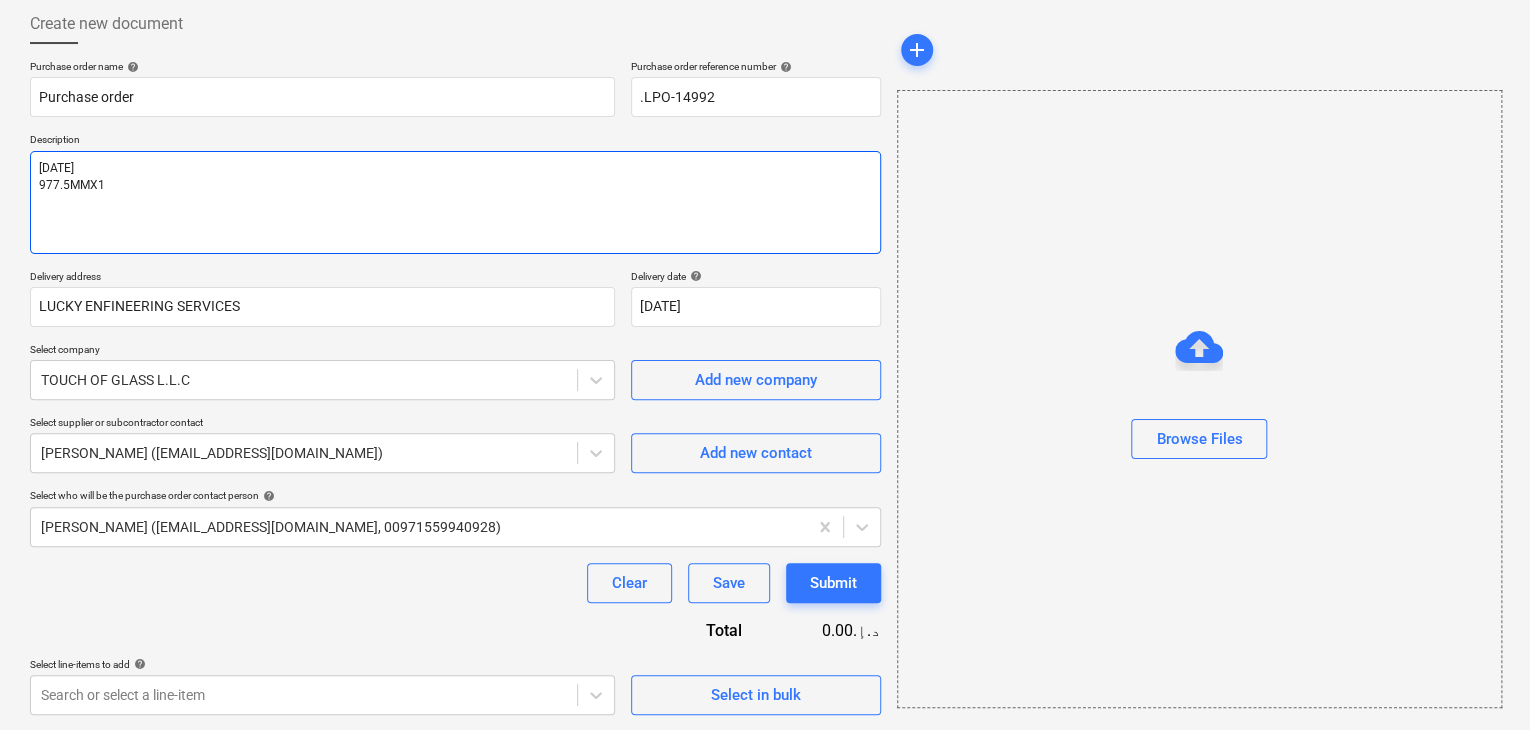 type on "x" 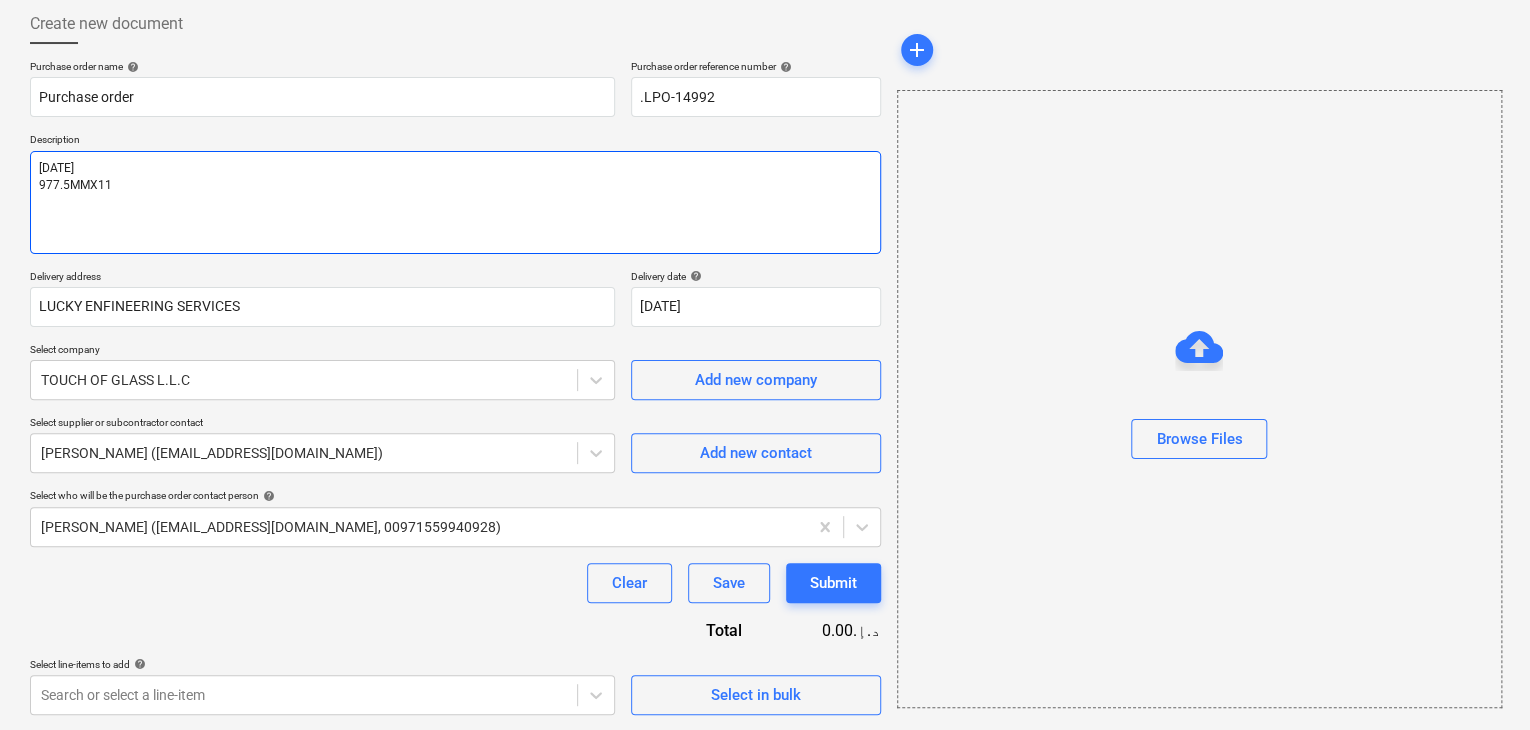 type on "x" 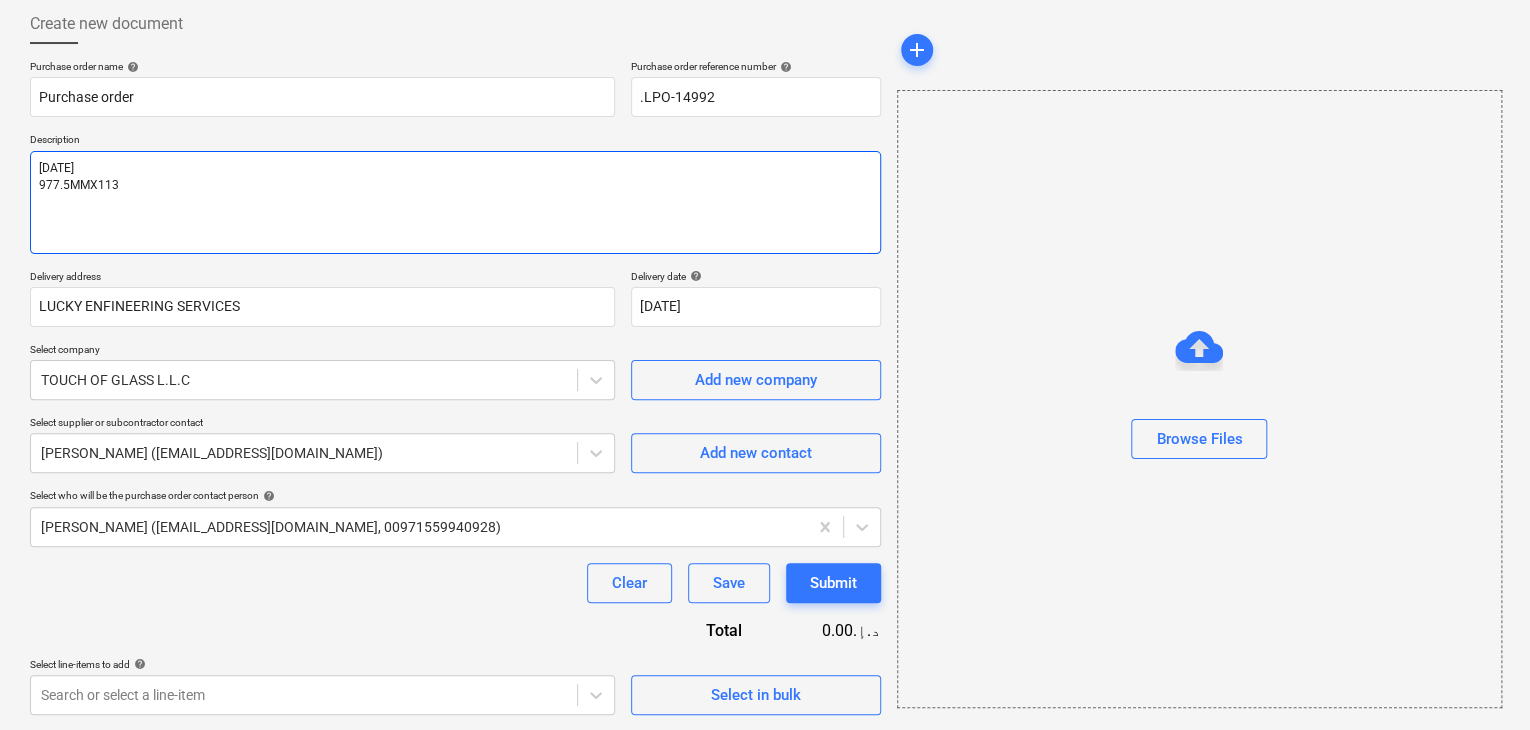 type on "x" 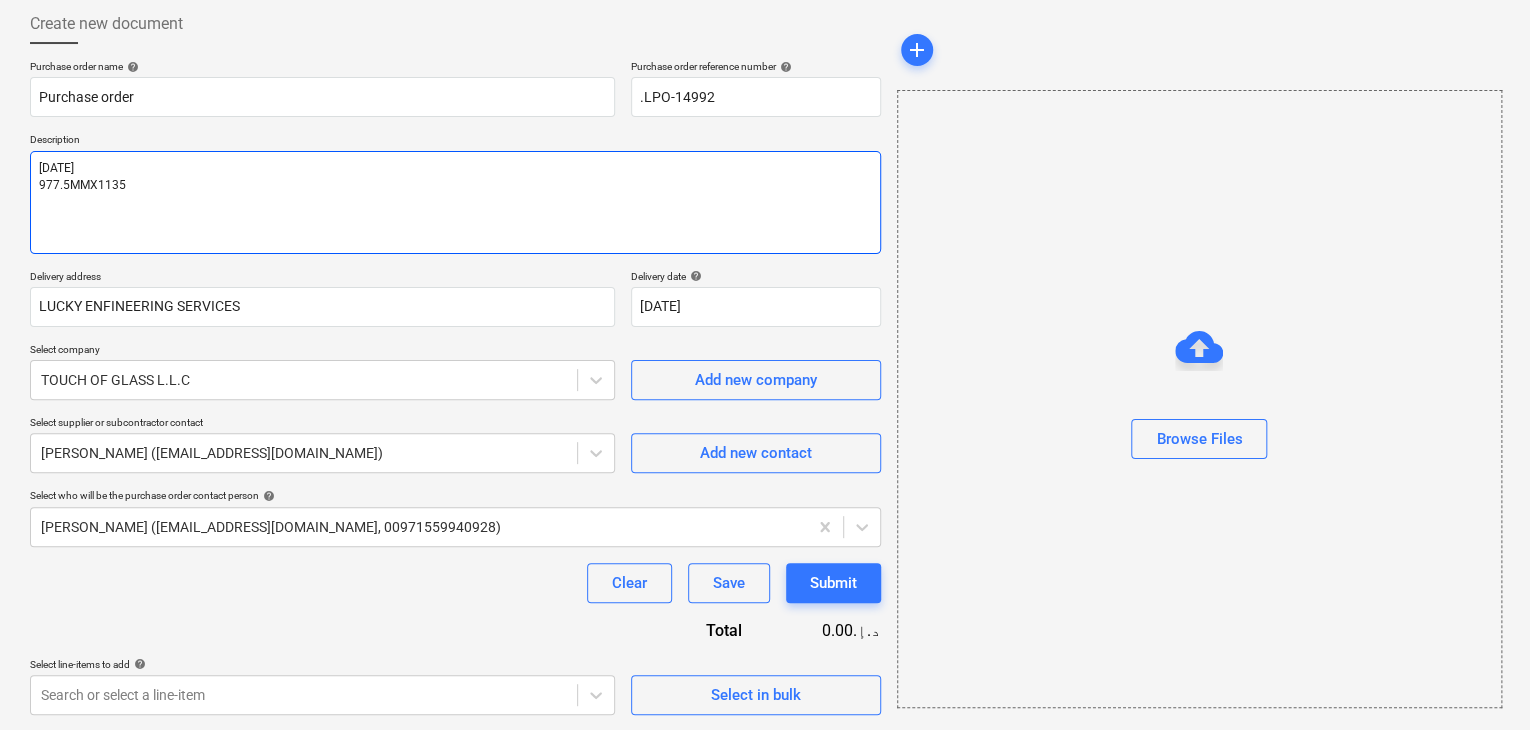 type on "x" 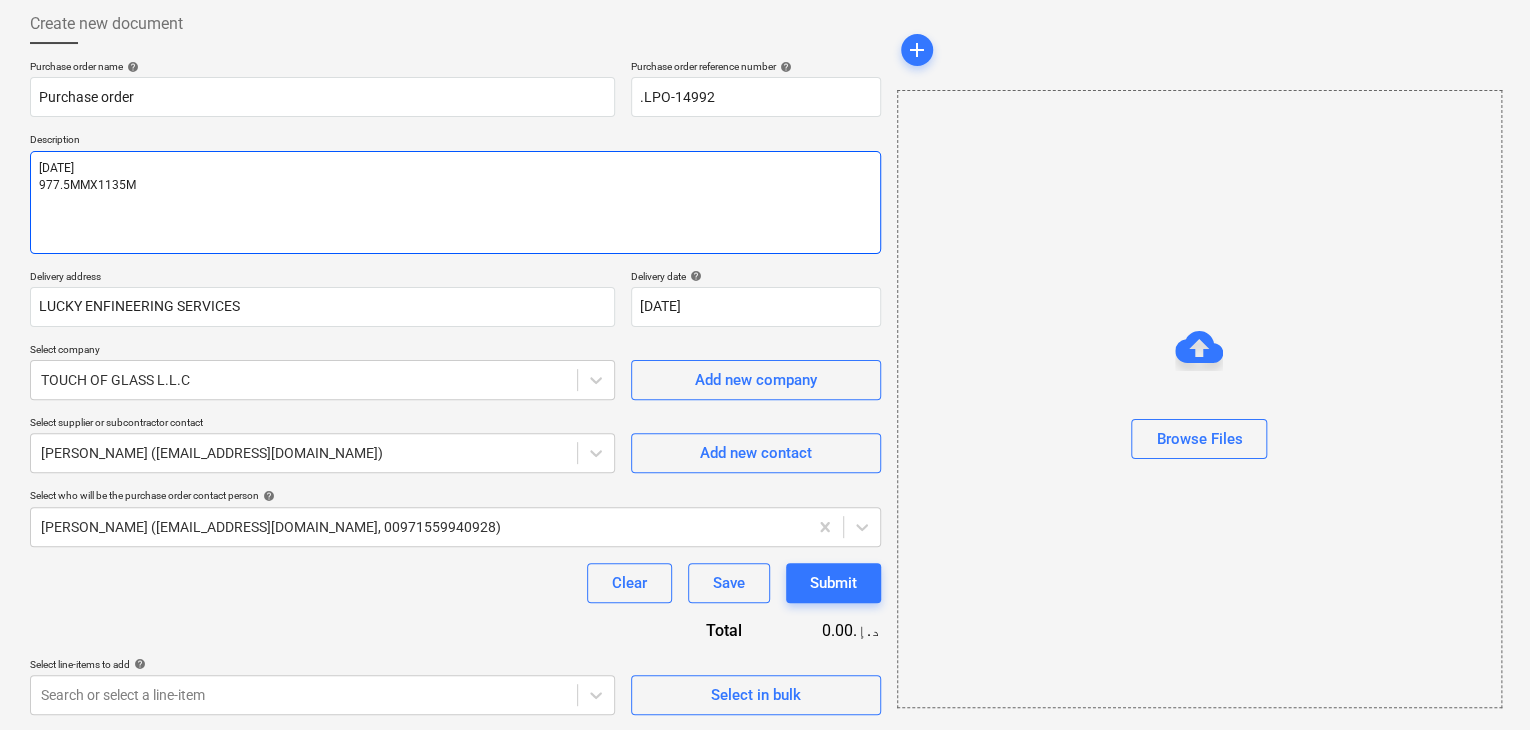 type on "x" 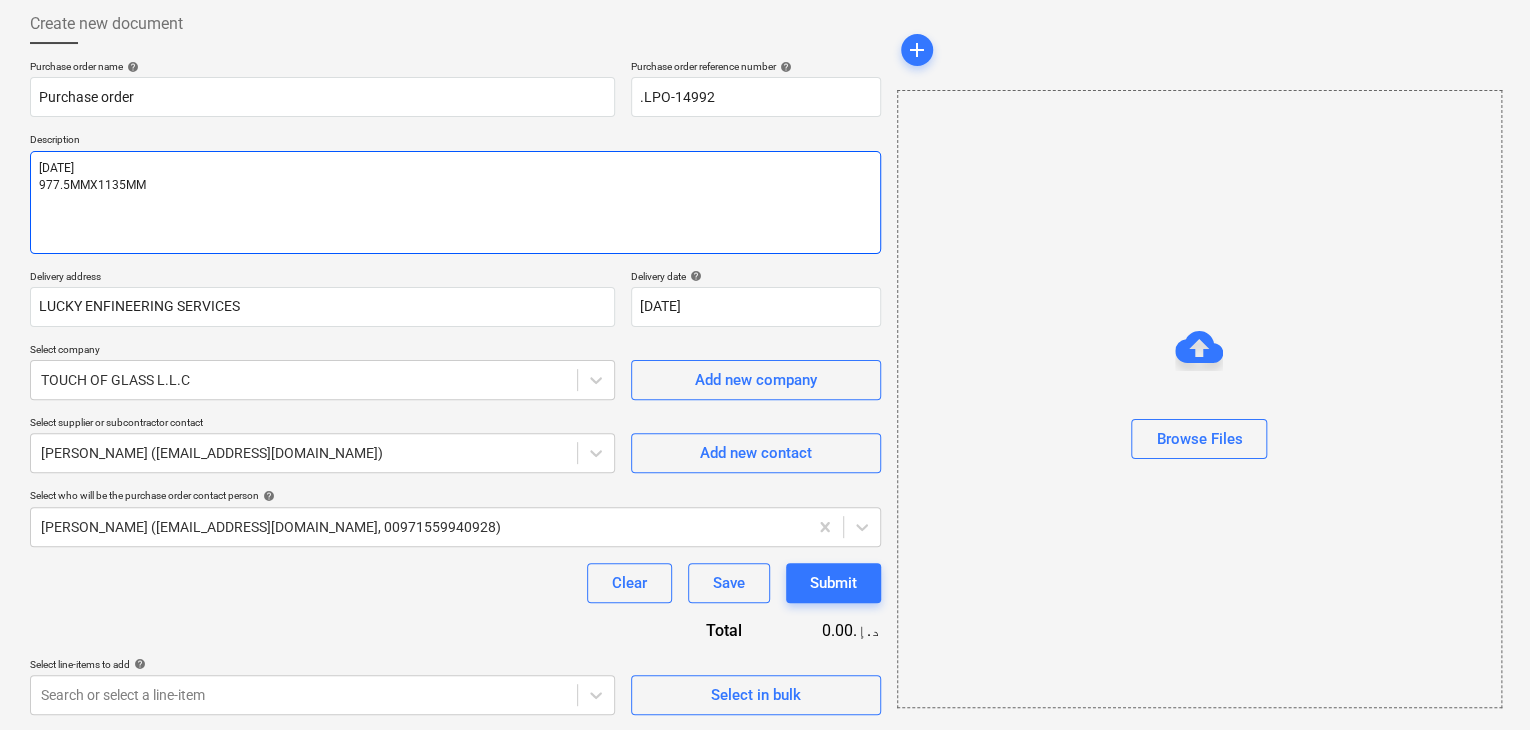 type on "x" 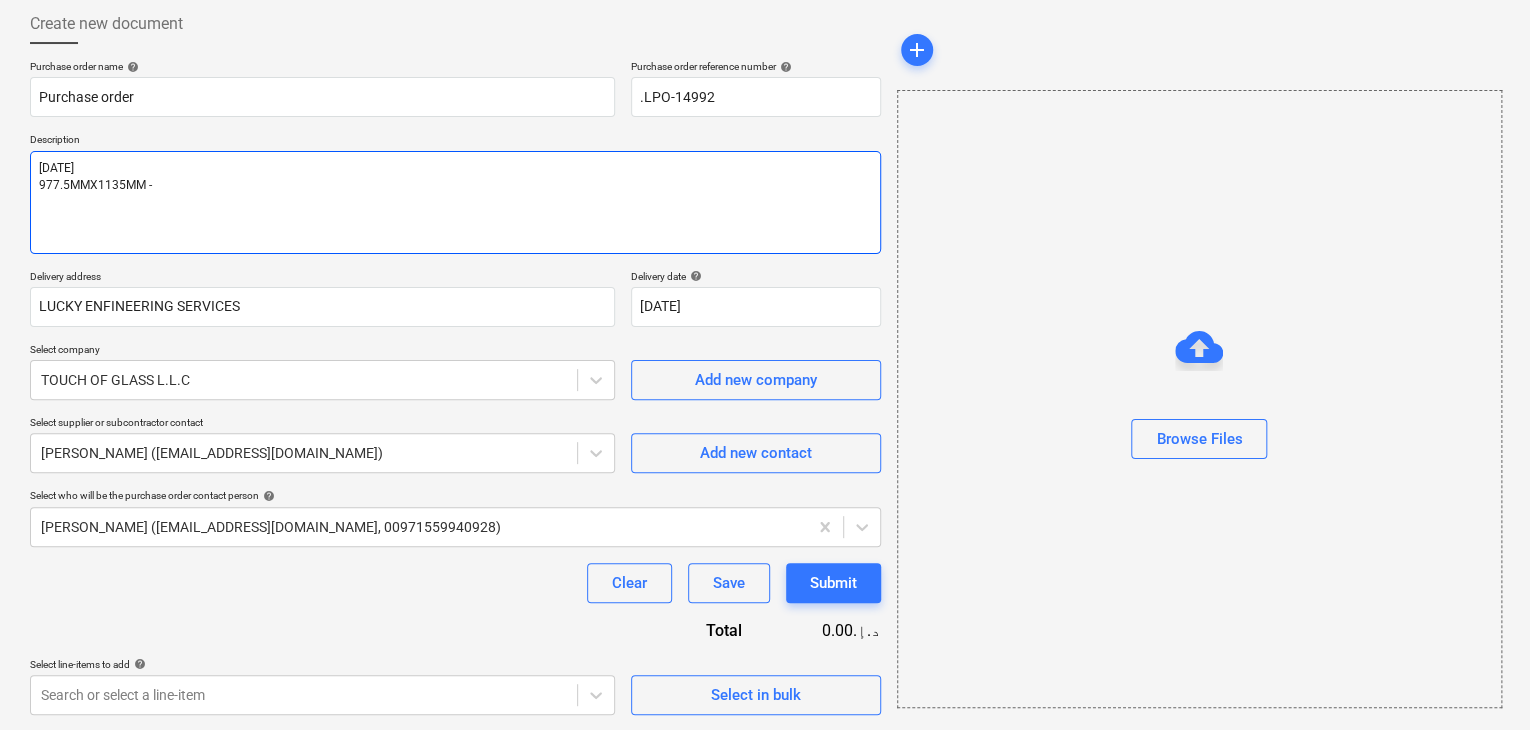 type on "x" 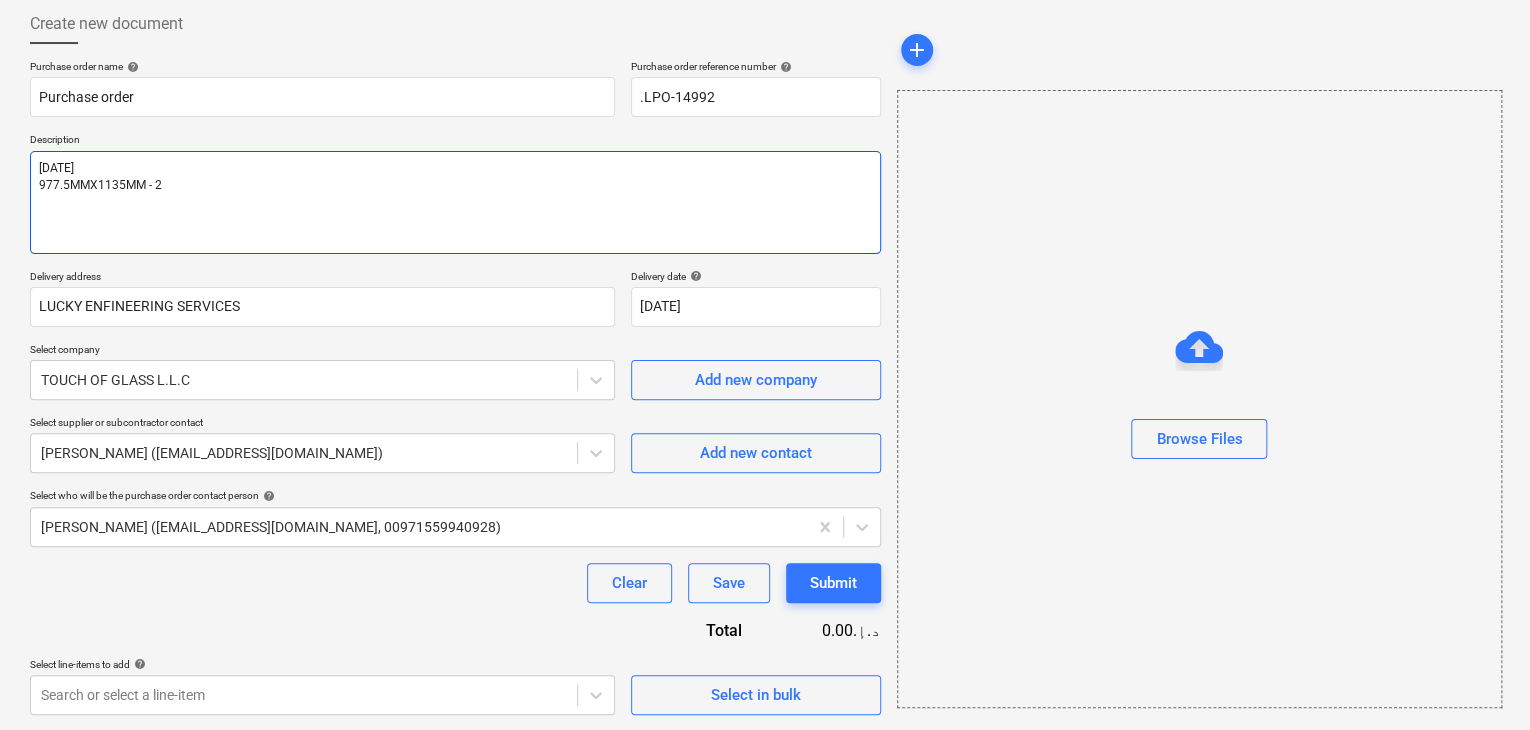 type on "x" 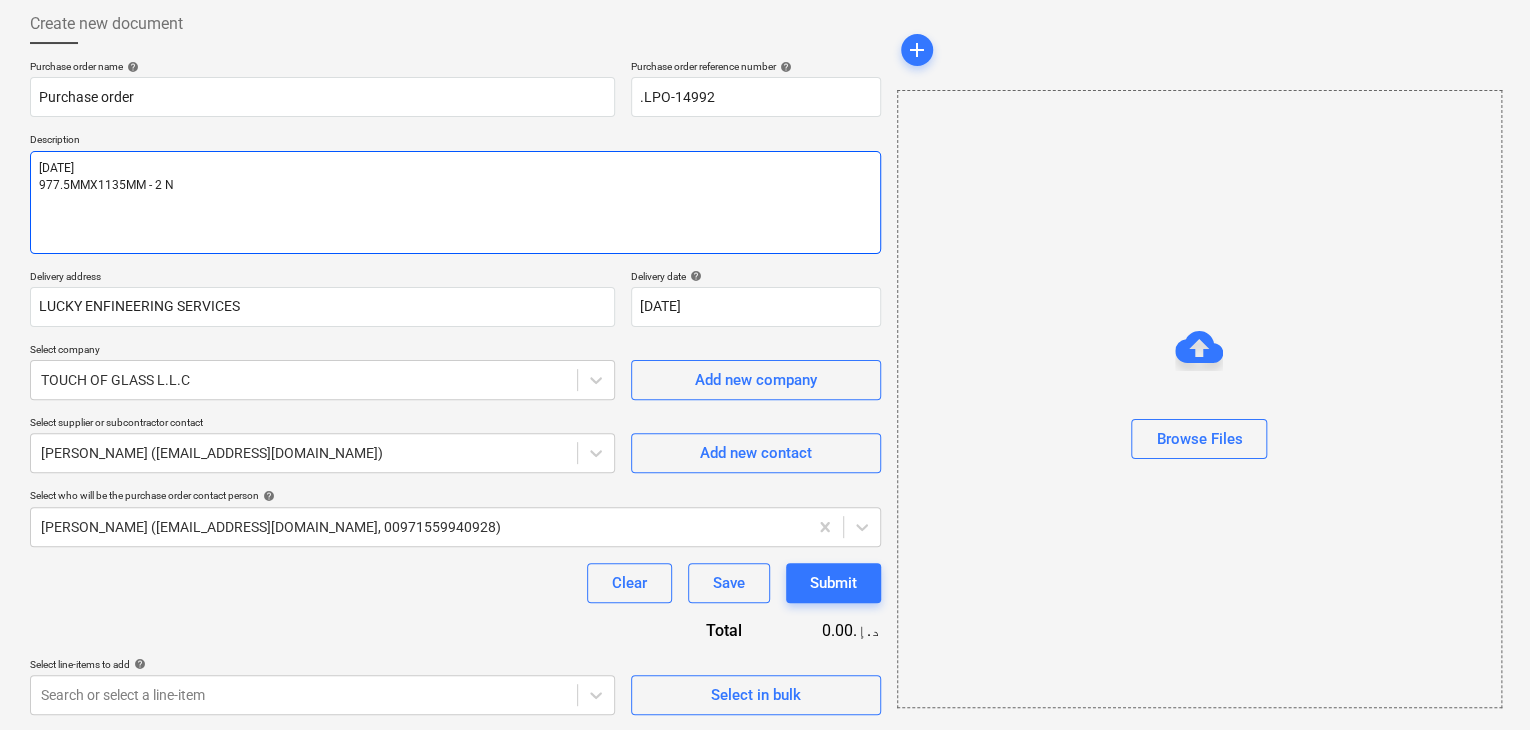 type on "x" 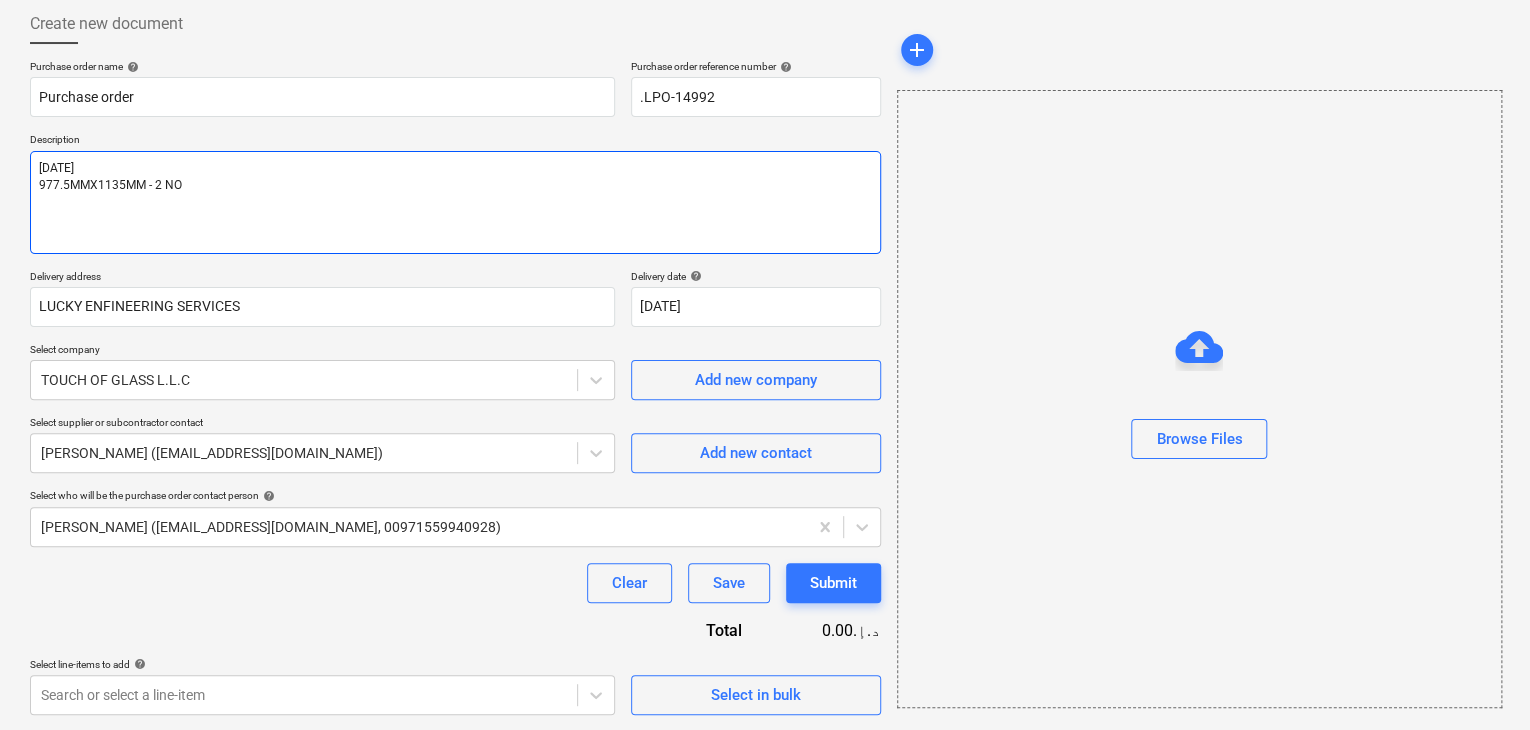 type on "x" 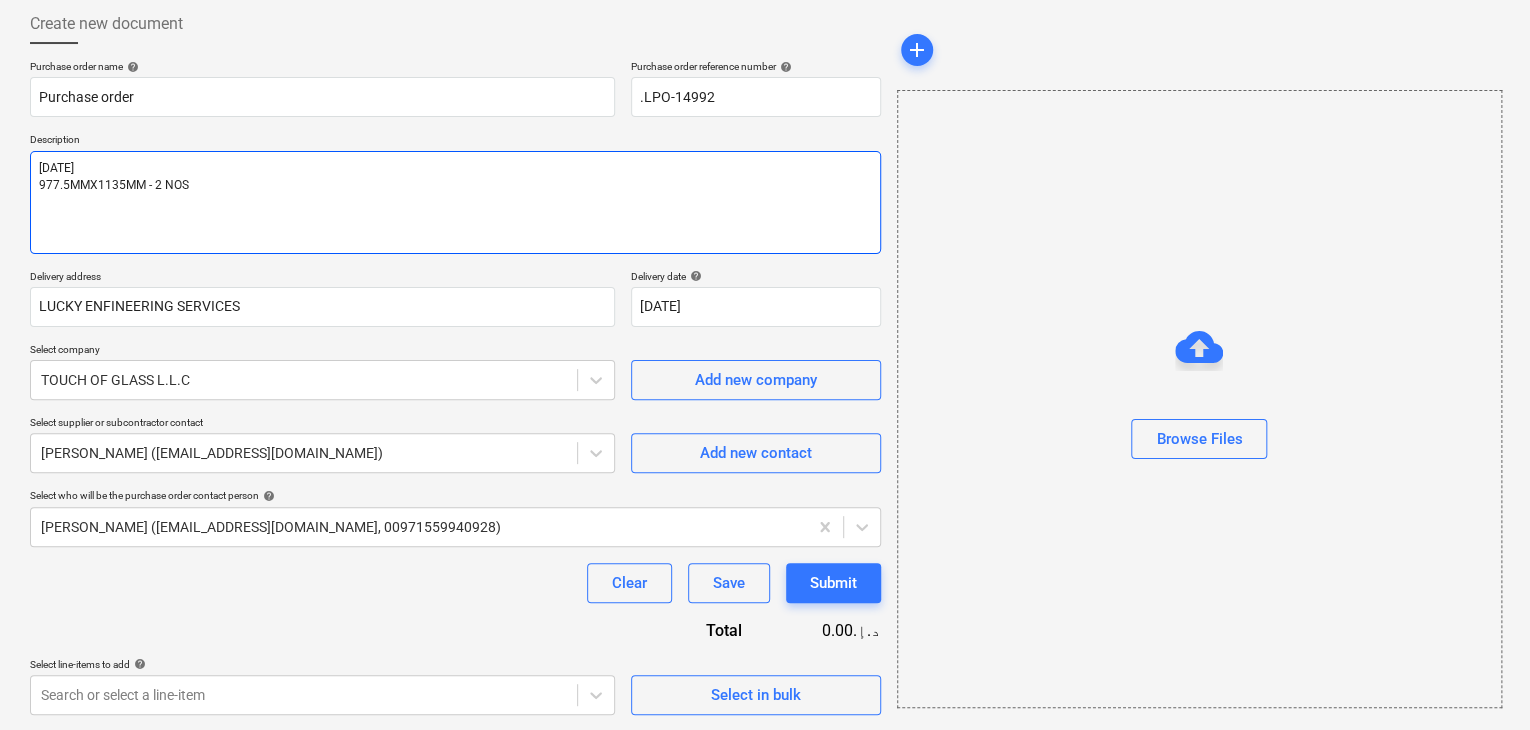 type on "x" 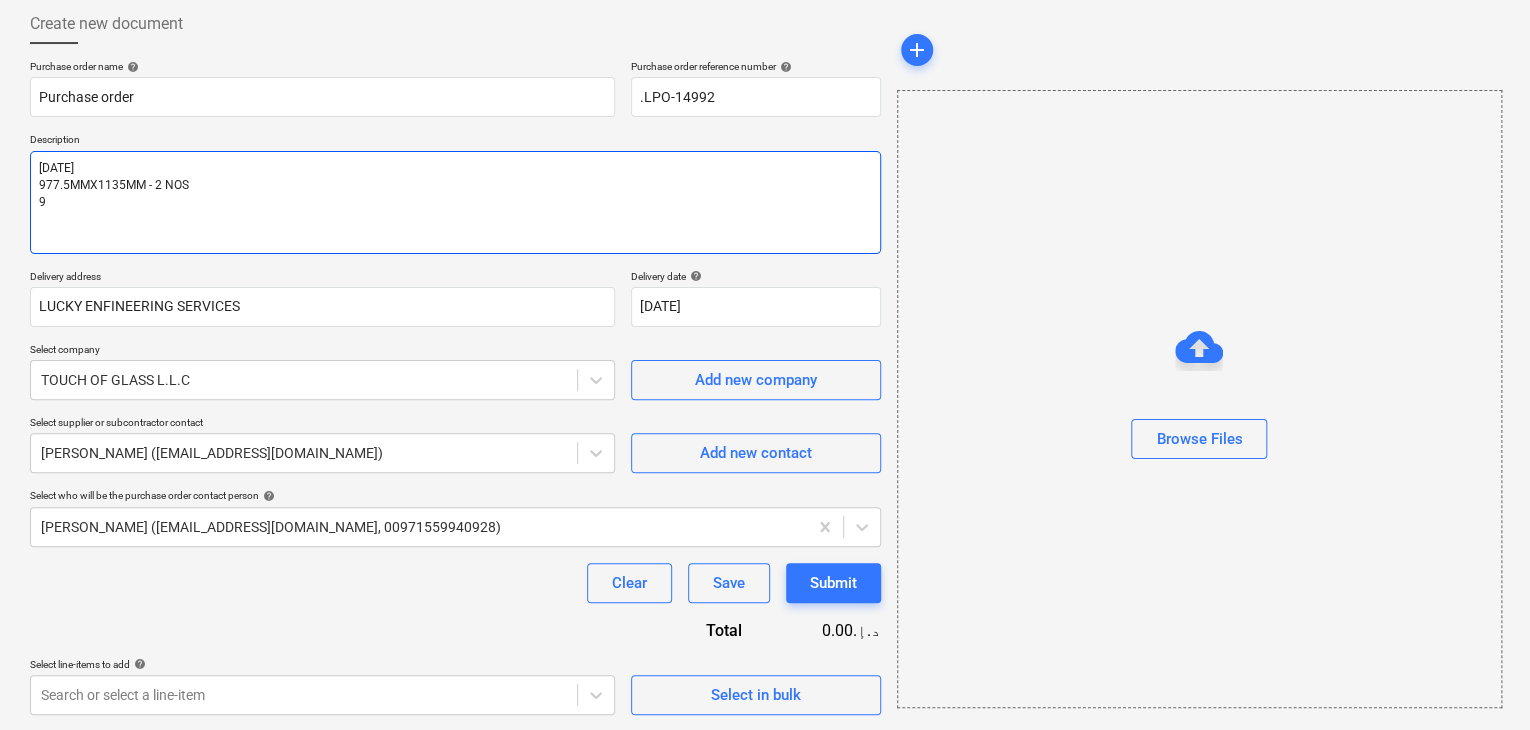type on "x" 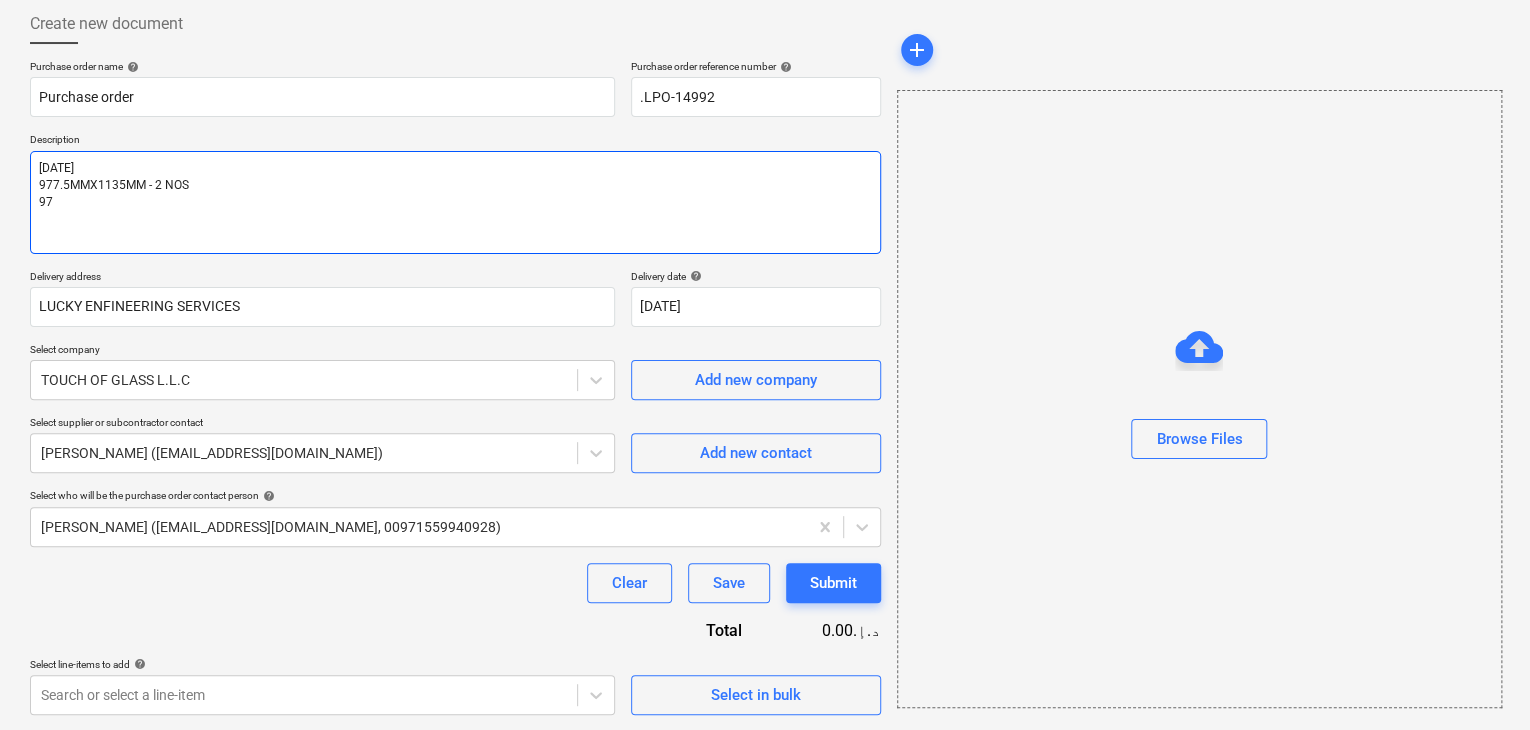 type on "x" 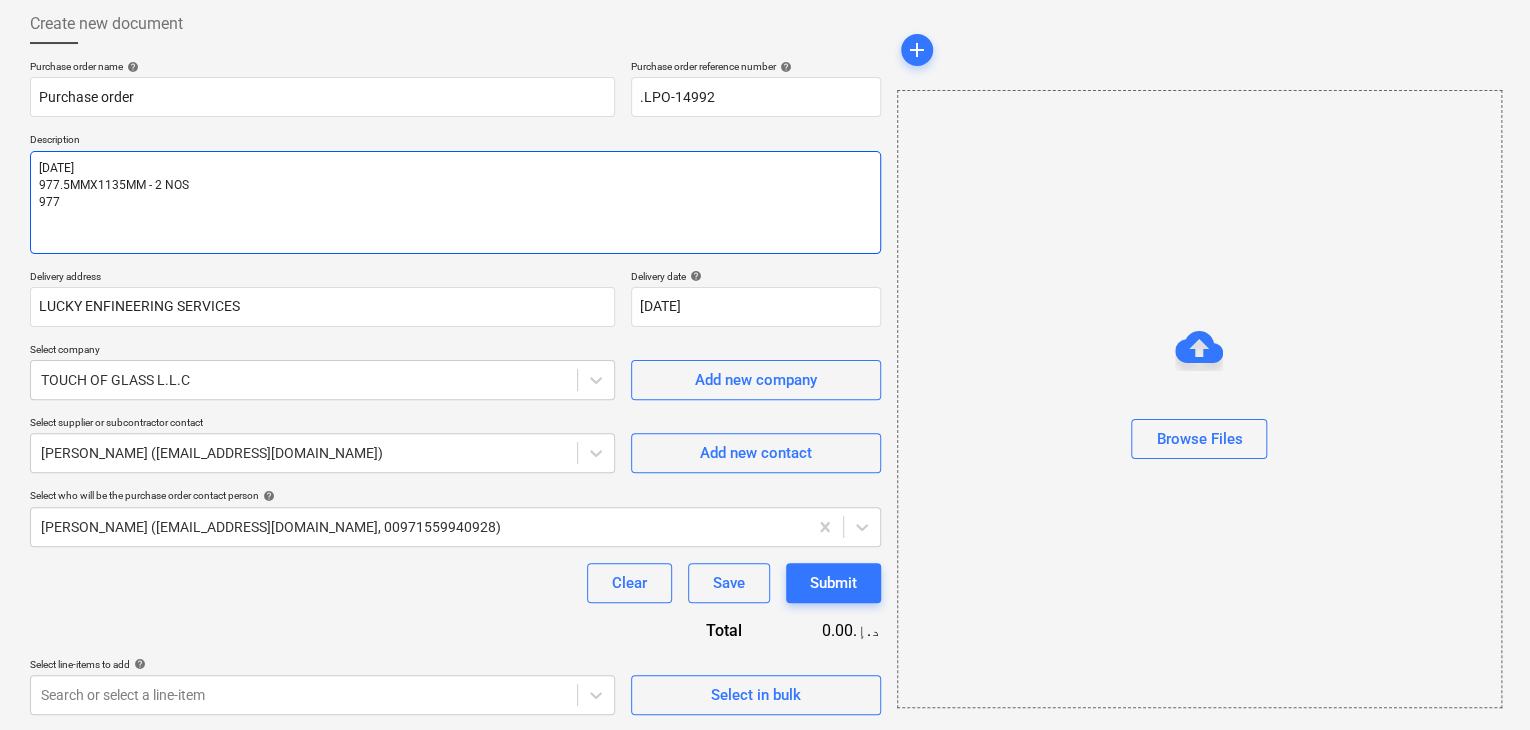 type on "x" 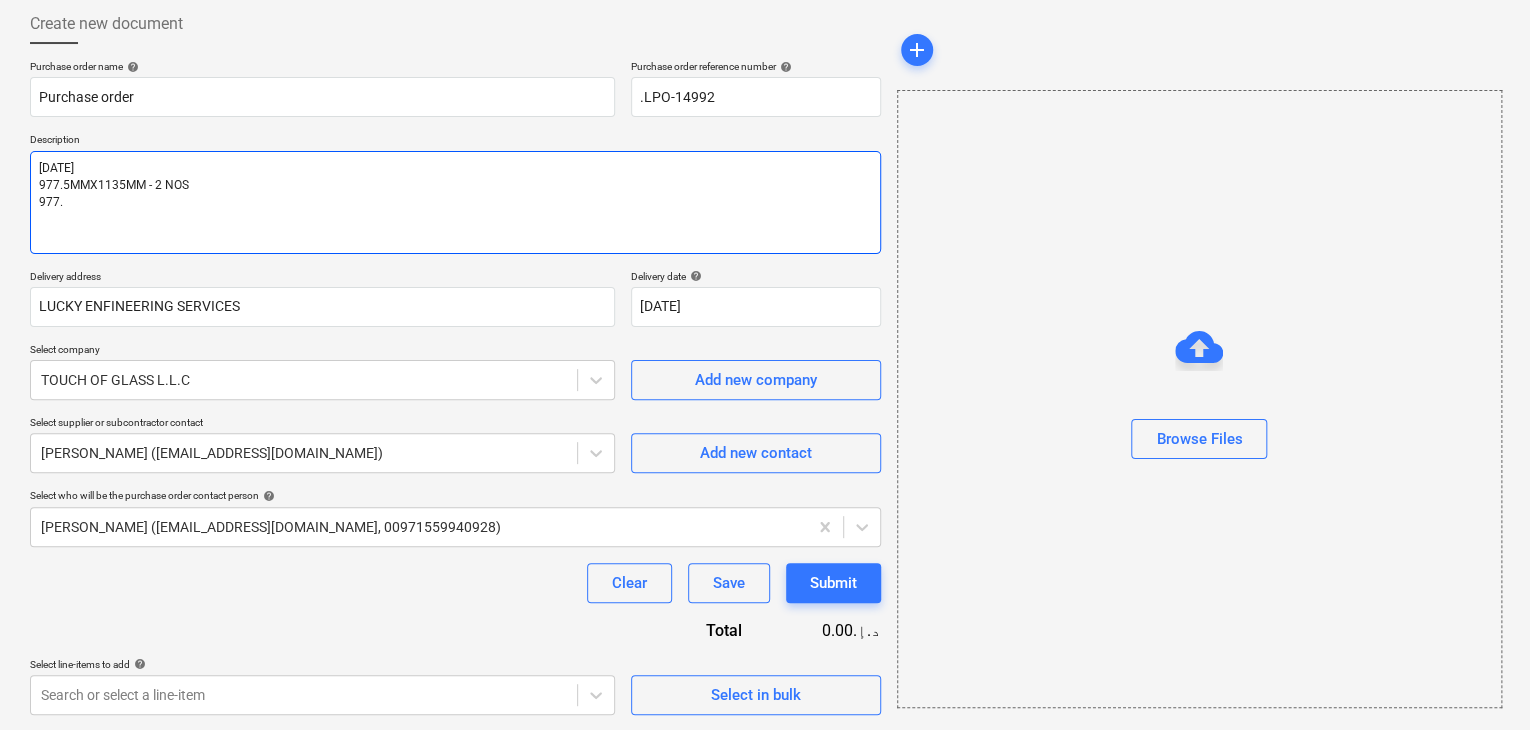 type on "x" 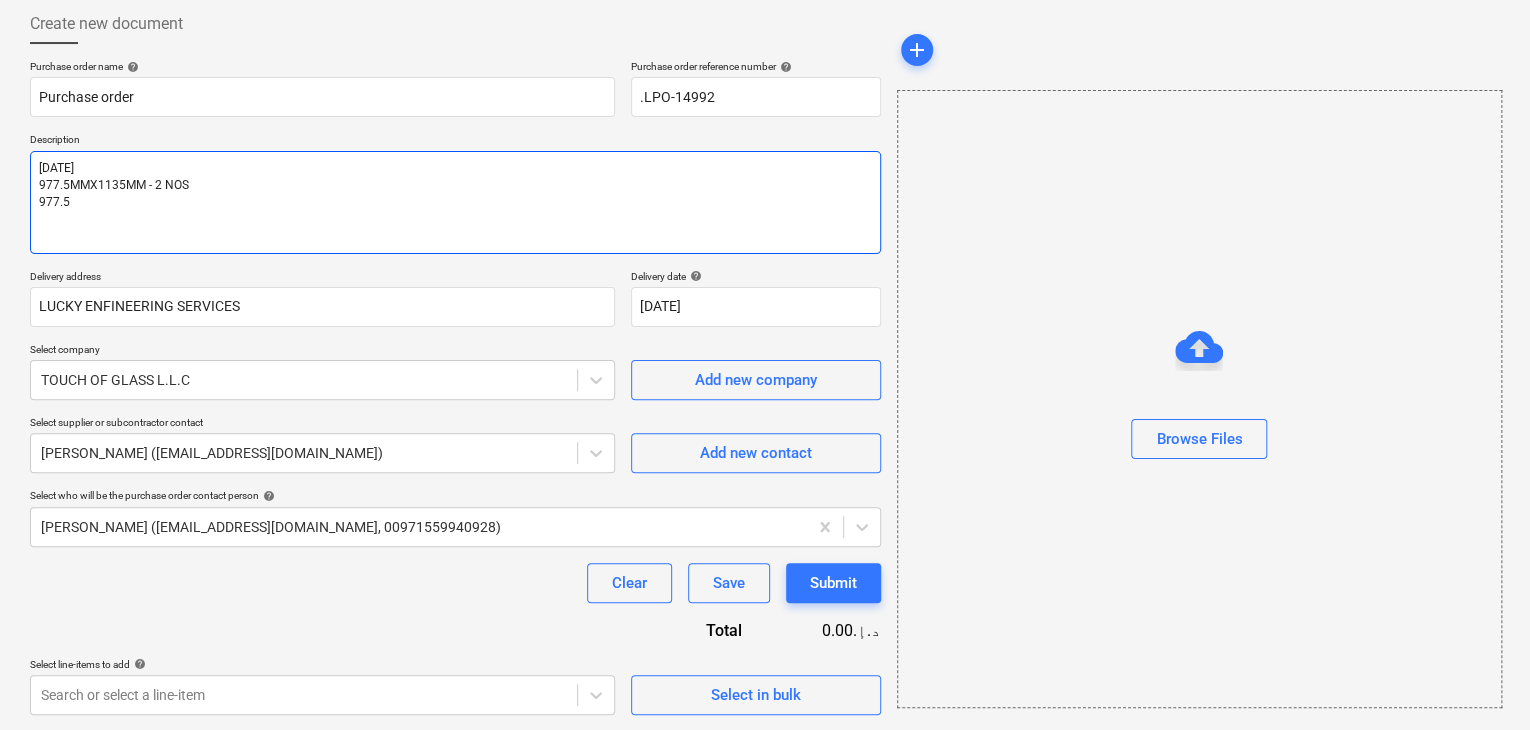 type on "x" 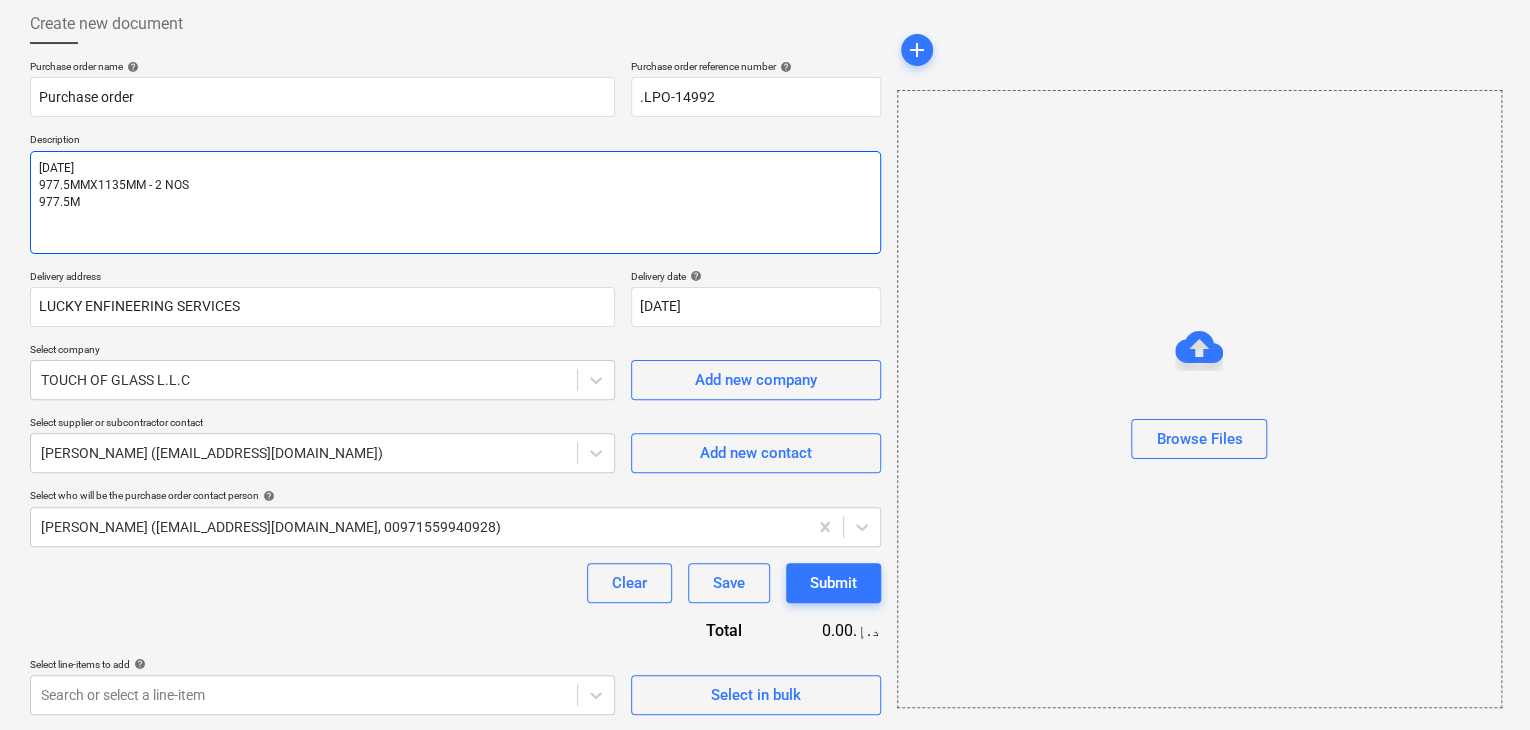 type on "x" 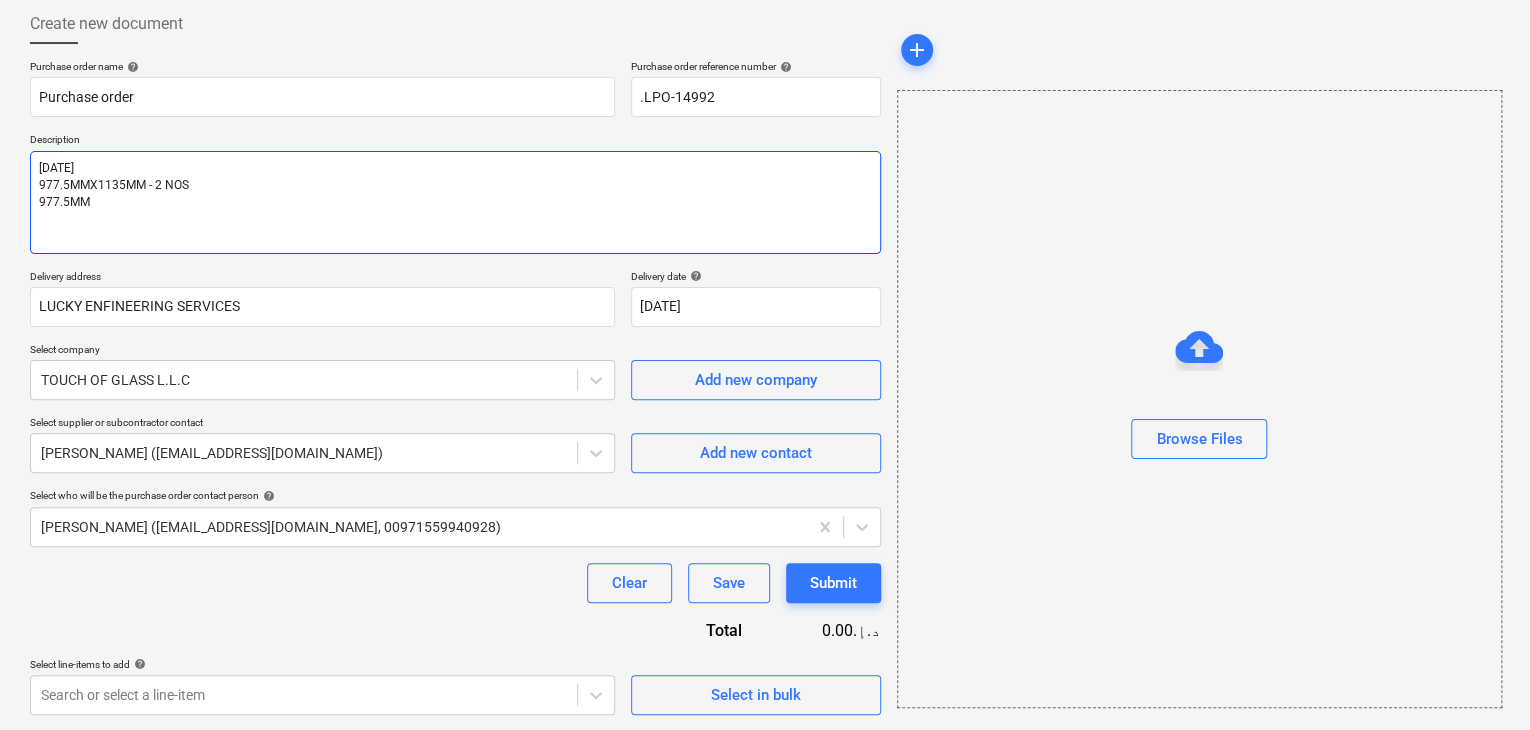 type on "x" 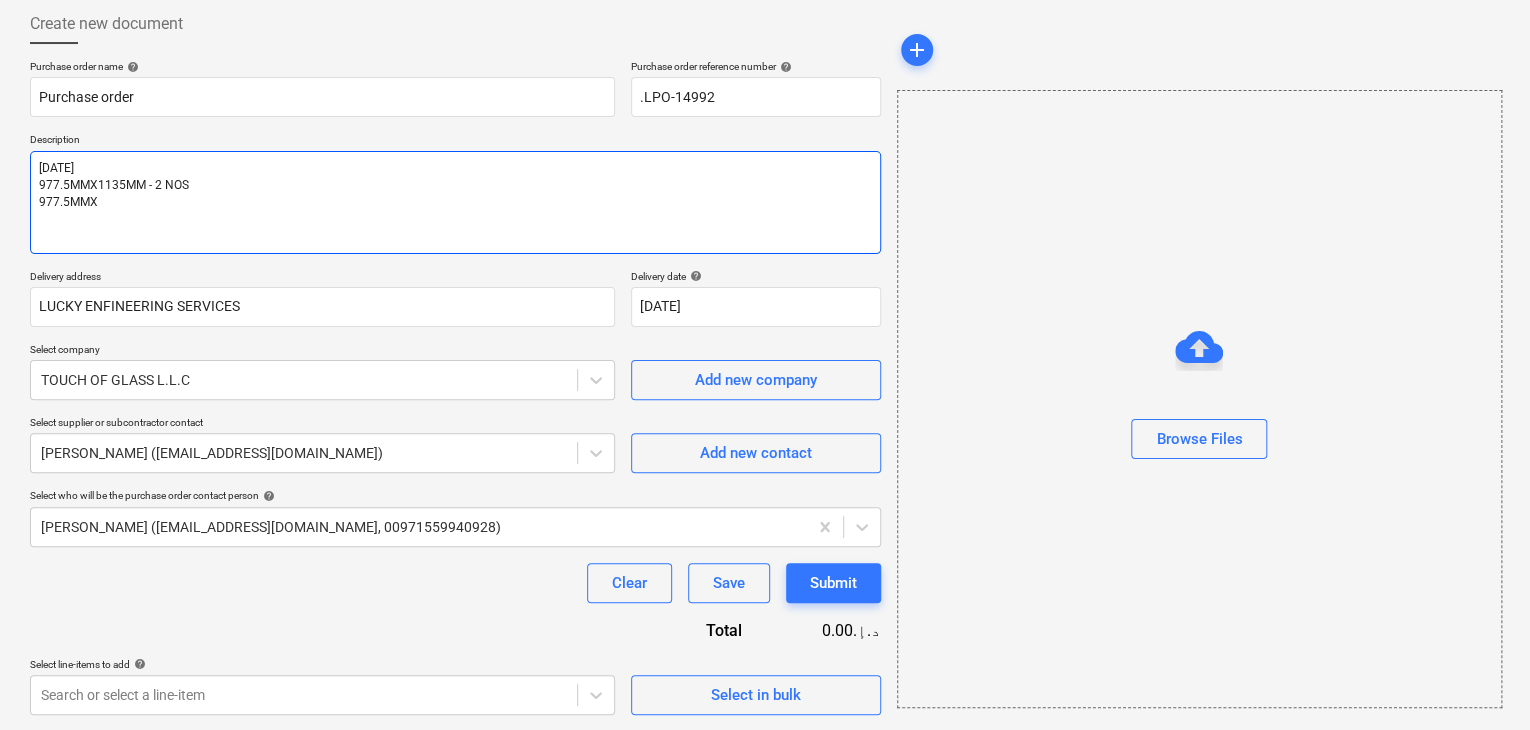 type on "x" 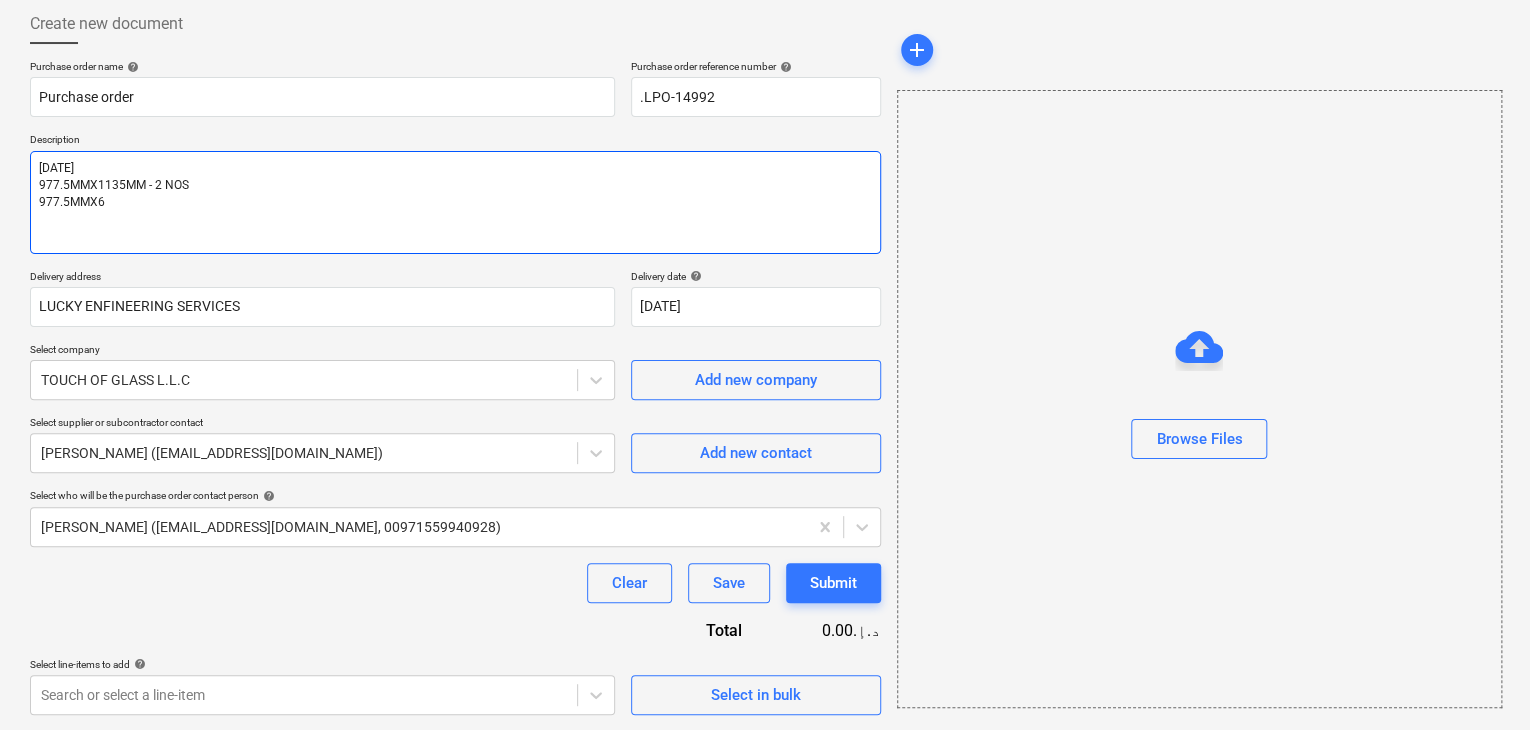type on "x" 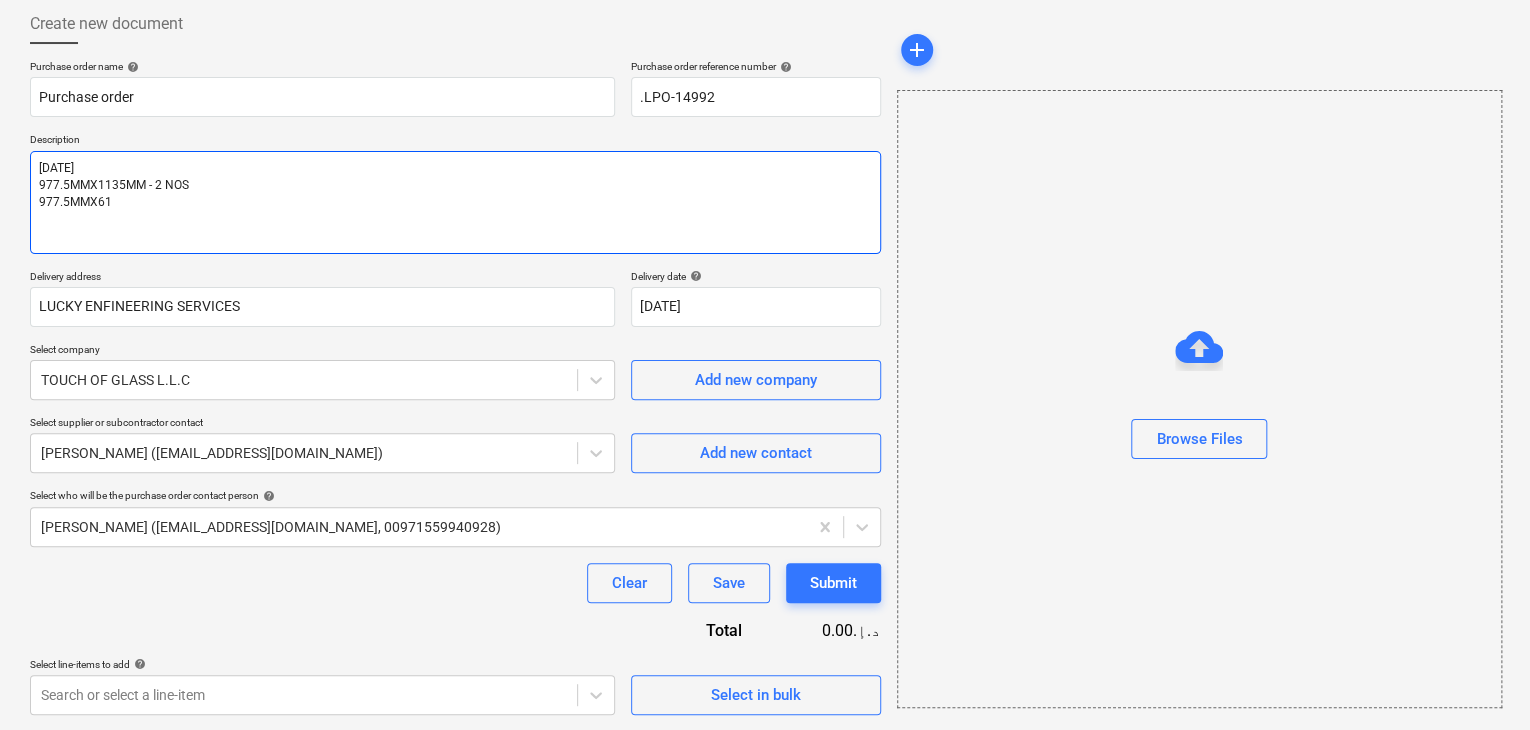 type on "x" 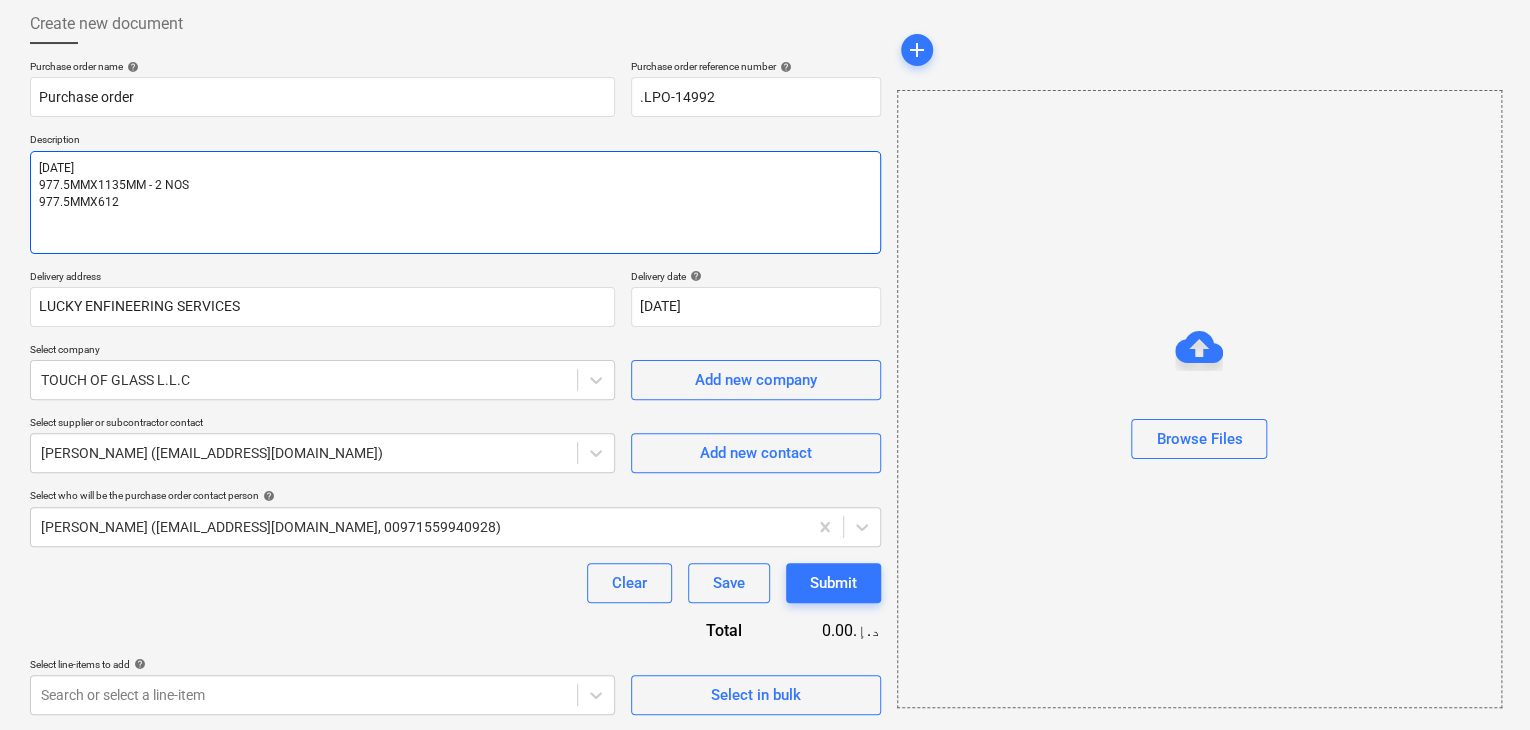 type on "x" 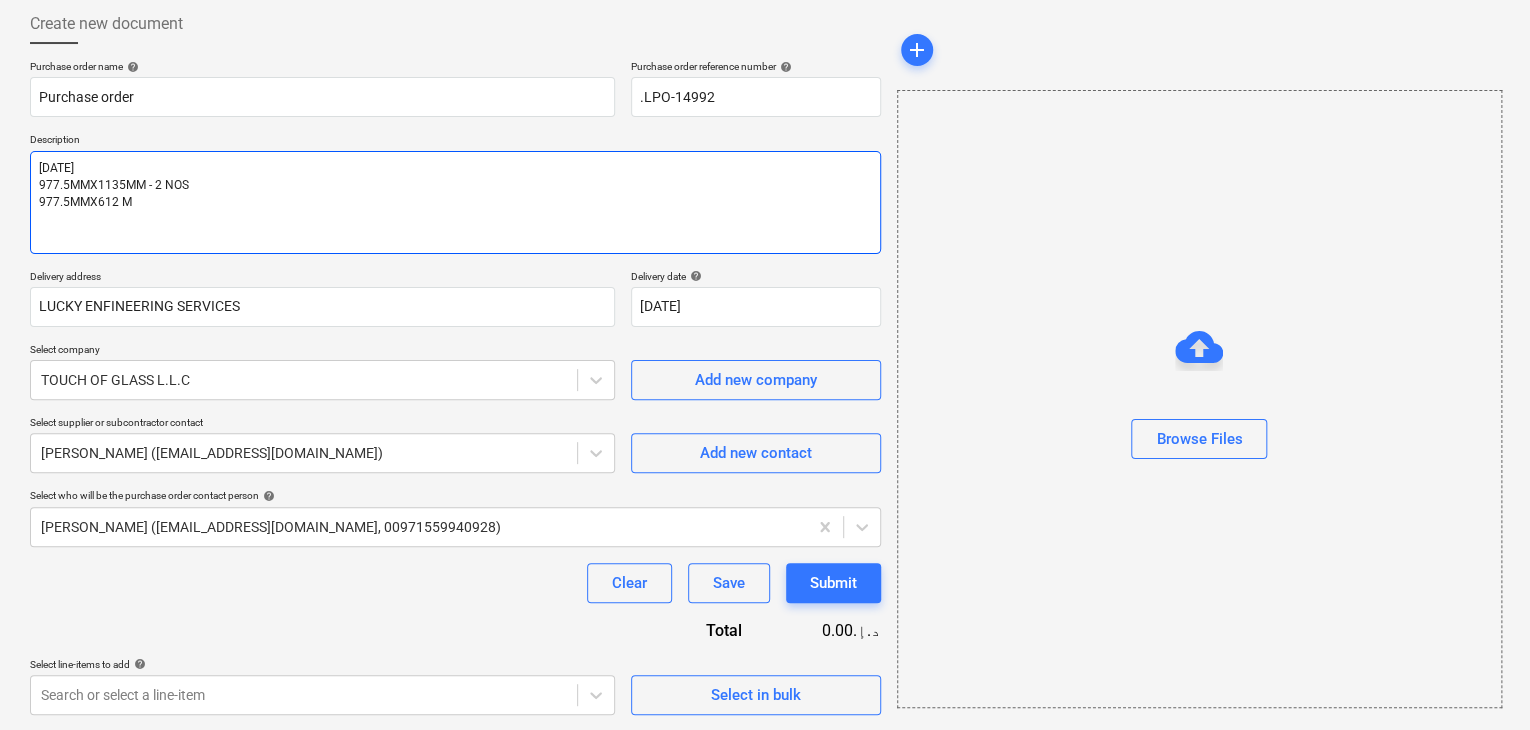 type on "x" 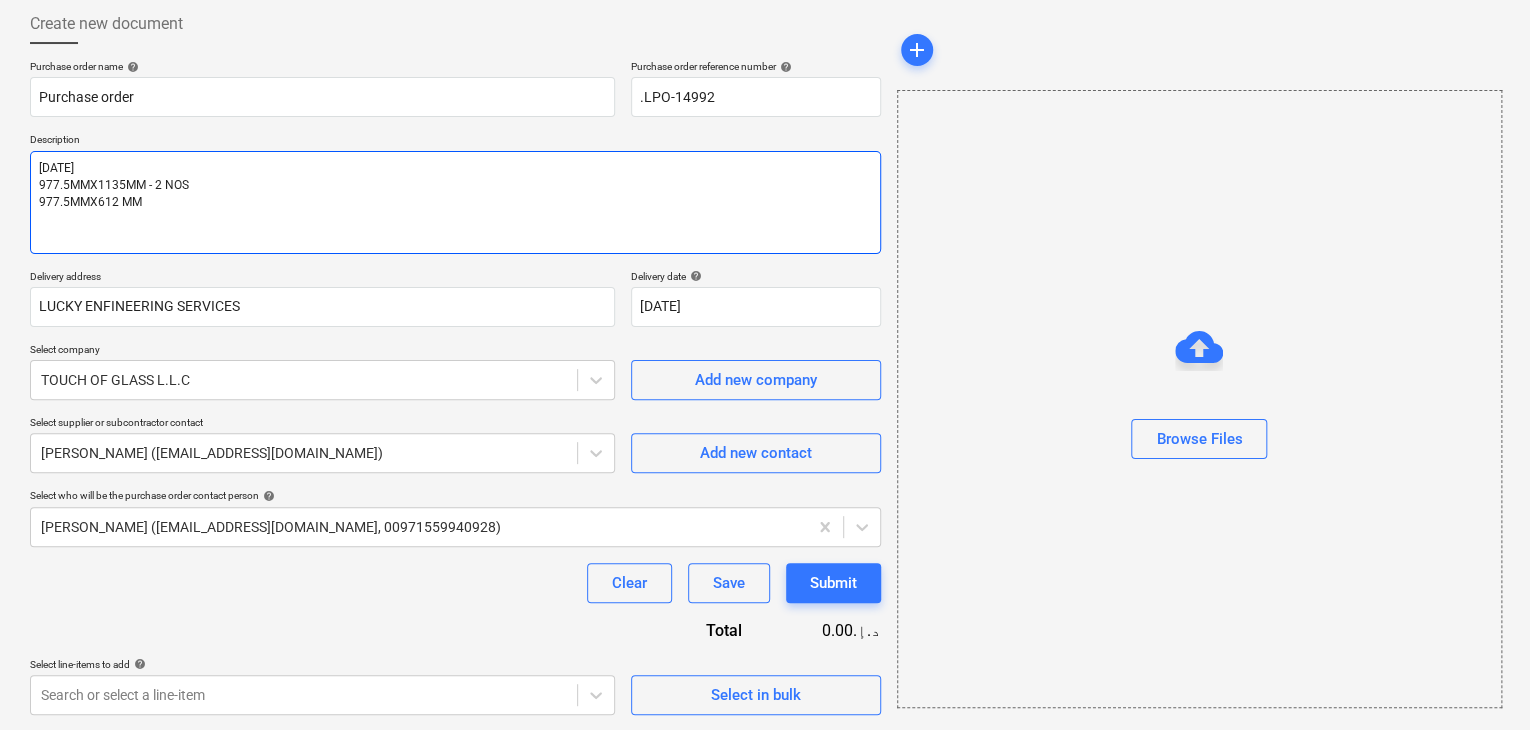 type on "x" 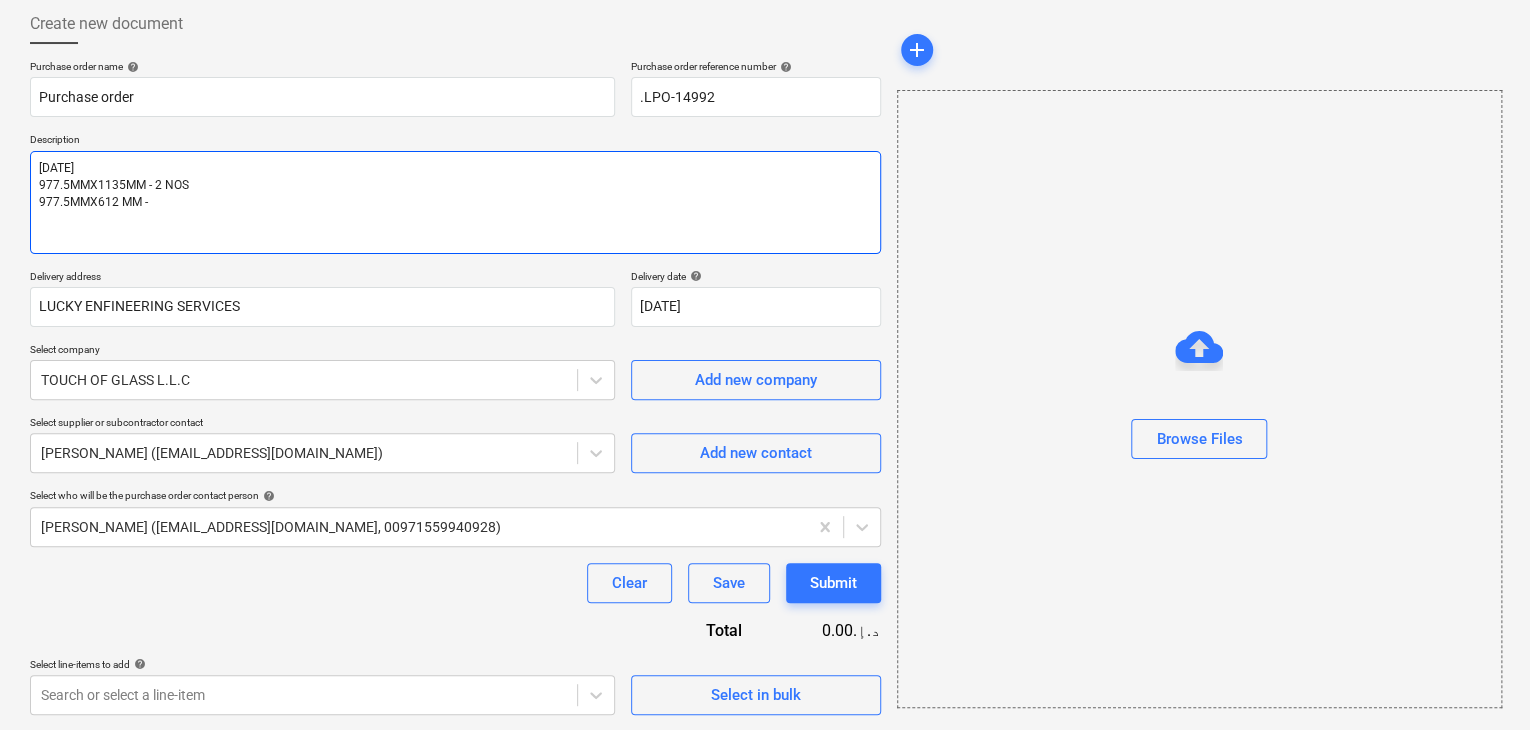 type on "x" 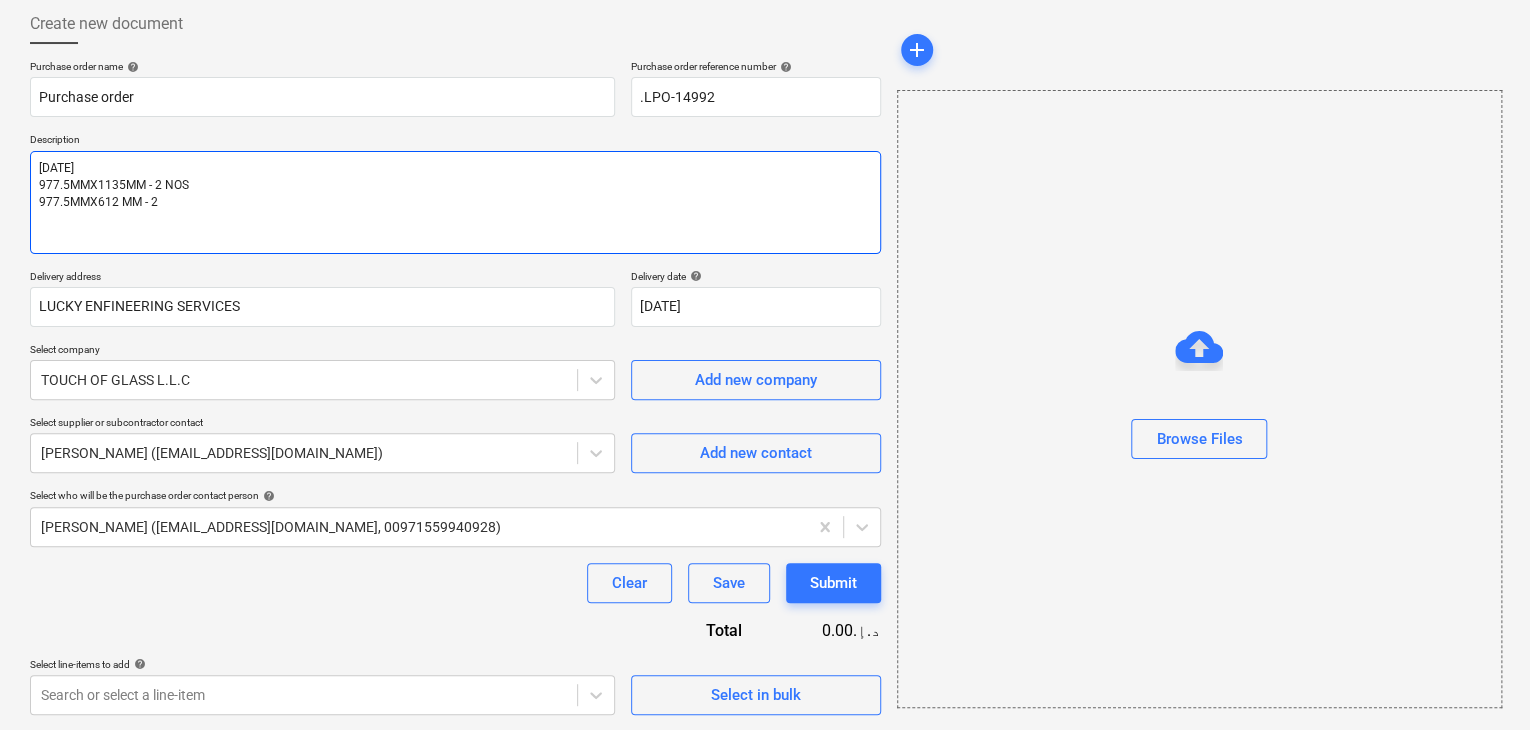 type on "x" 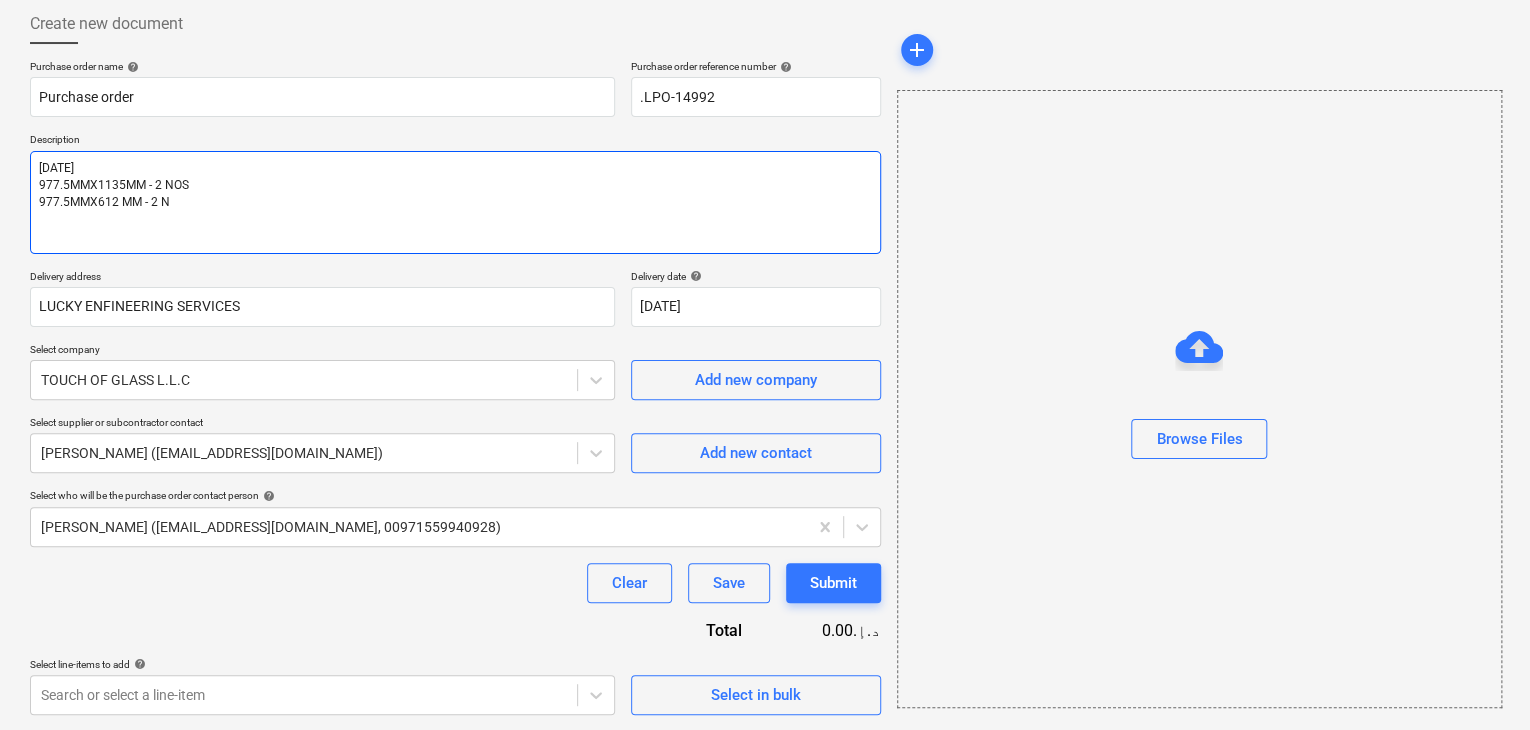 type on "x" 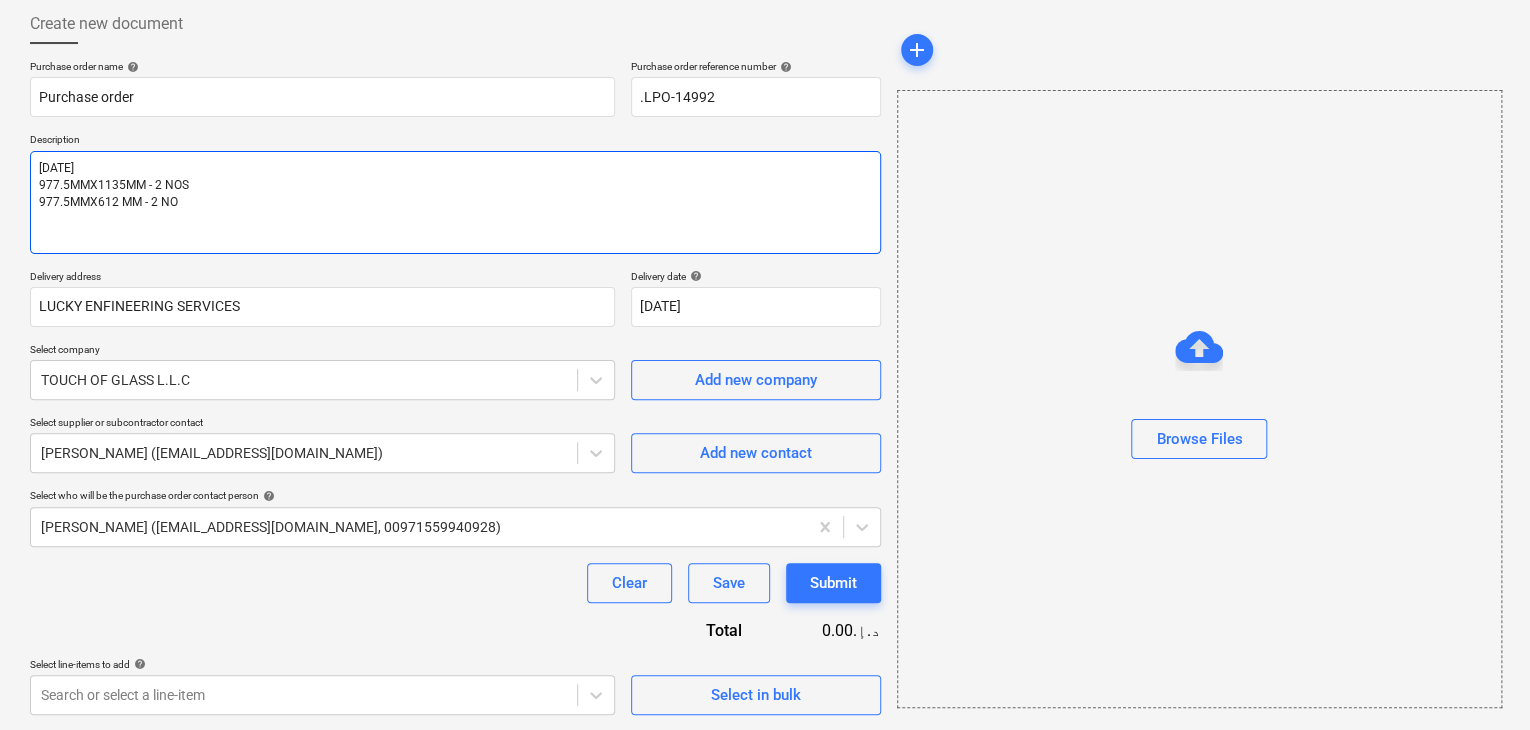 type on "x" 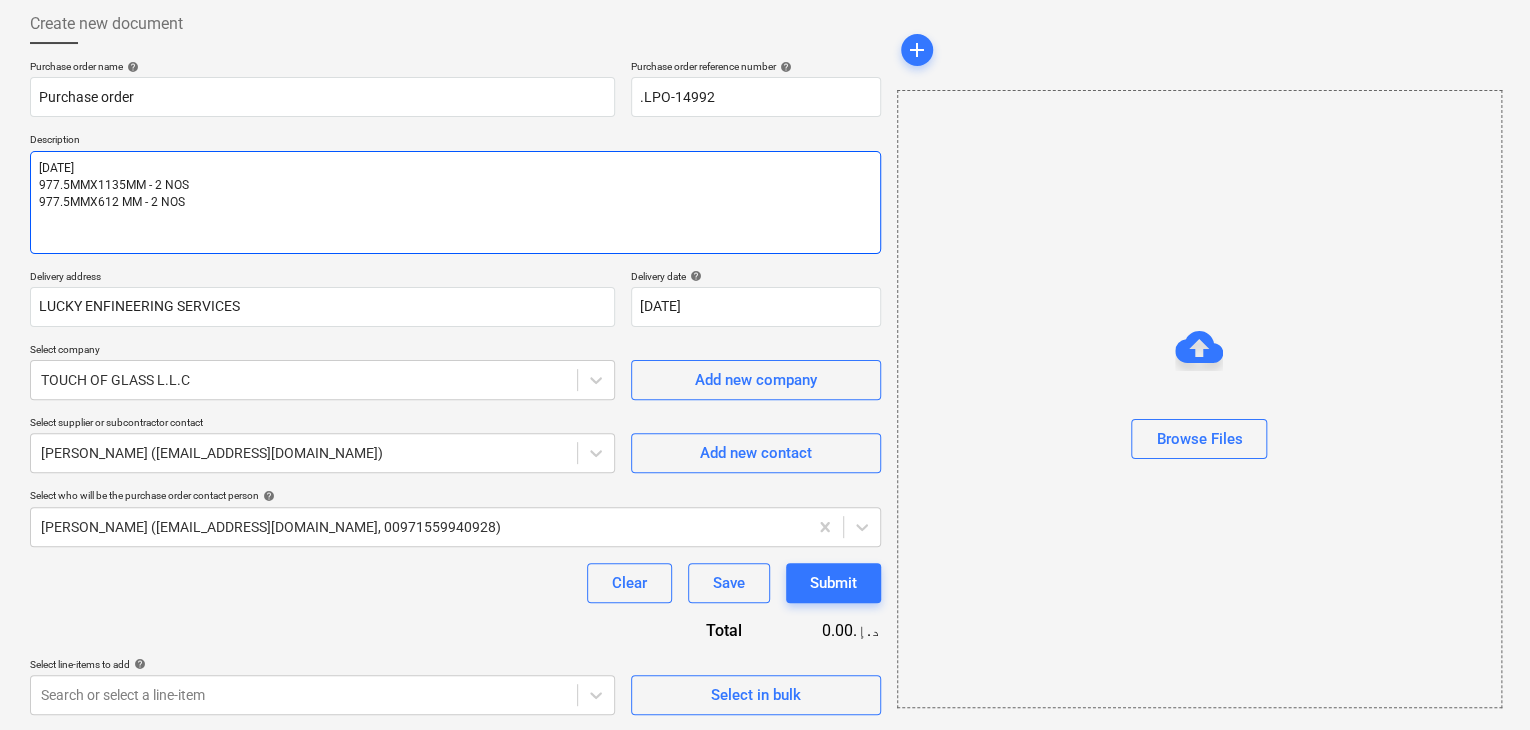type on "x" 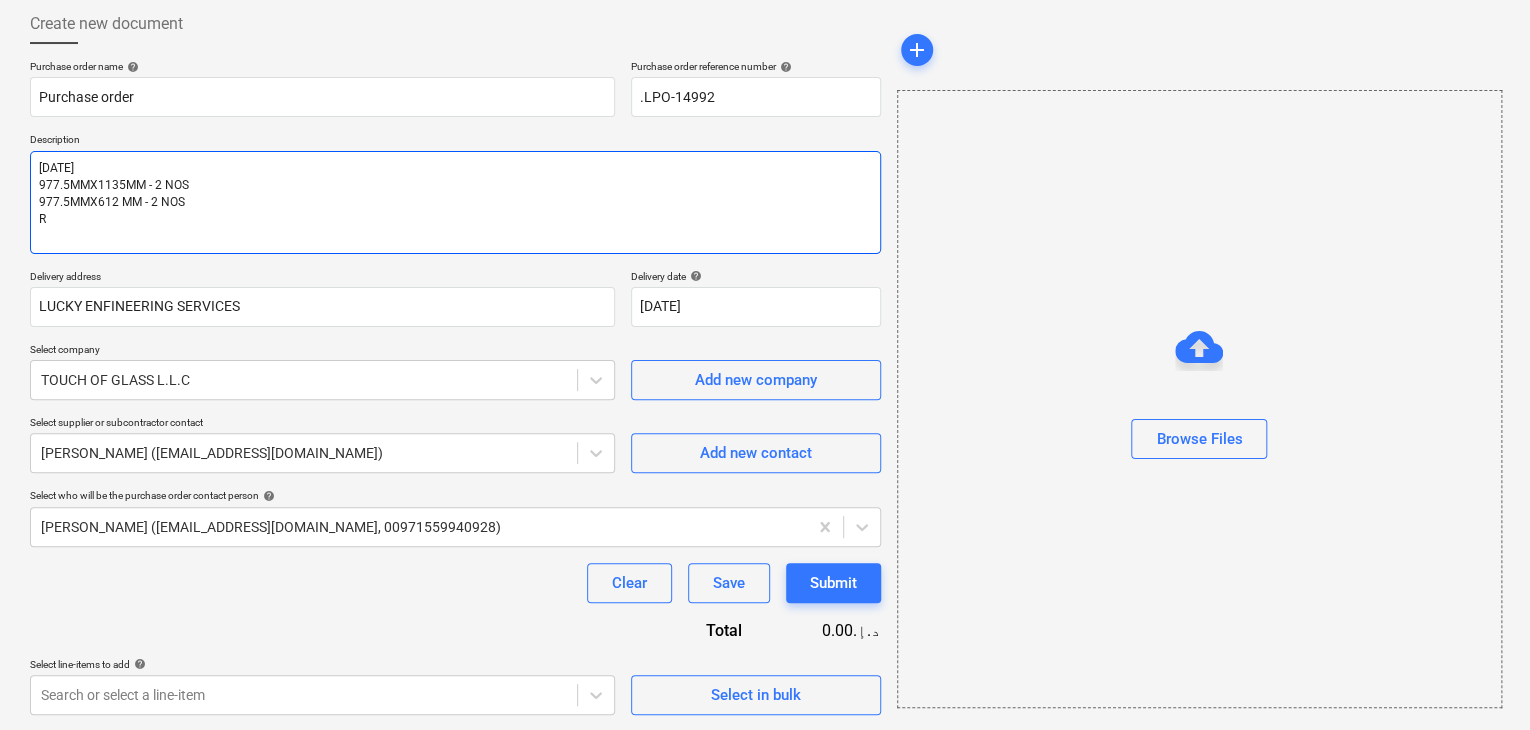 type on "x" 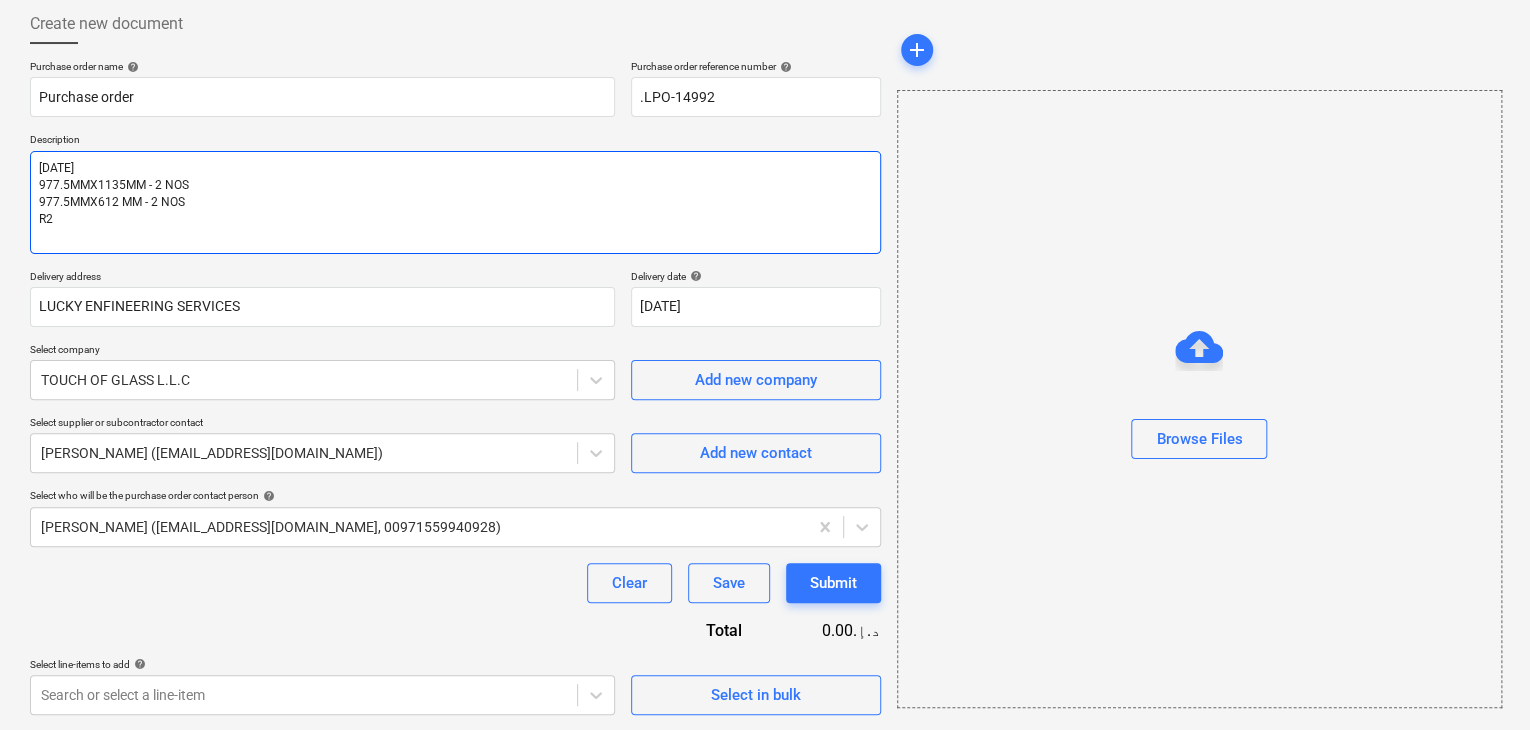 type 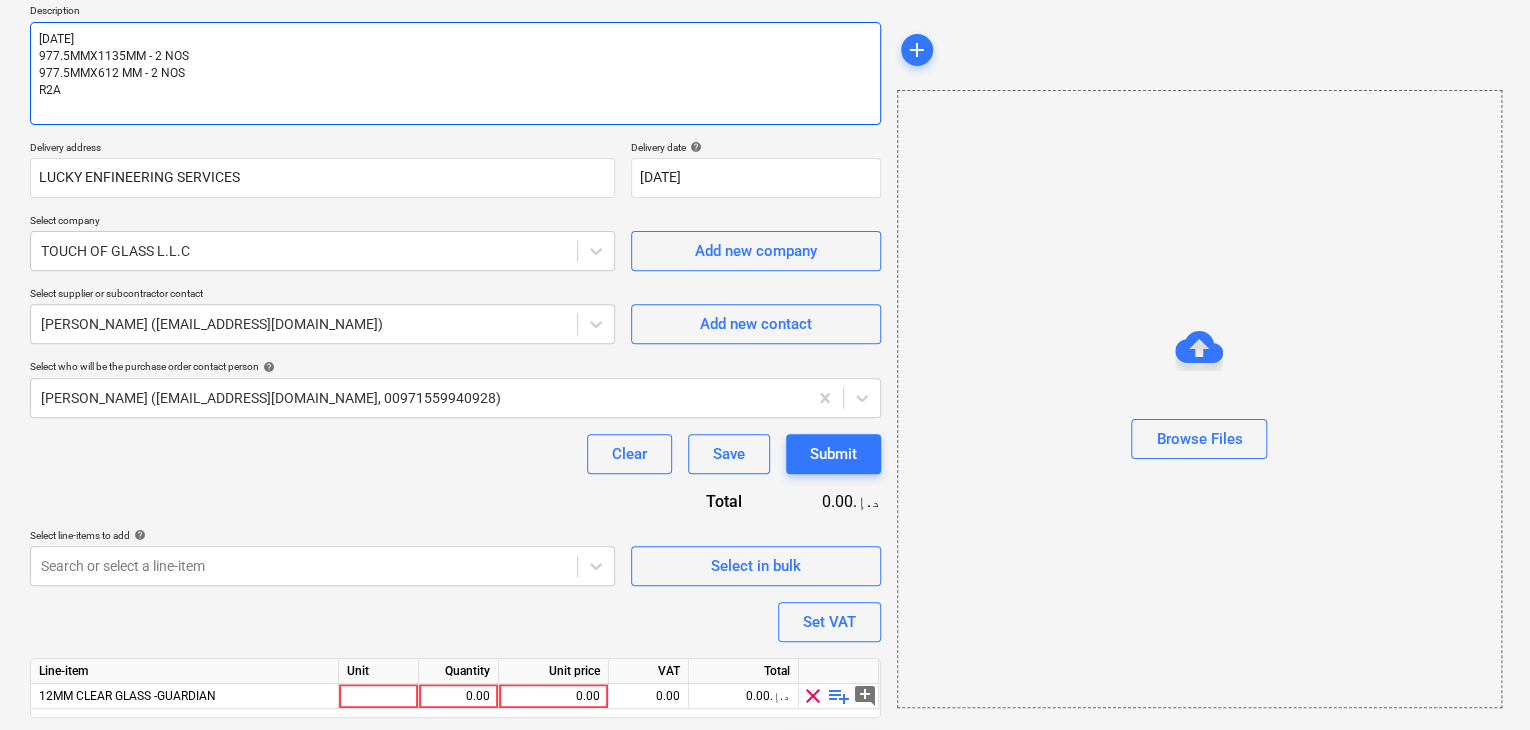 scroll, scrollTop: 292, scrollLeft: 0, axis: vertical 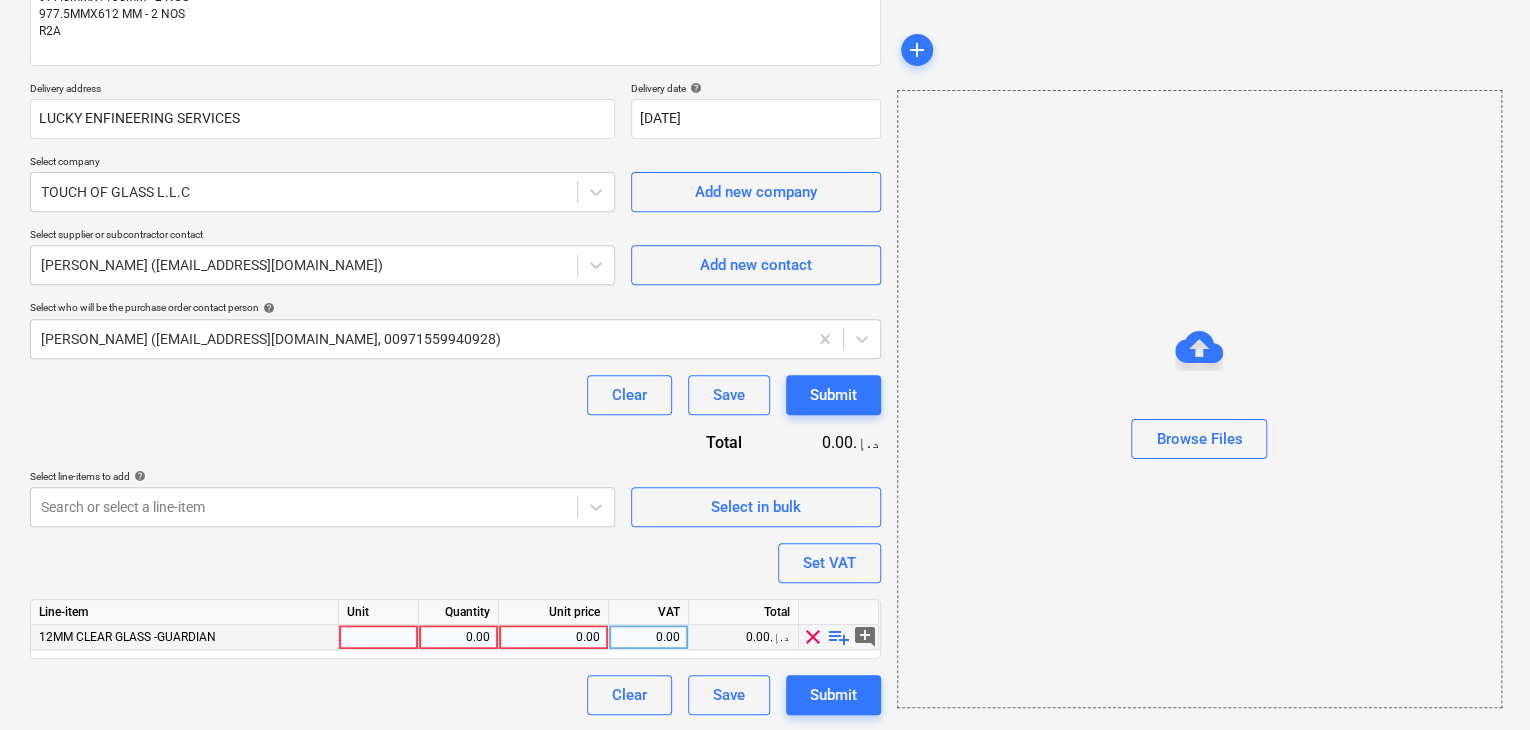 click at bounding box center (379, 637) 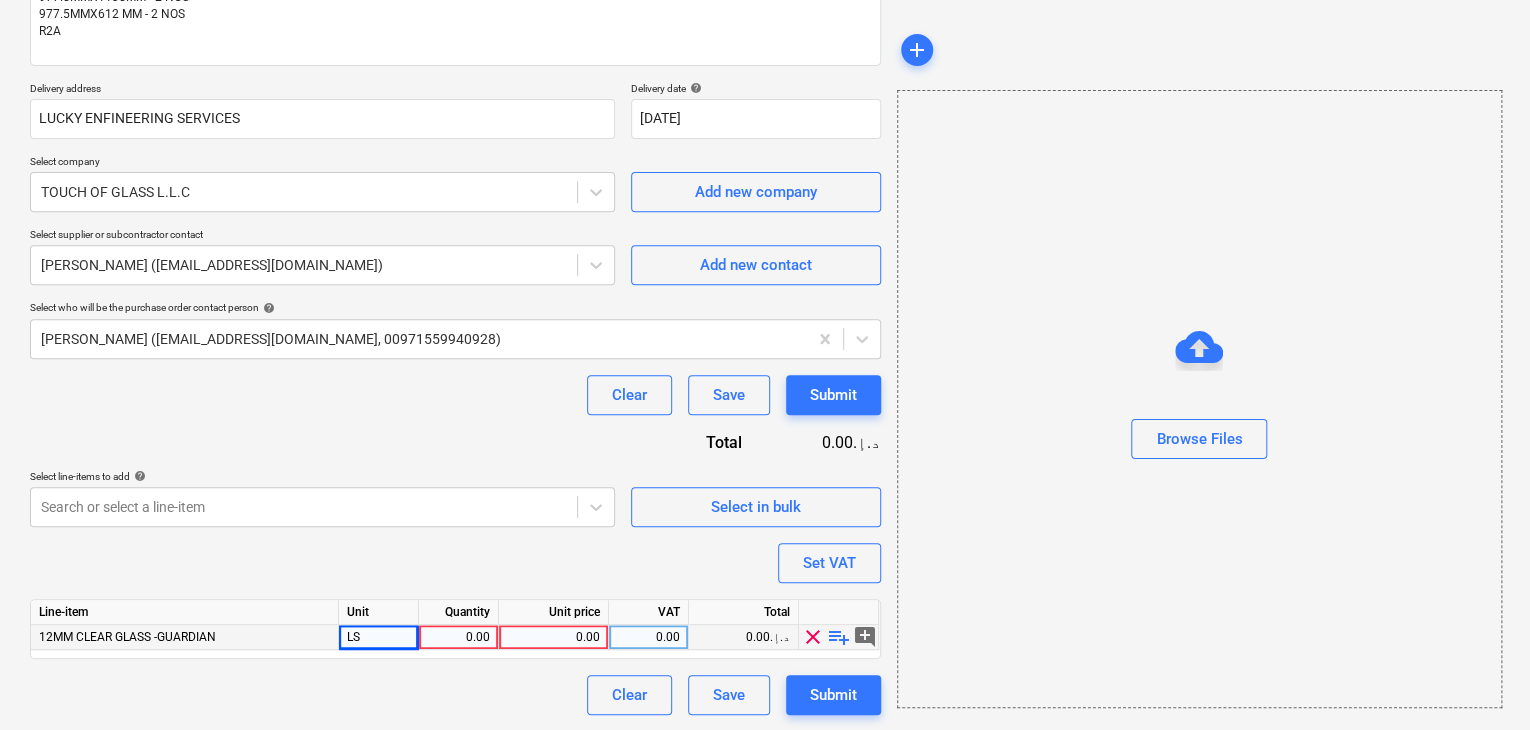 click on "0.00" at bounding box center (458, 637) 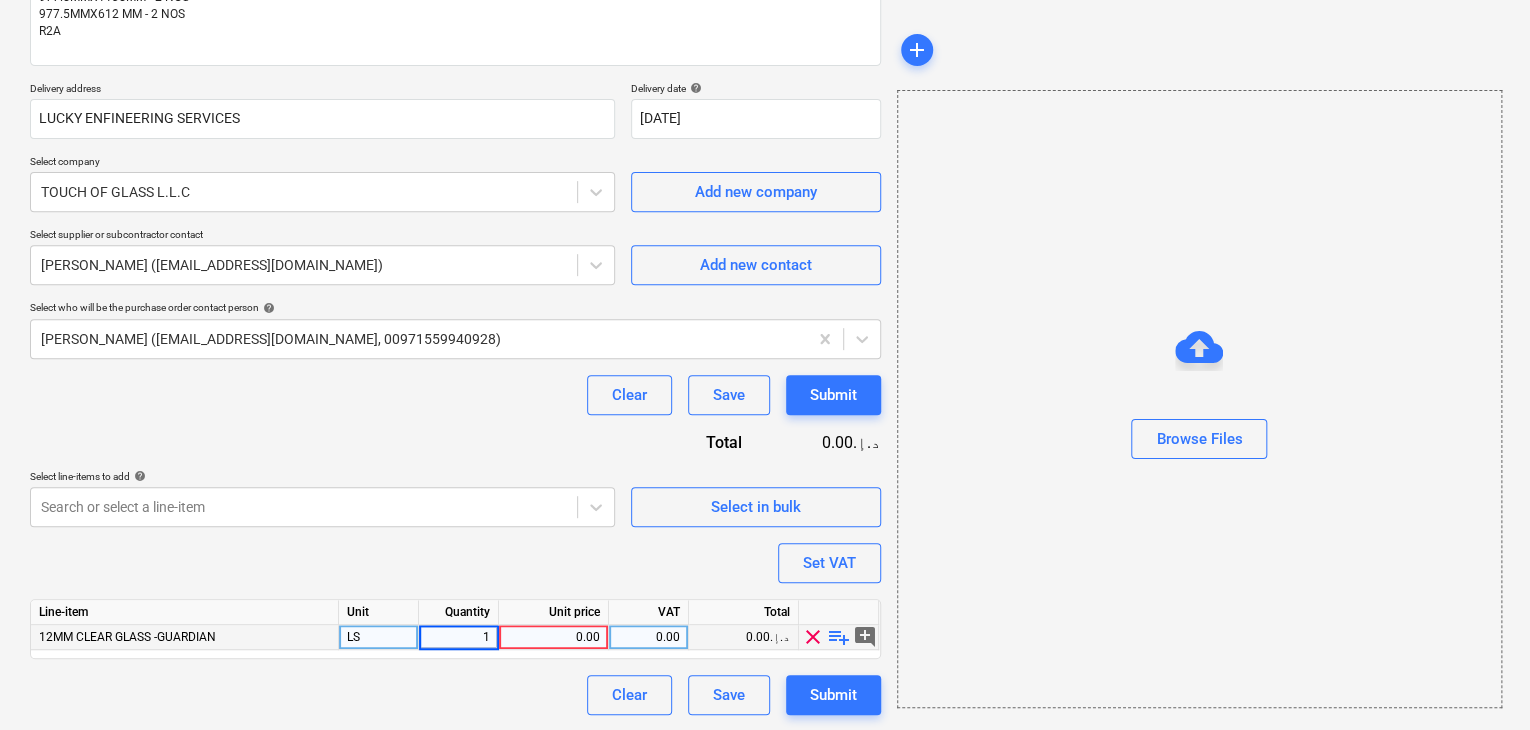 click on "0.00" at bounding box center (553, 637) 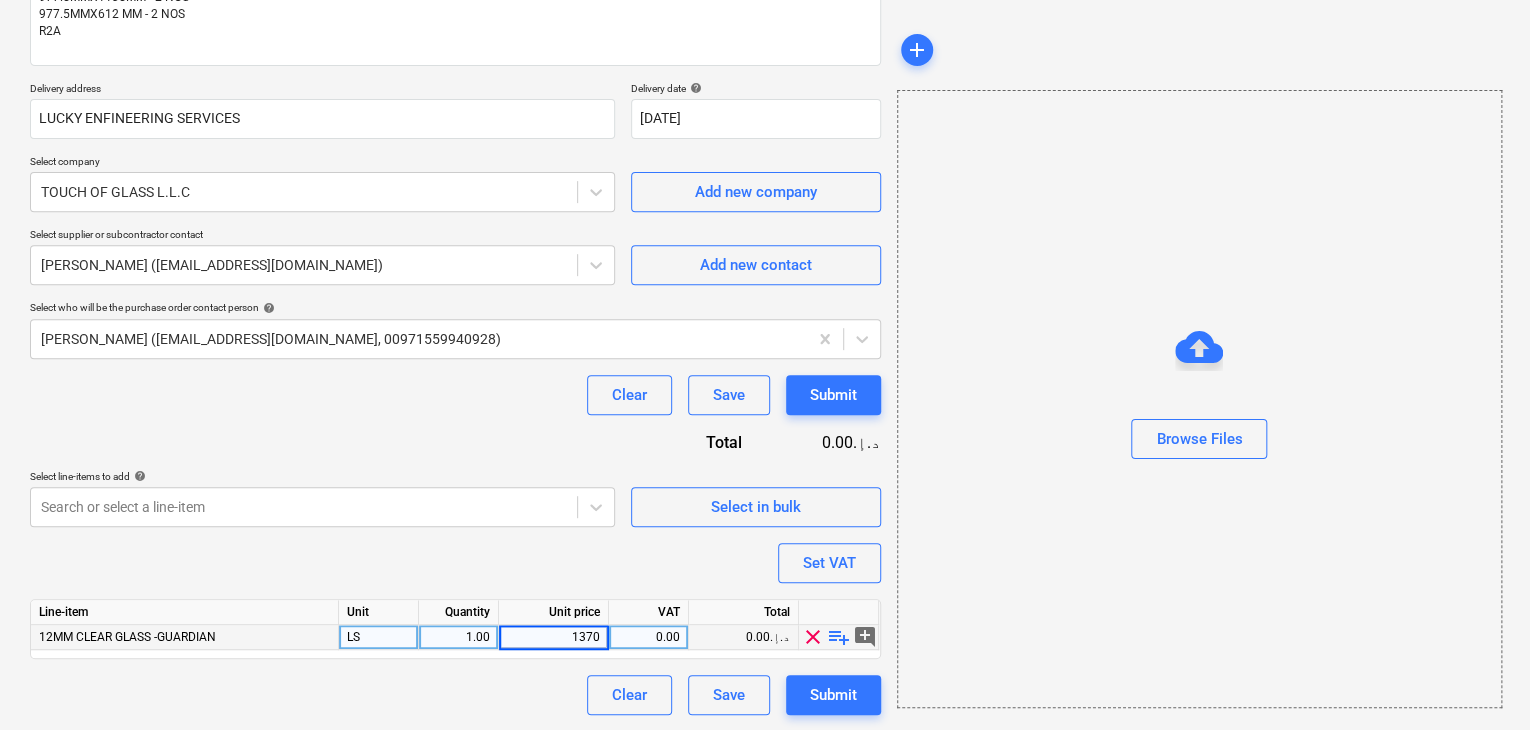 click on "Browse Files" at bounding box center [1199, 399] 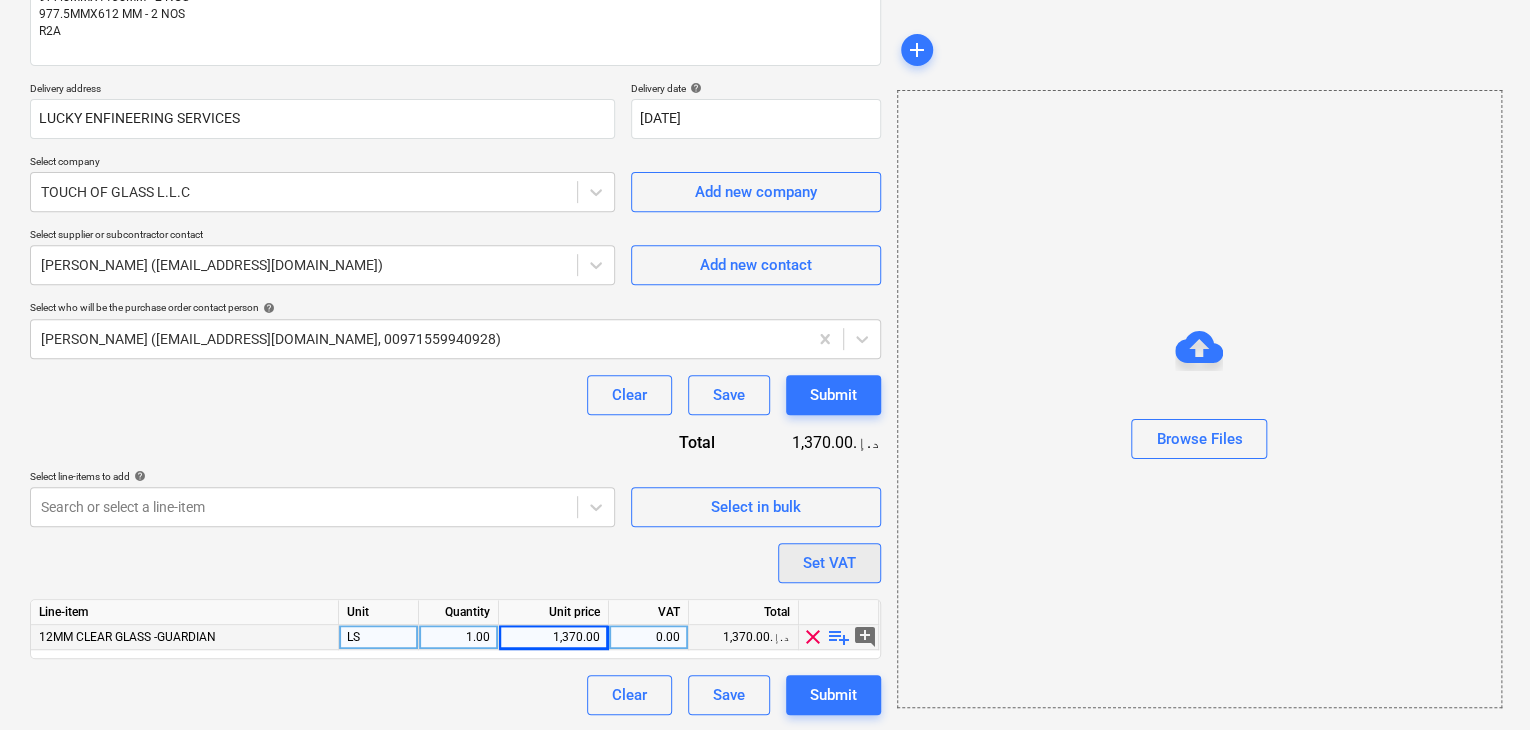 click on "Set VAT" at bounding box center (829, 563) 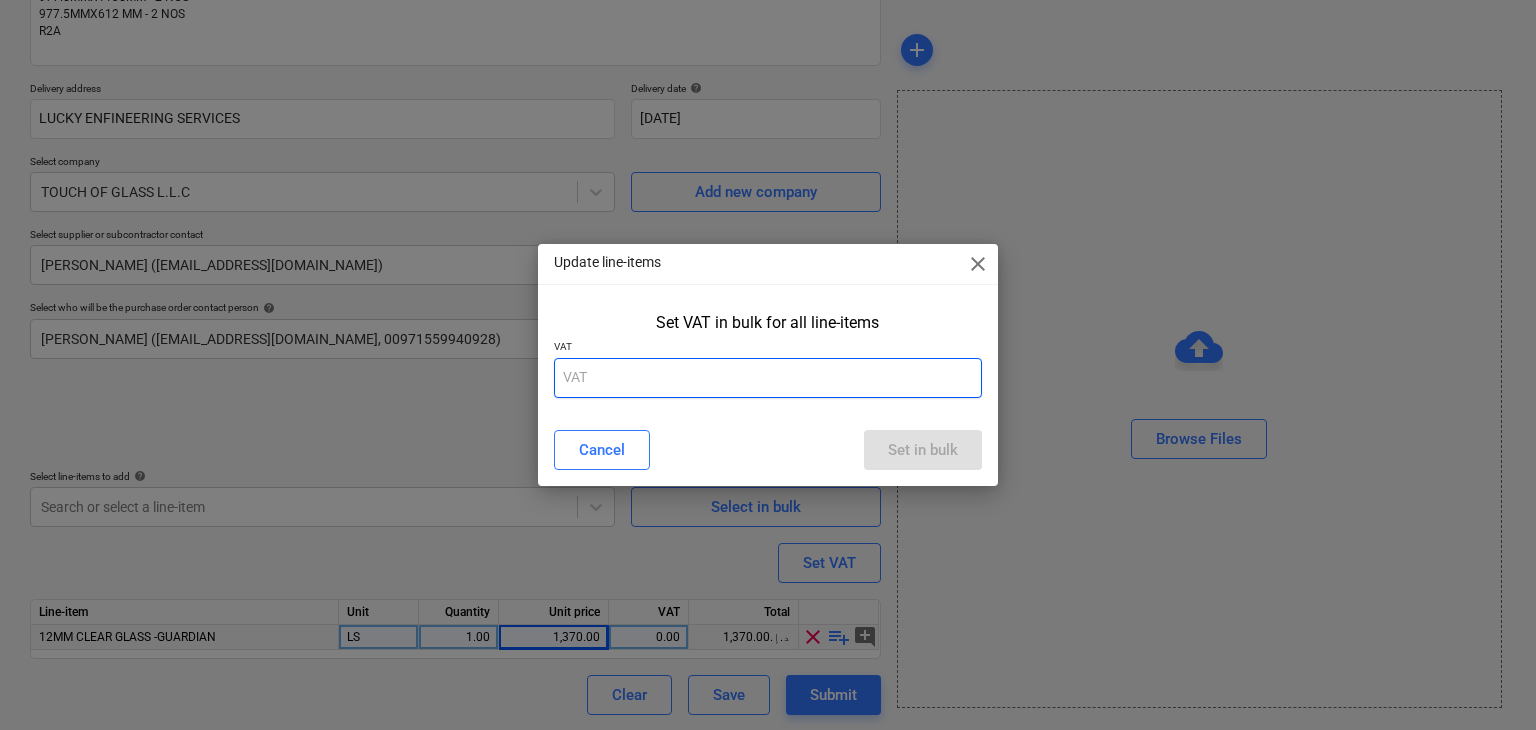 click at bounding box center [768, 378] 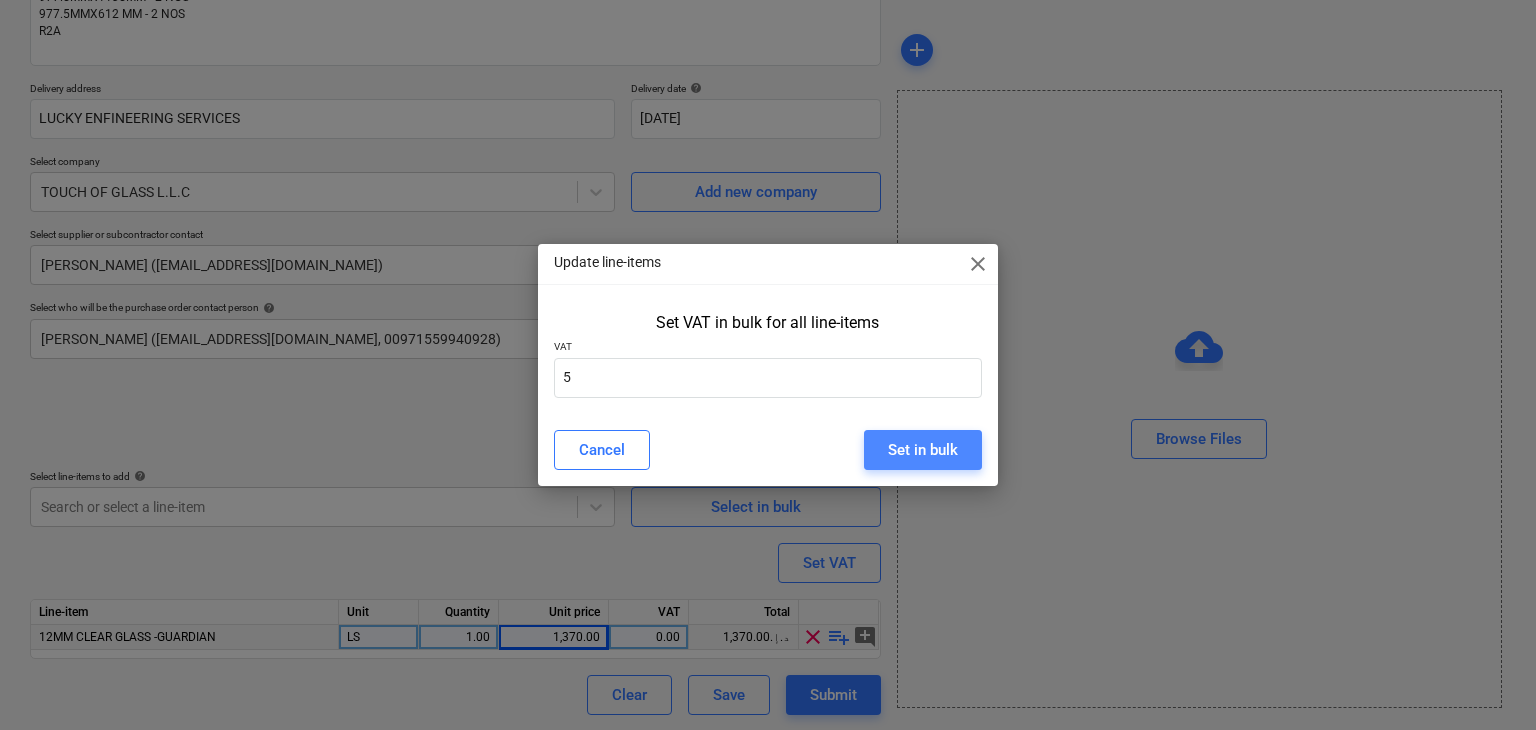 click on "Set in bulk" at bounding box center [923, 450] 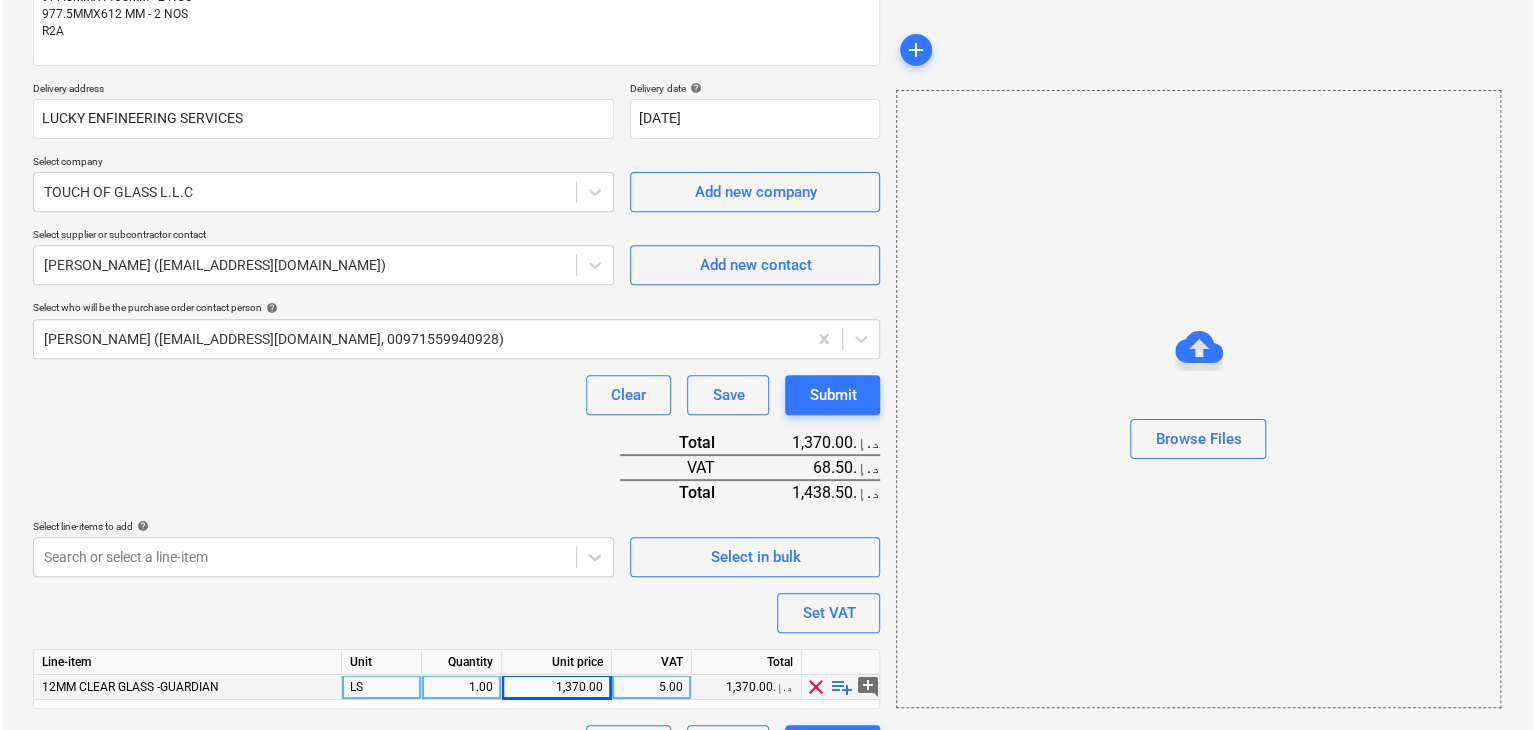 scroll, scrollTop: 342, scrollLeft: 0, axis: vertical 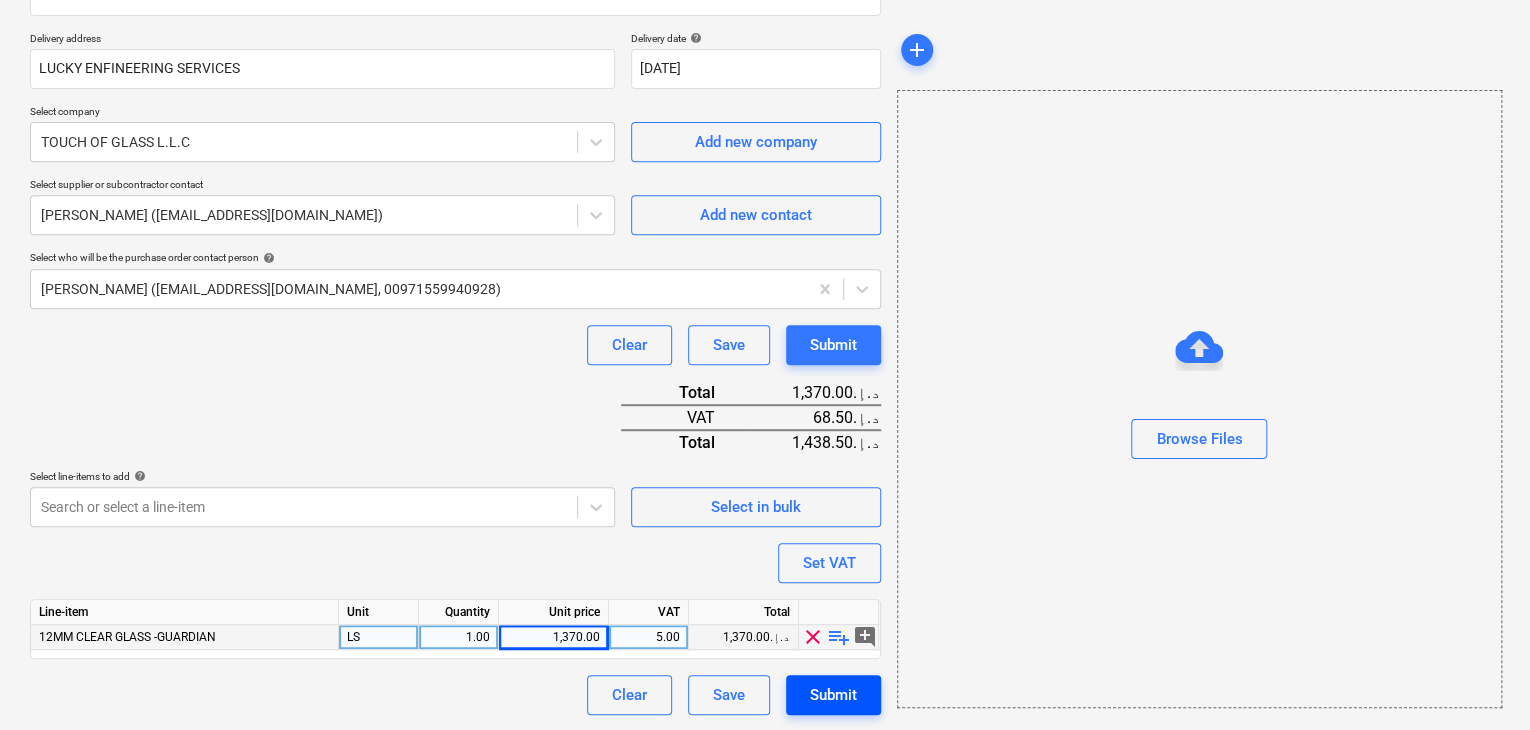 click on "Submit" at bounding box center [833, 695] 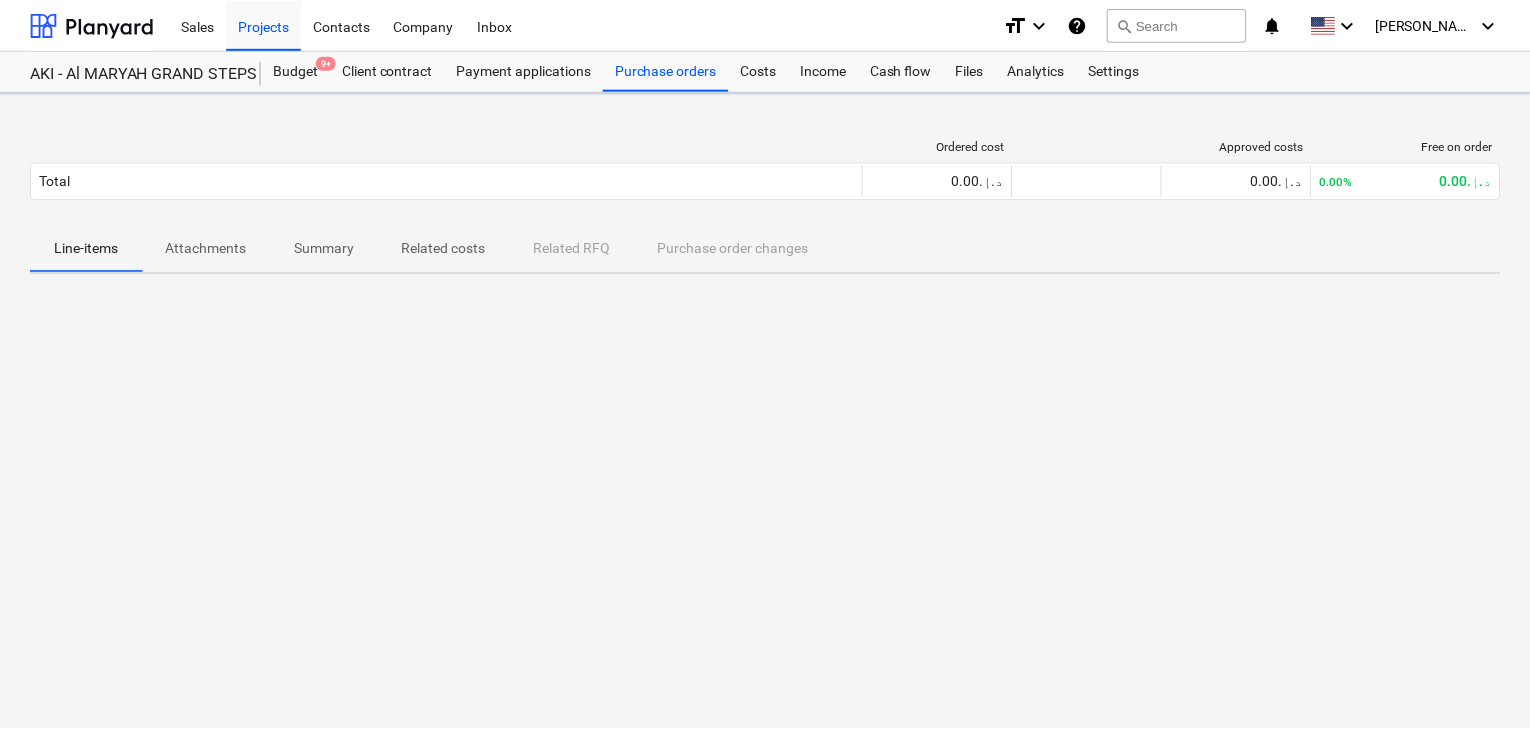 scroll, scrollTop: 0, scrollLeft: 0, axis: both 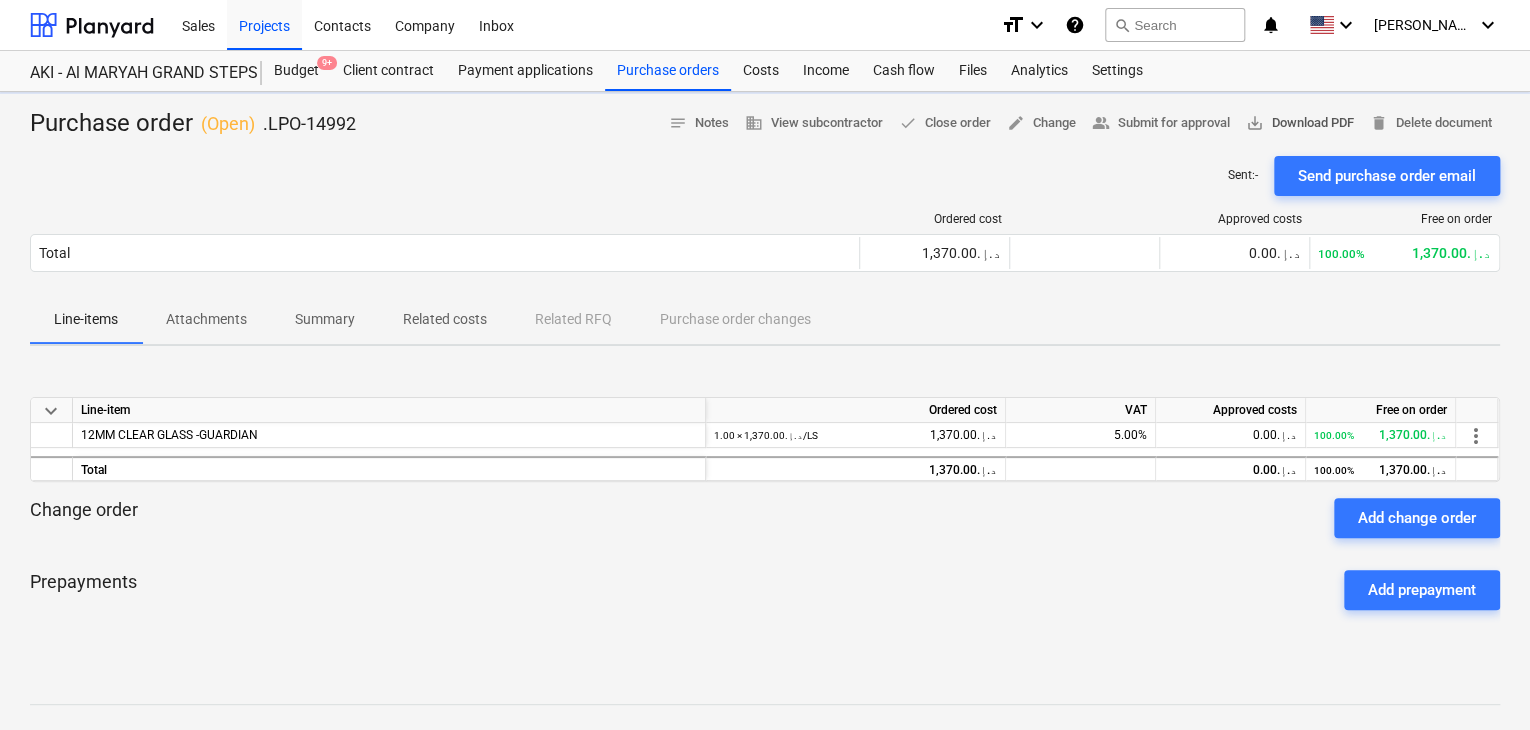 click on "save_alt Download PDF" at bounding box center [1300, 123] 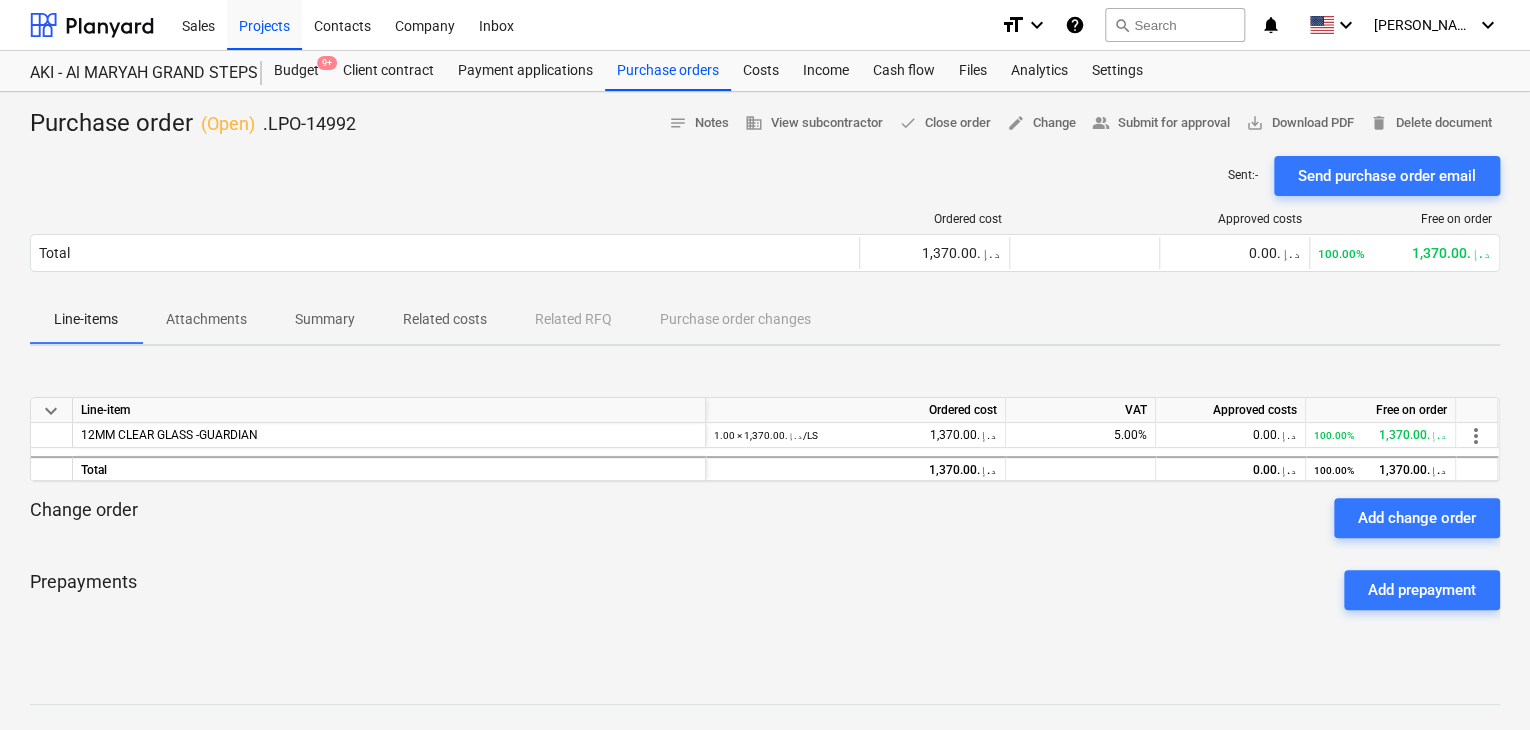 click on "save_alt Download PDF" at bounding box center [1300, 123] 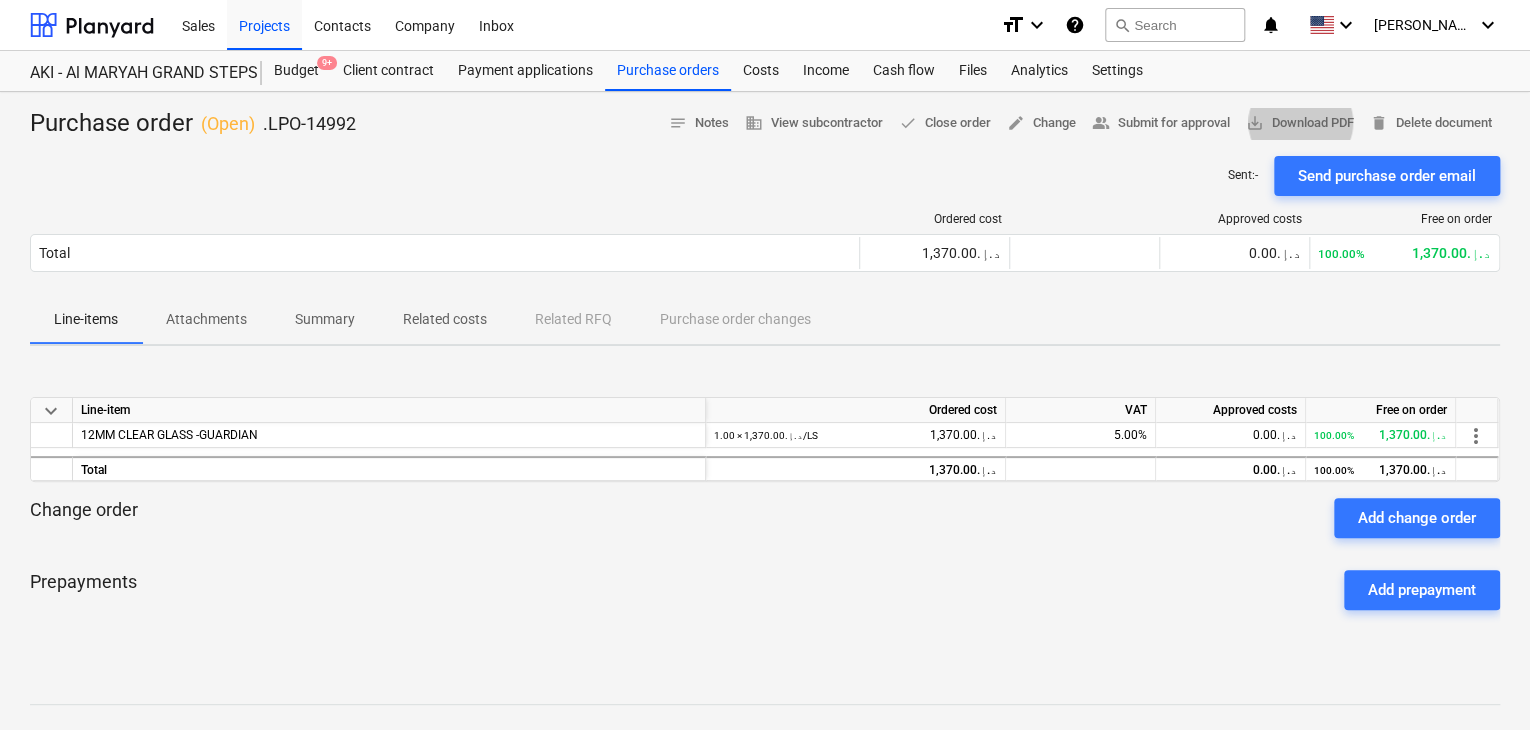 click on "save_alt Download PDF" at bounding box center [1300, 123] 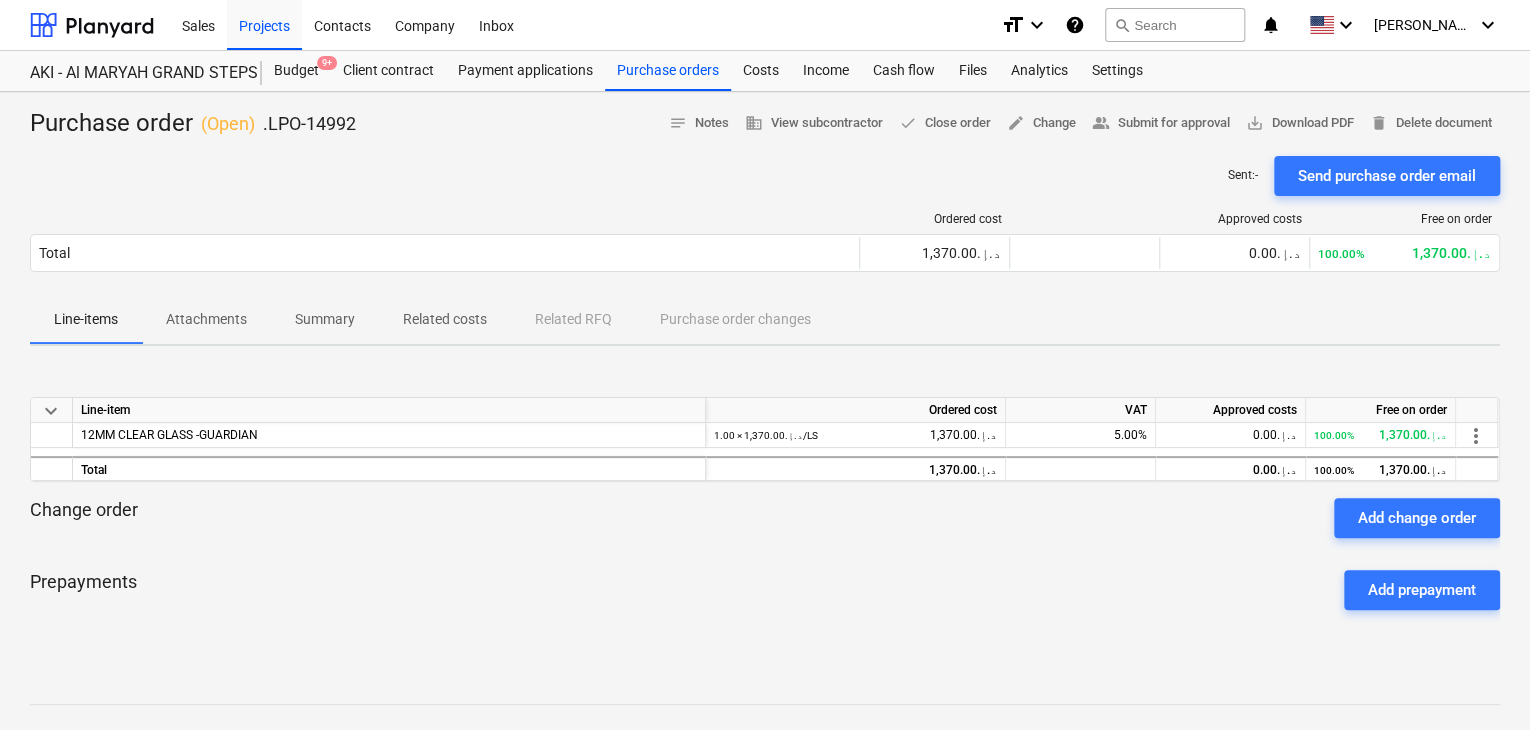 click on "save_alt Download PDF" at bounding box center [1300, 123] 